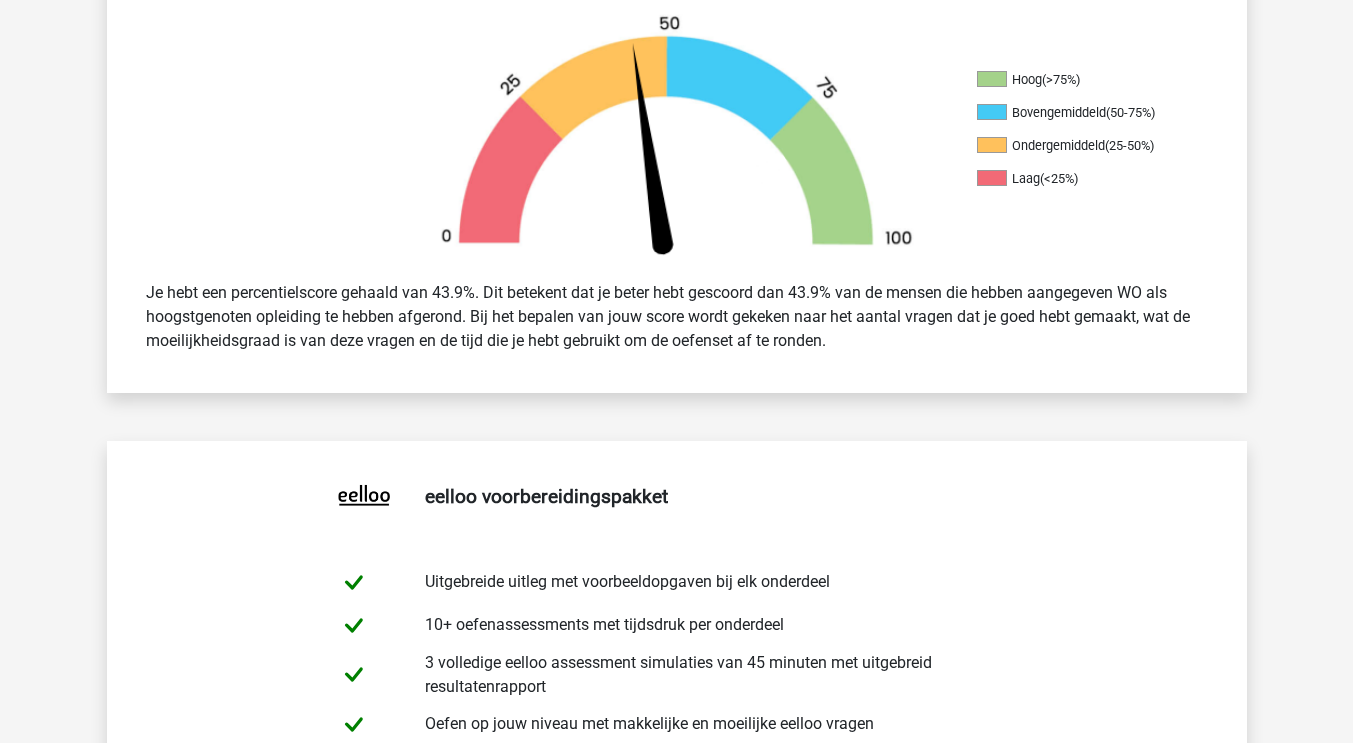 scroll, scrollTop: 621, scrollLeft: 0, axis: vertical 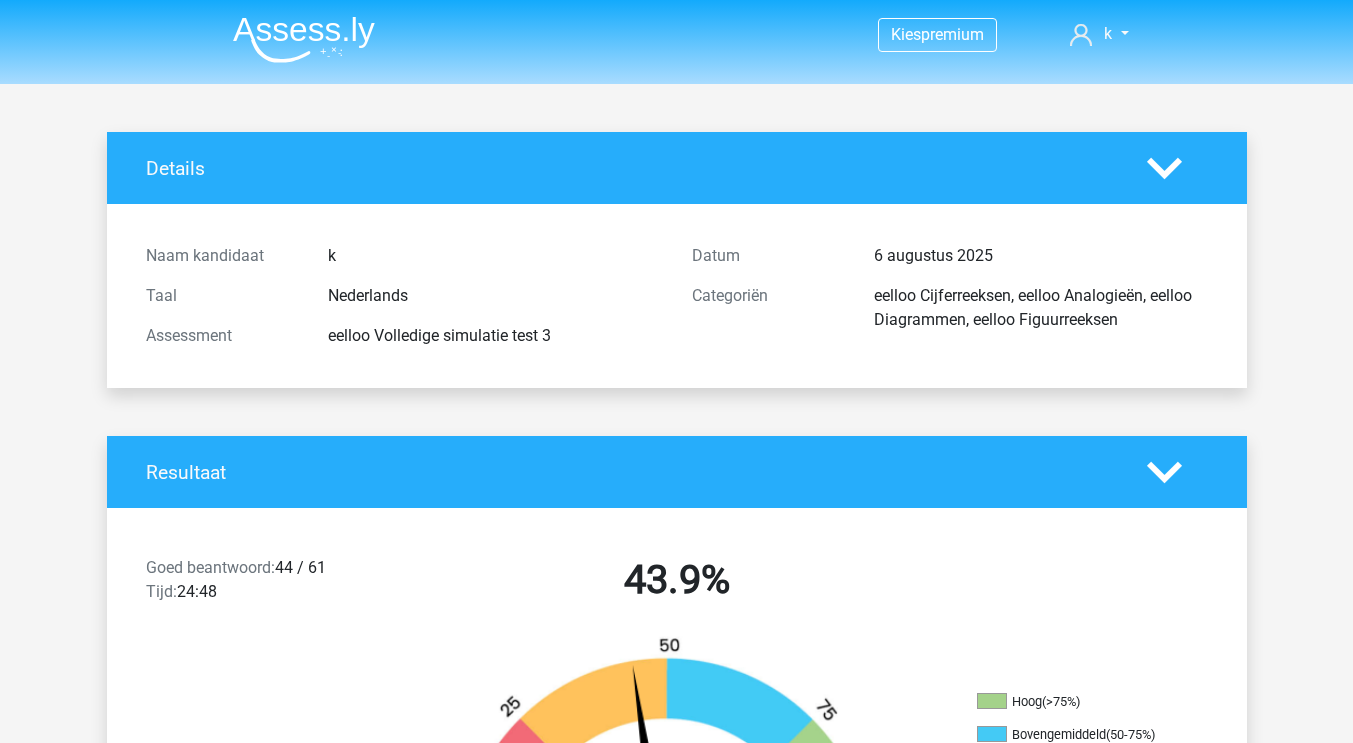 click at bounding box center (304, 39) 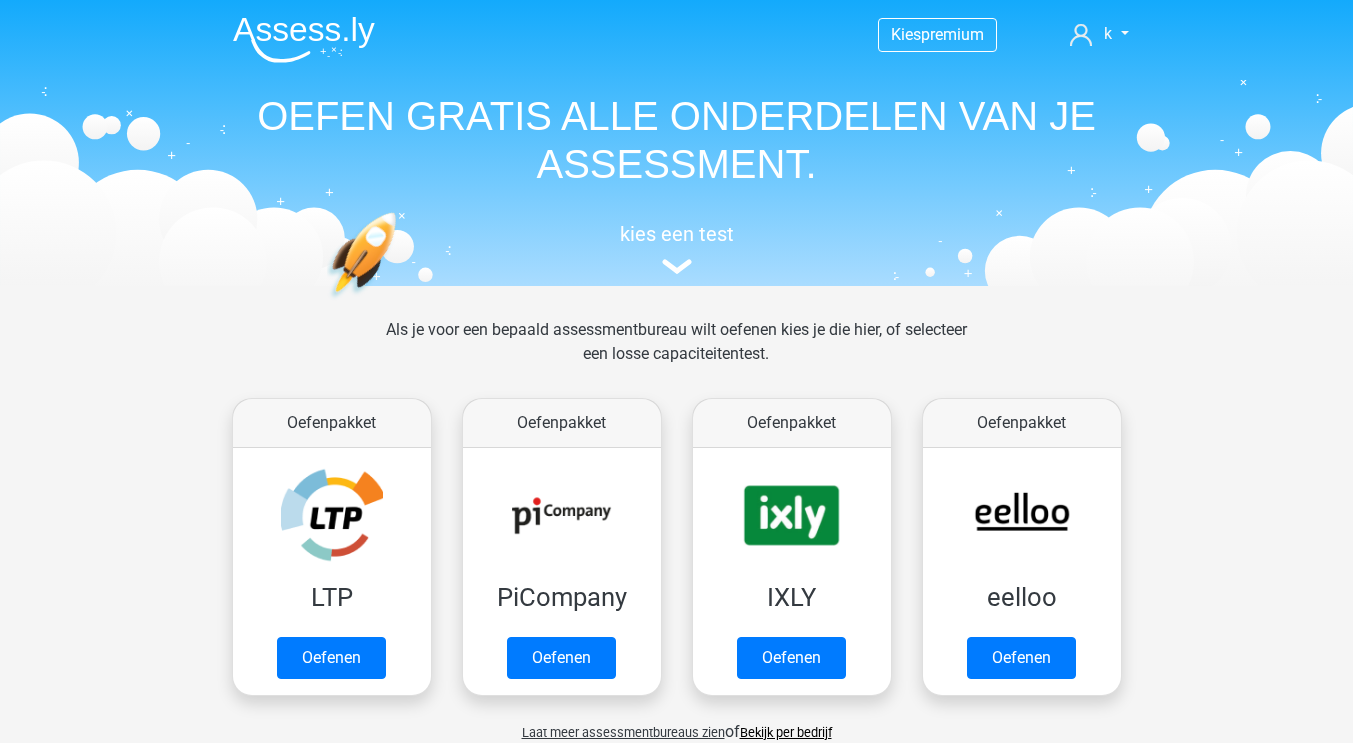 scroll, scrollTop: 0, scrollLeft: 0, axis: both 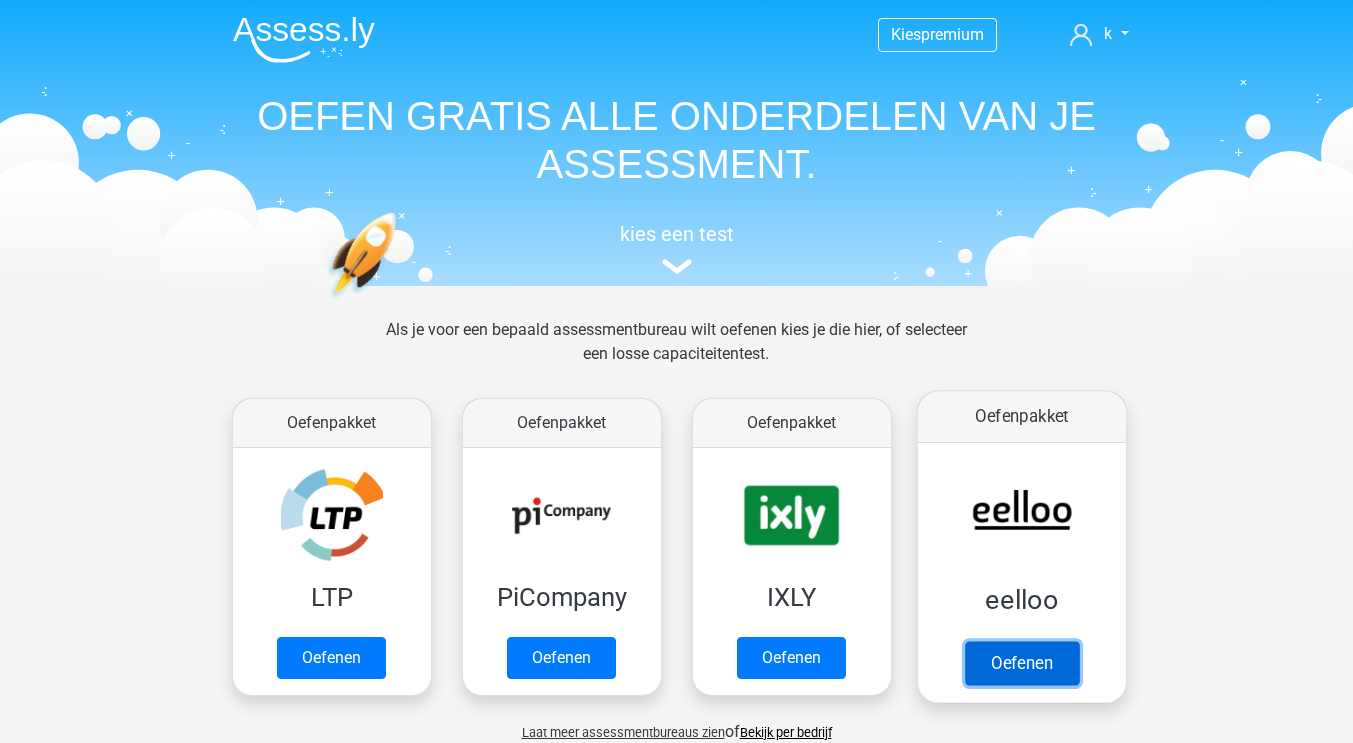 click on "Oefenen" at bounding box center (1021, 663) 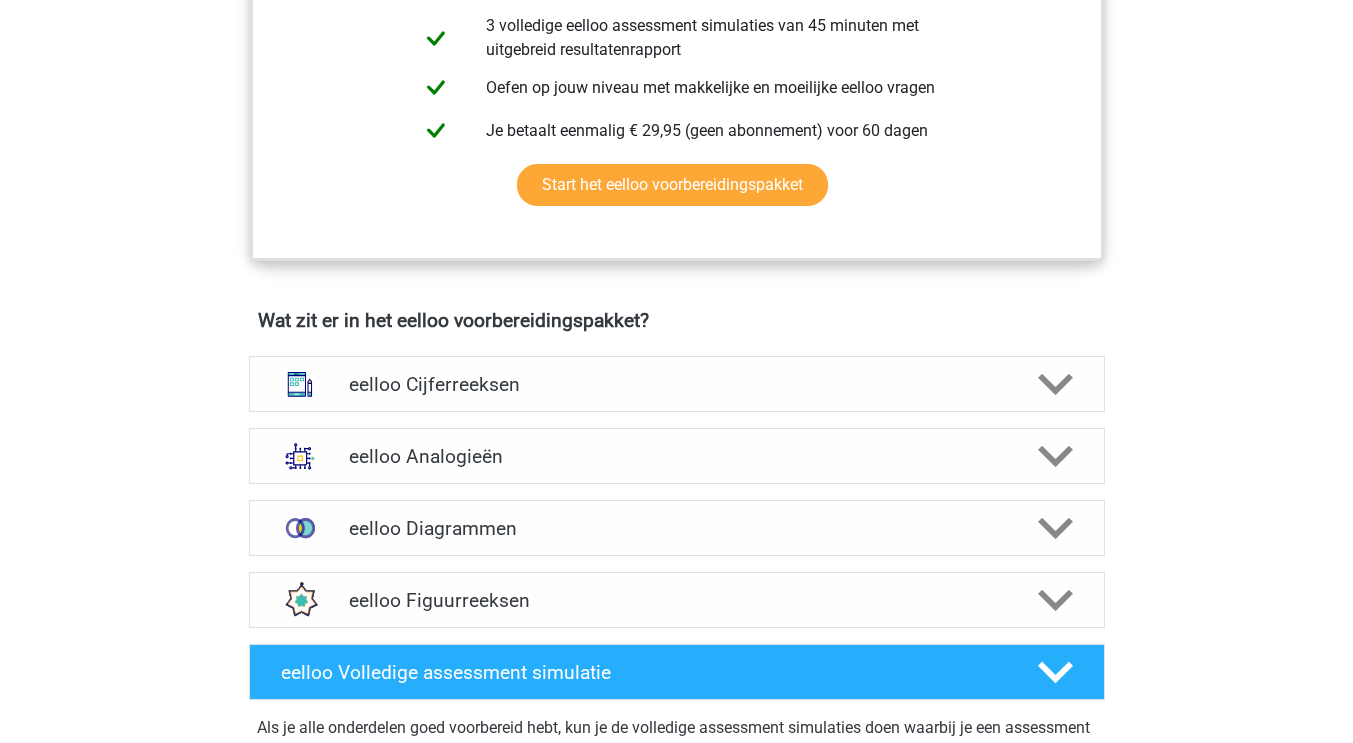 scroll, scrollTop: 963, scrollLeft: 0, axis: vertical 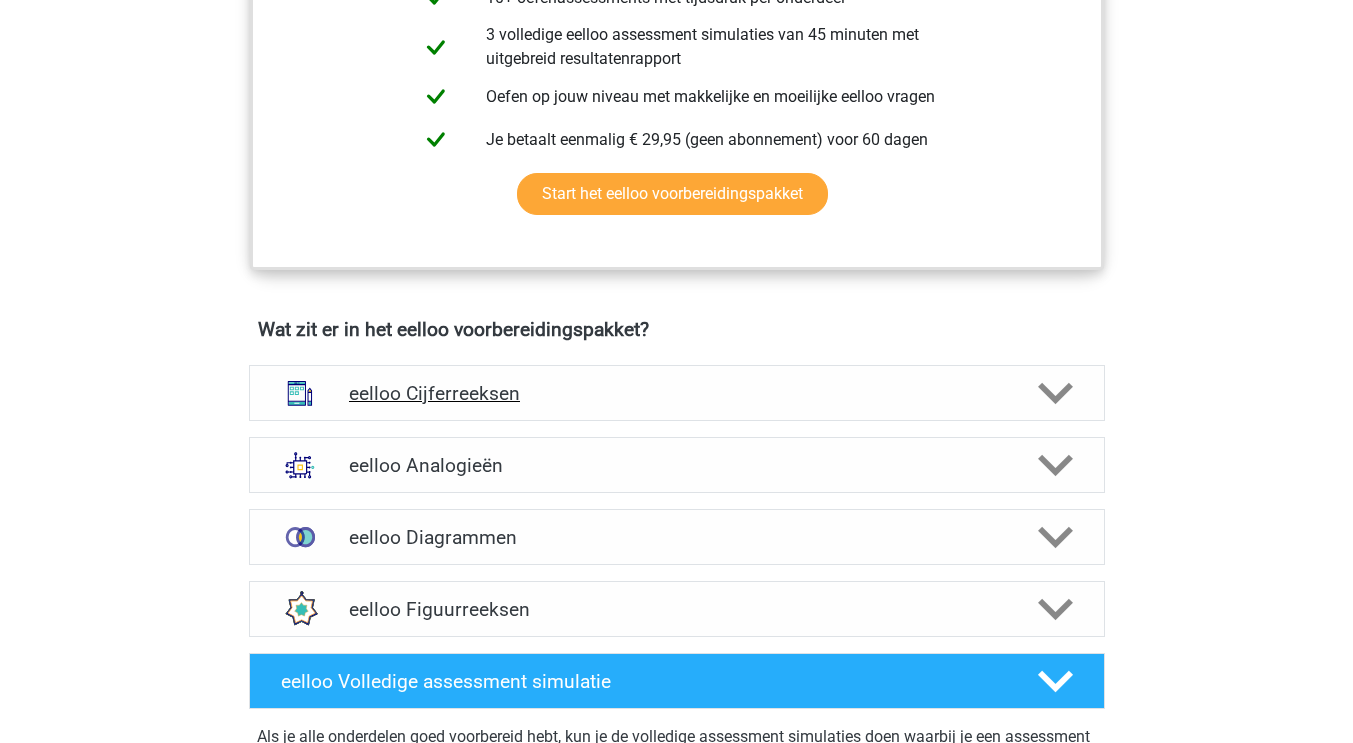 click on "eelloo Cijferreeksen" at bounding box center [676, 393] 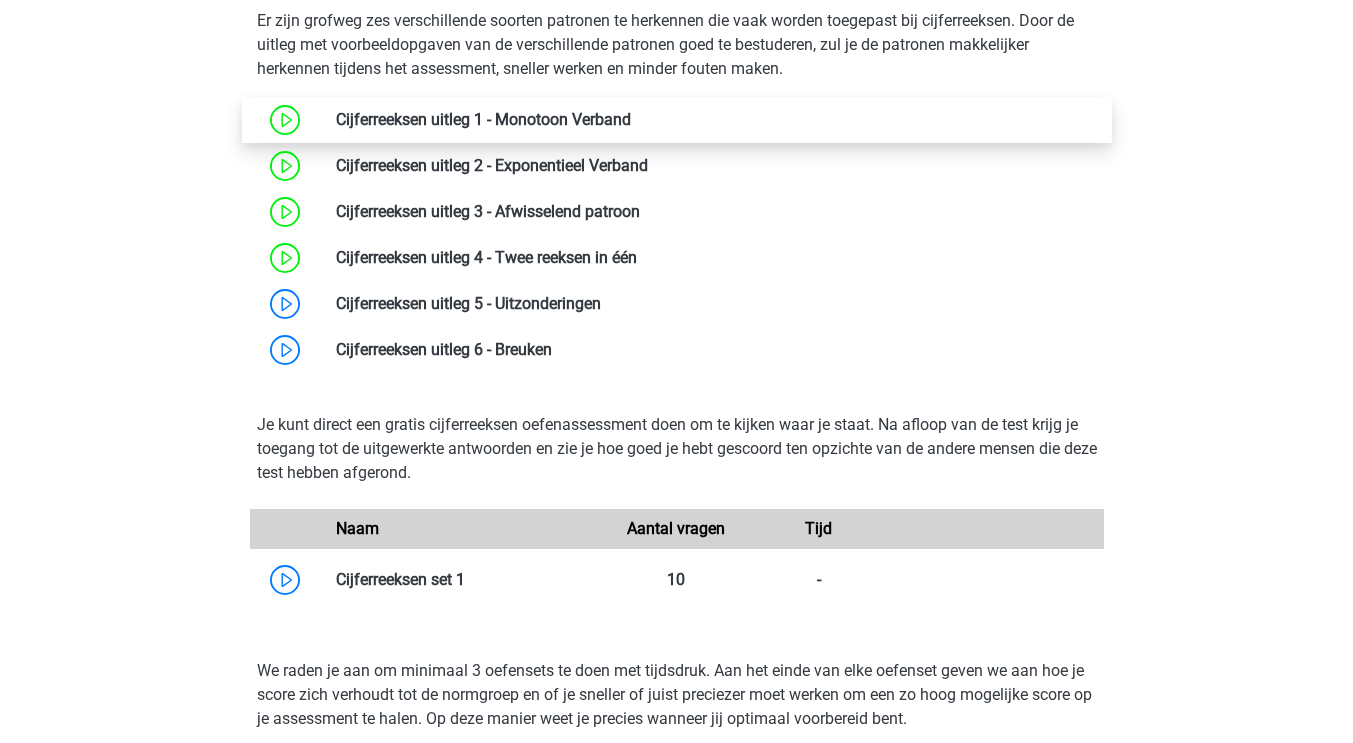 scroll, scrollTop: 1390, scrollLeft: 0, axis: vertical 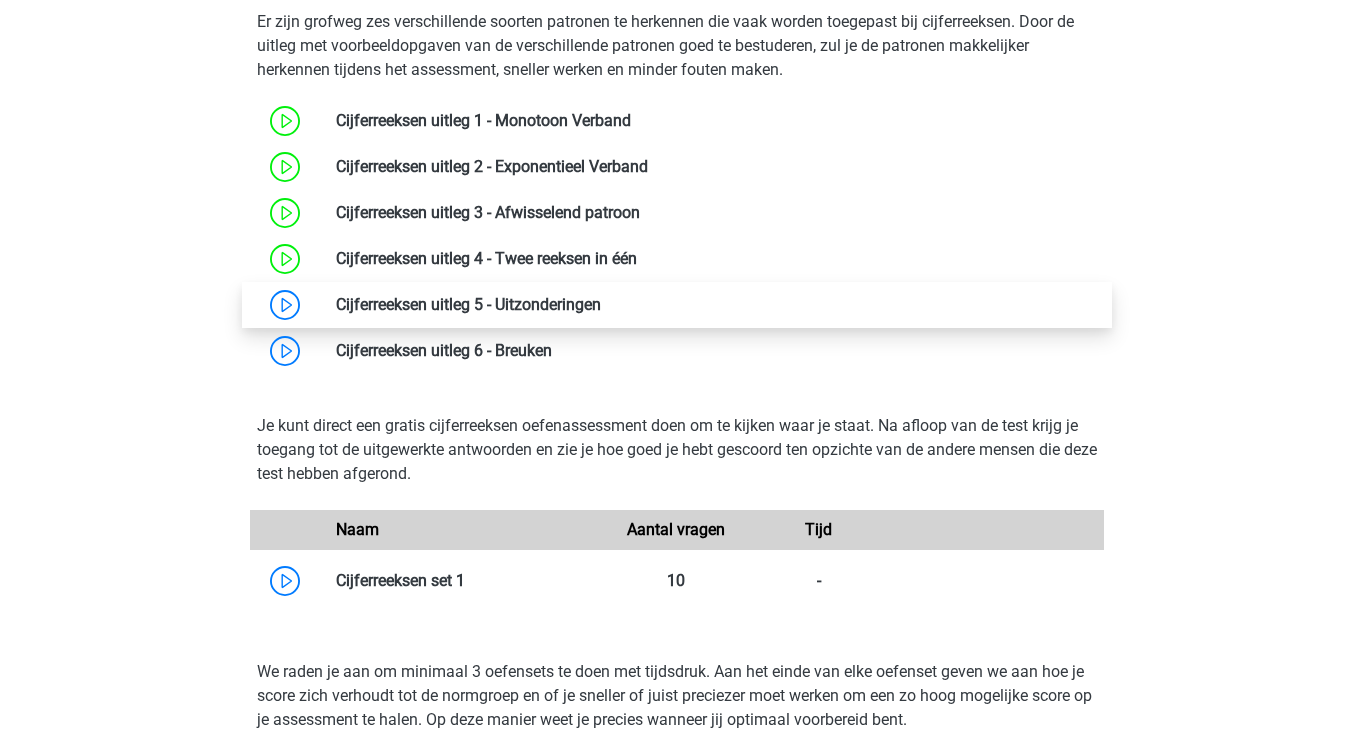 click at bounding box center (601, 304) 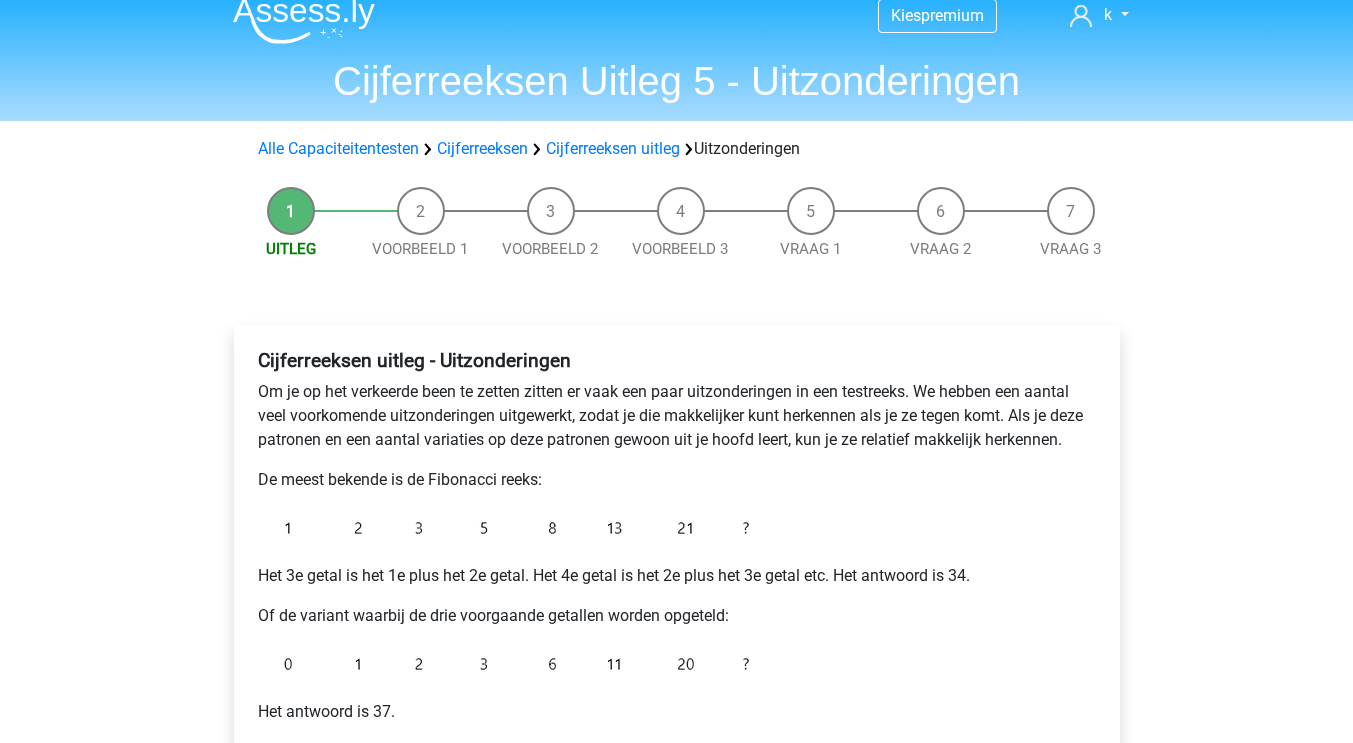 scroll, scrollTop: 0, scrollLeft: 0, axis: both 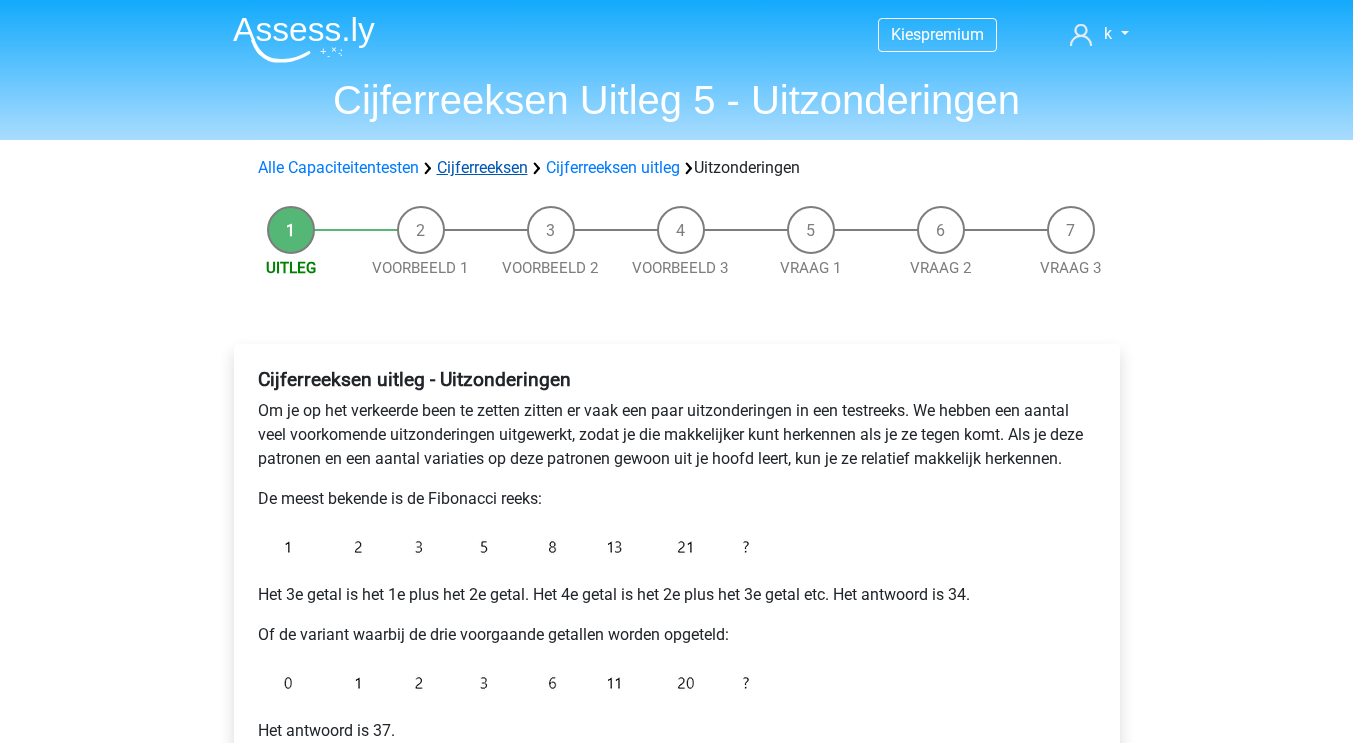 click on "Cijferreeksen" at bounding box center [482, 167] 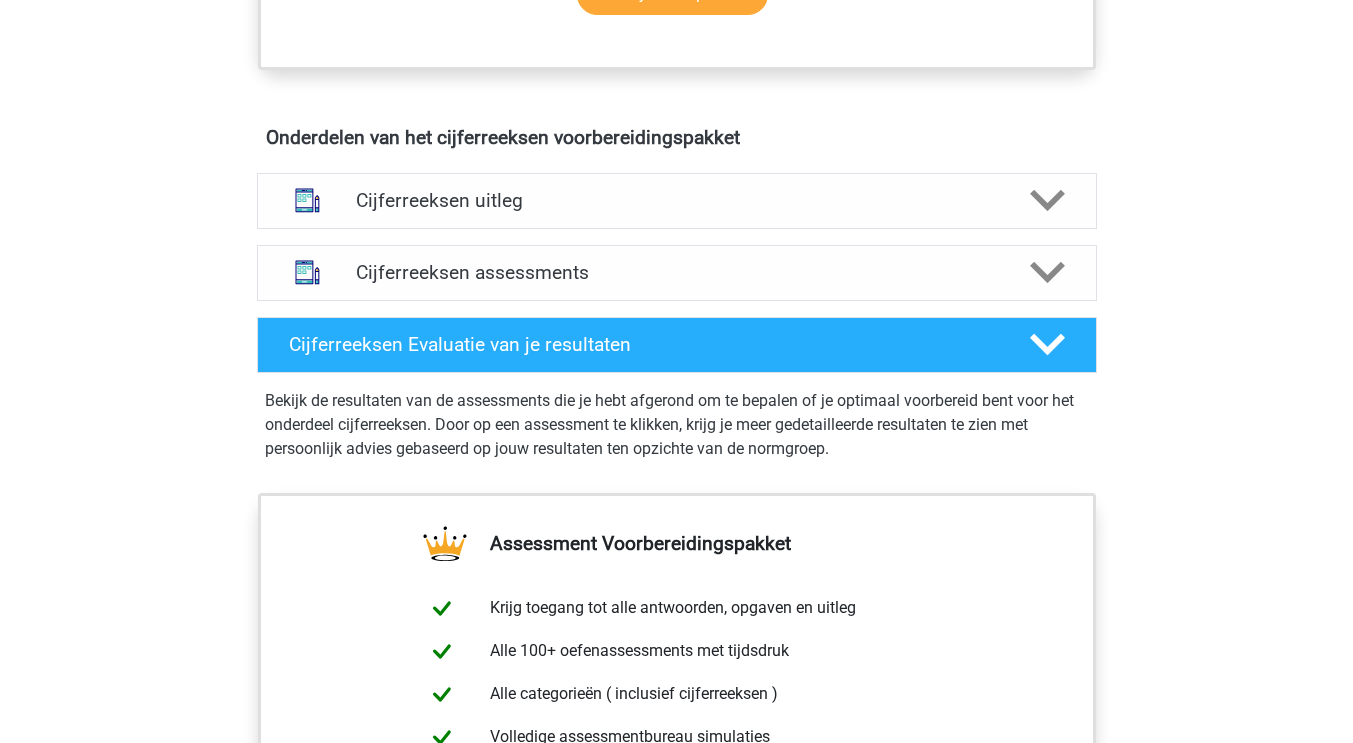 scroll, scrollTop: 1099, scrollLeft: 0, axis: vertical 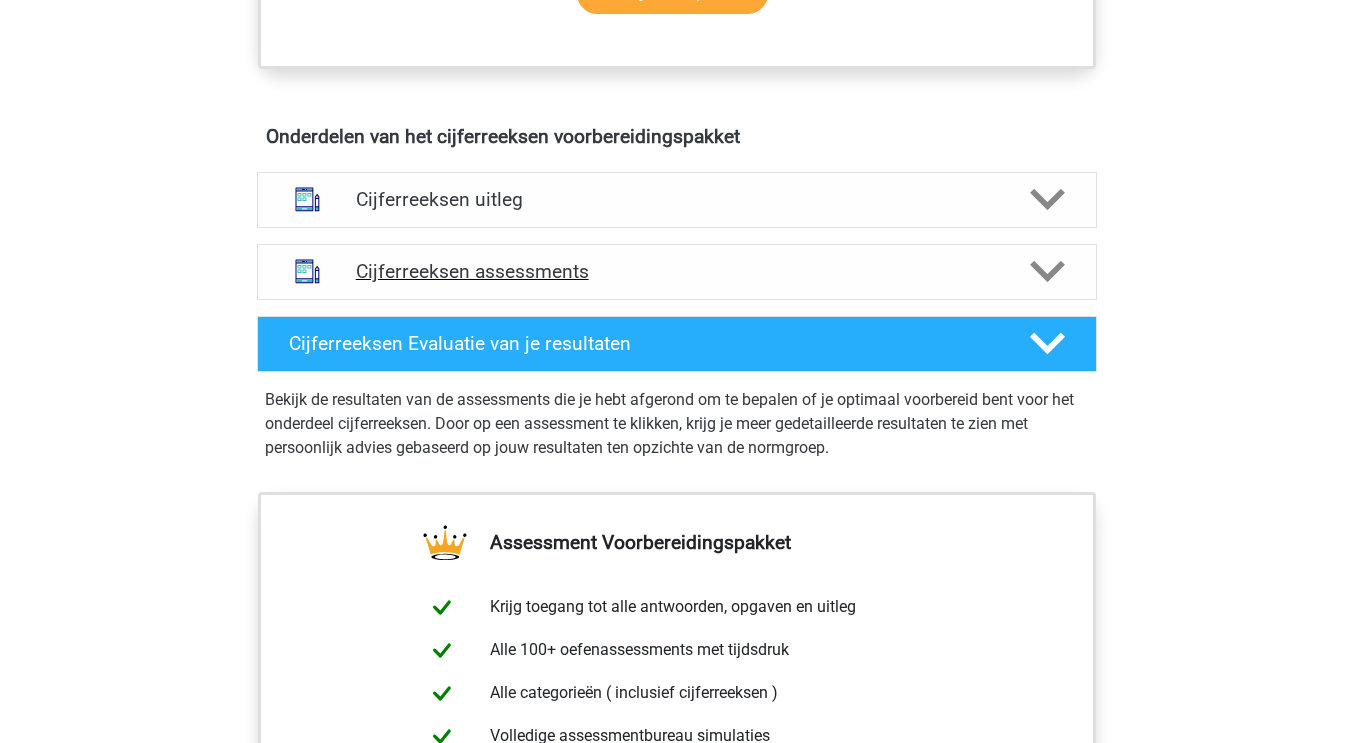 click on "Cijferreeksen assessments" at bounding box center (677, 271) 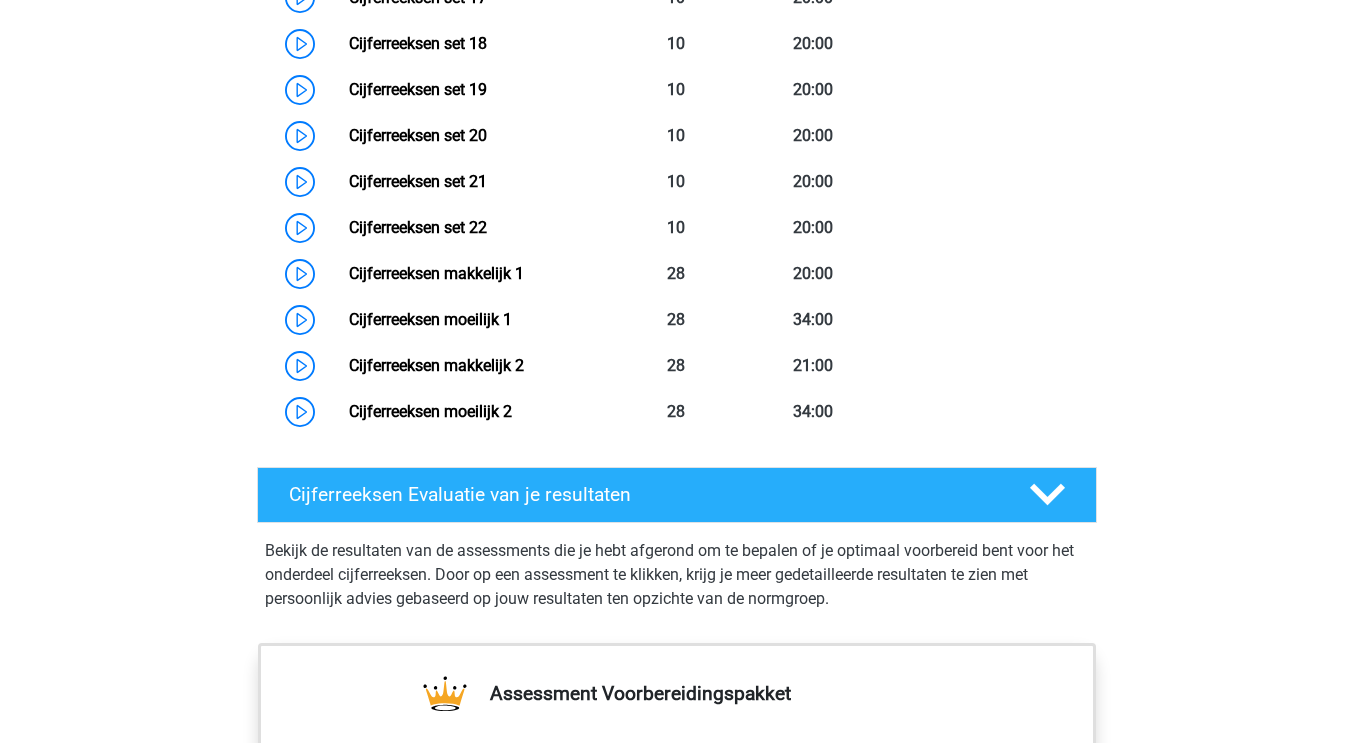 scroll, scrollTop: 2347, scrollLeft: 0, axis: vertical 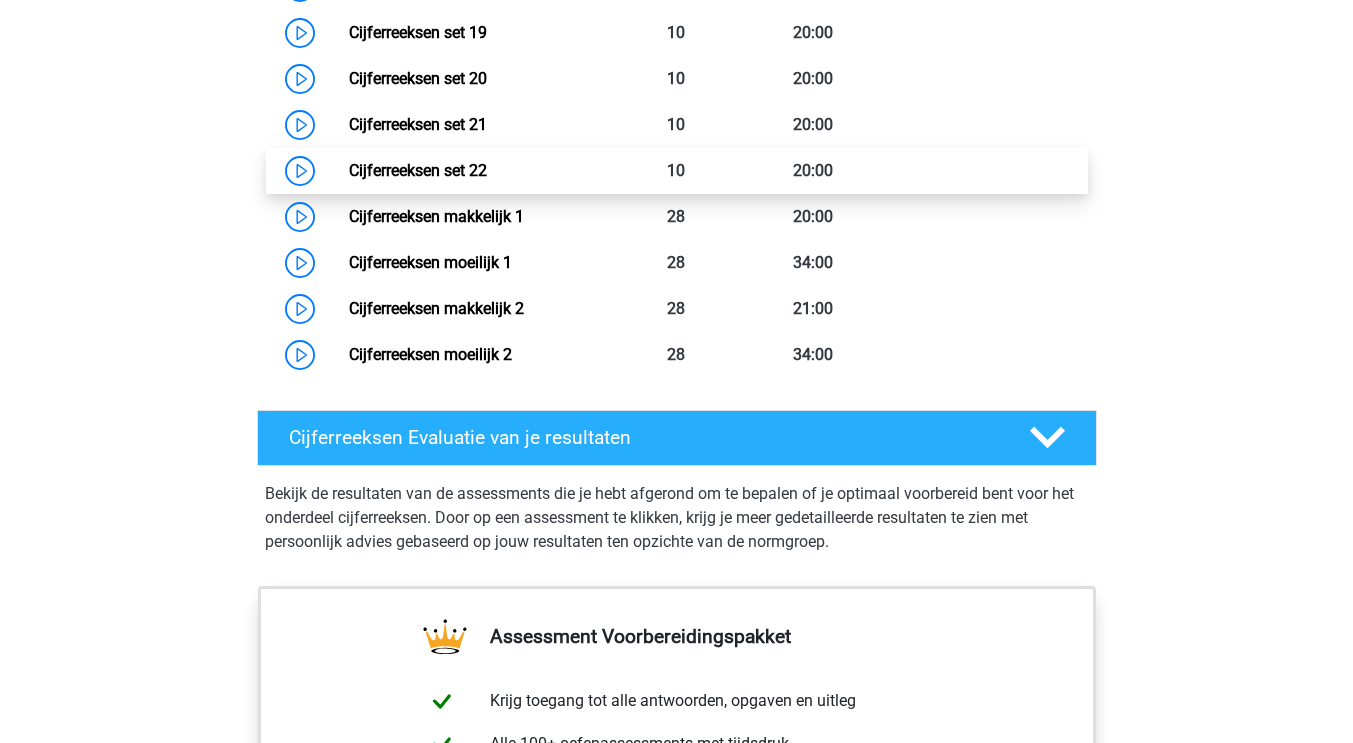 click on "Cijferreeksen
set 22" at bounding box center [418, 170] 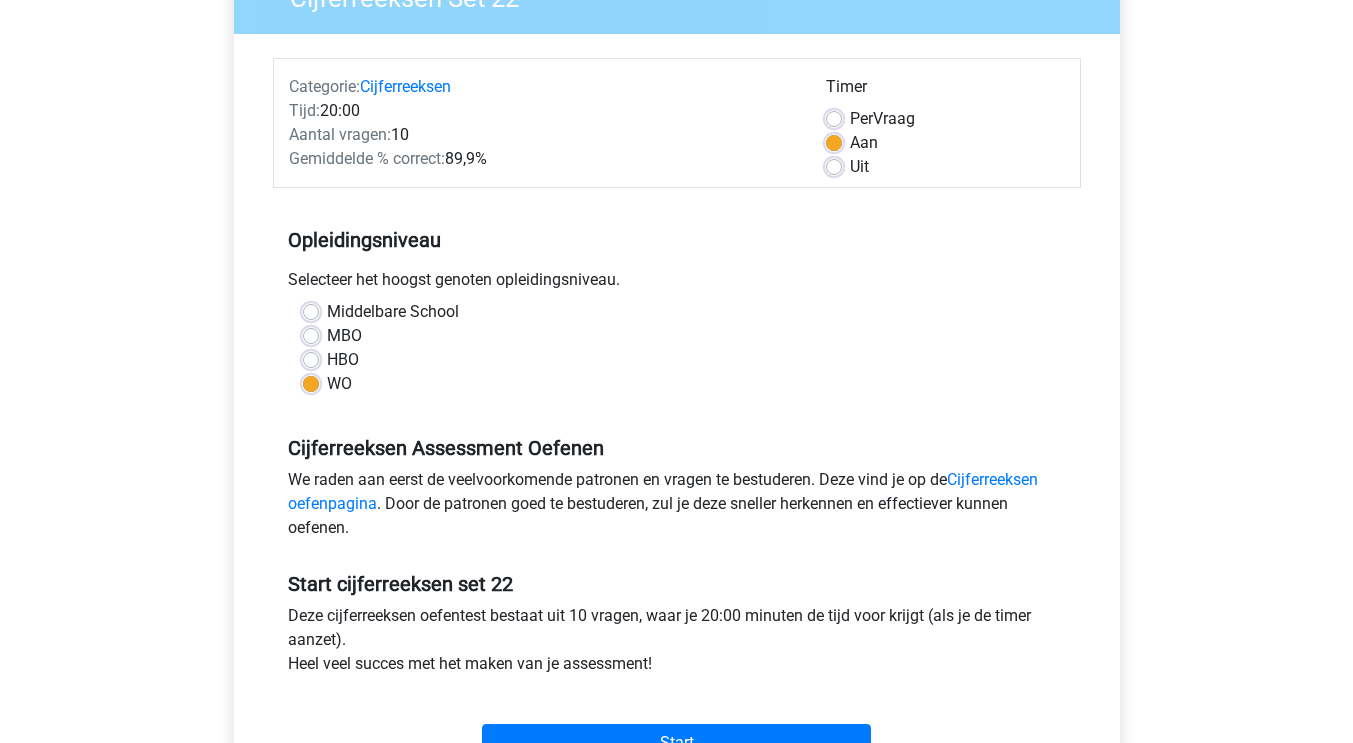 scroll, scrollTop: 203, scrollLeft: 0, axis: vertical 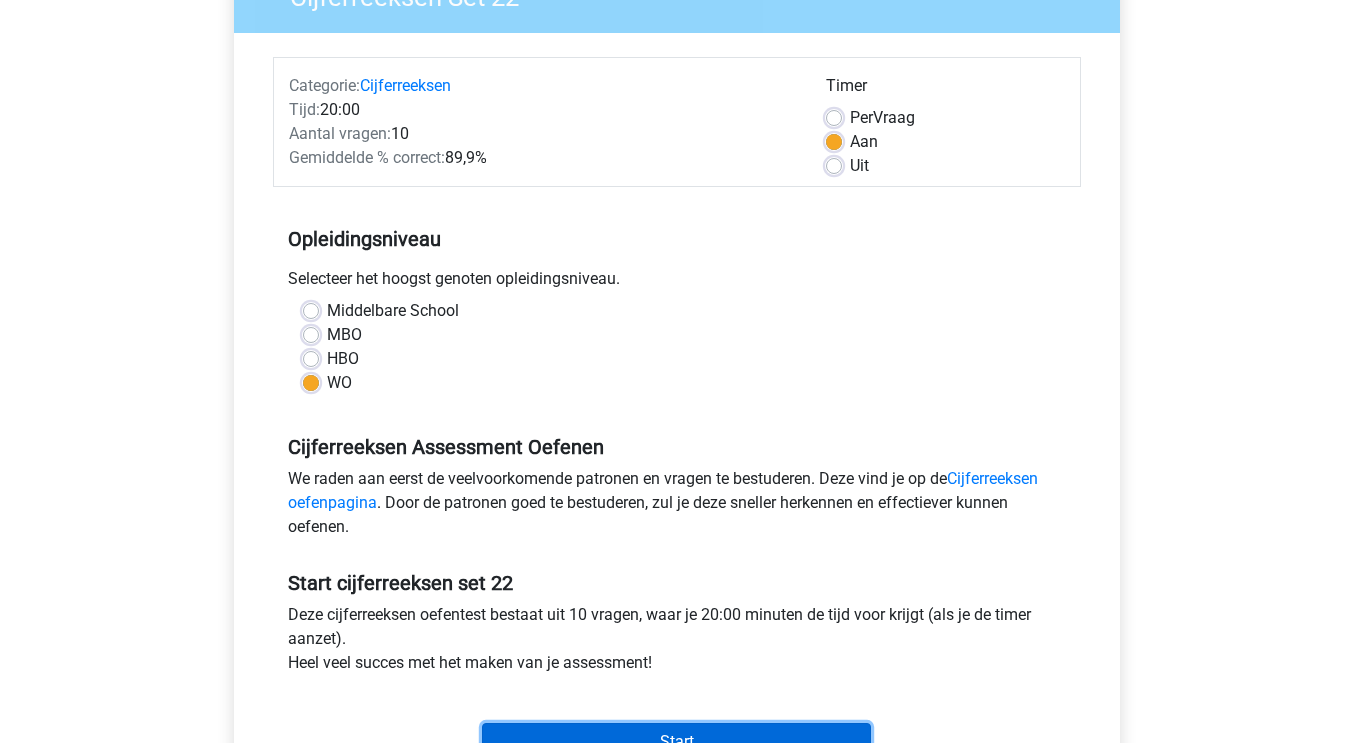 click on "Start" at bounding box center [676, 742] 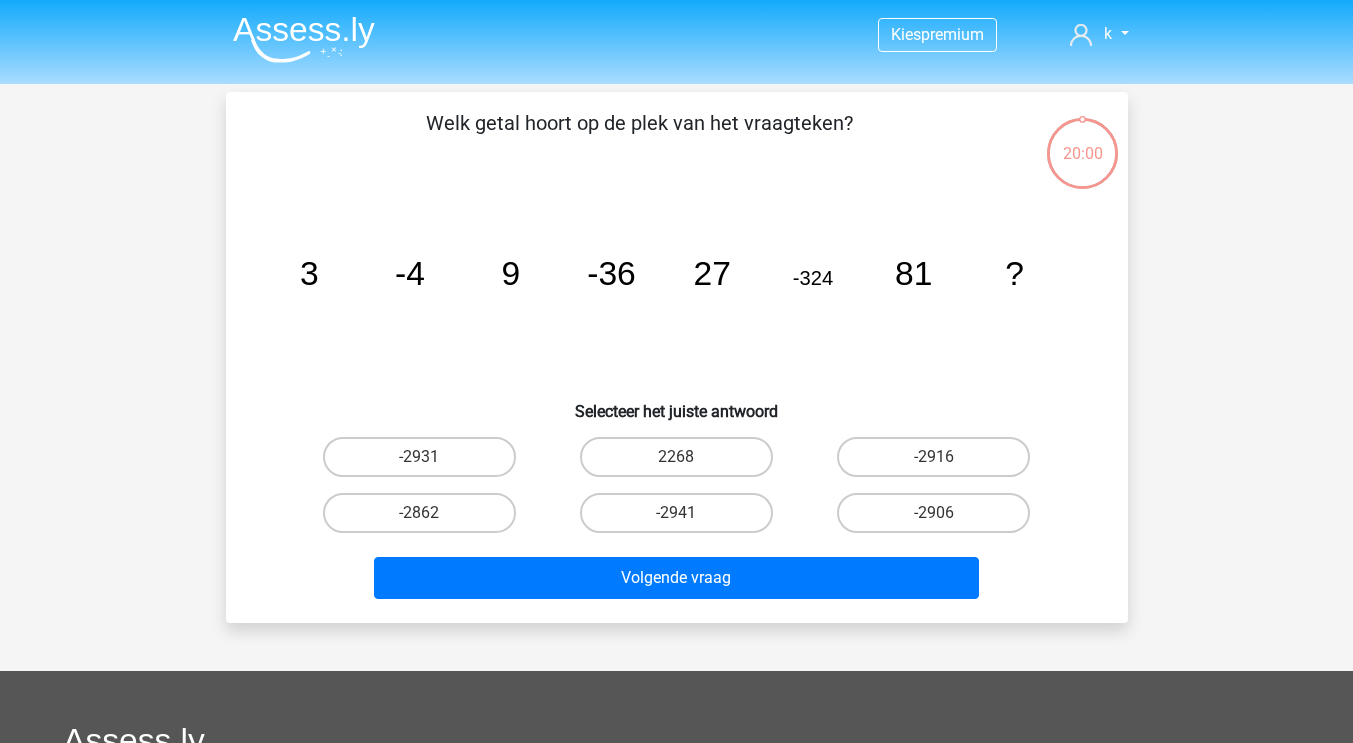 scroll, scrollTop: 0, scrollLeft: 0, axis: both 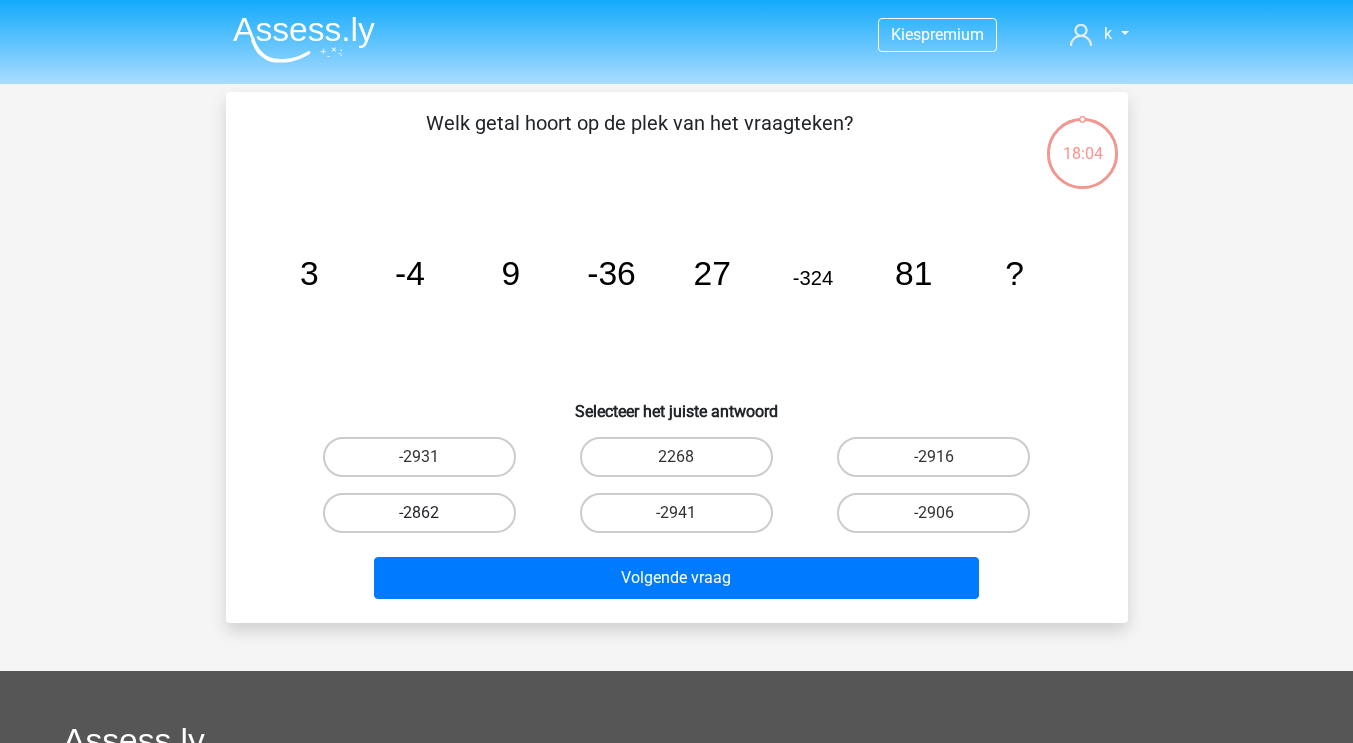 click on "-2862" at bounding box center (419, 513) 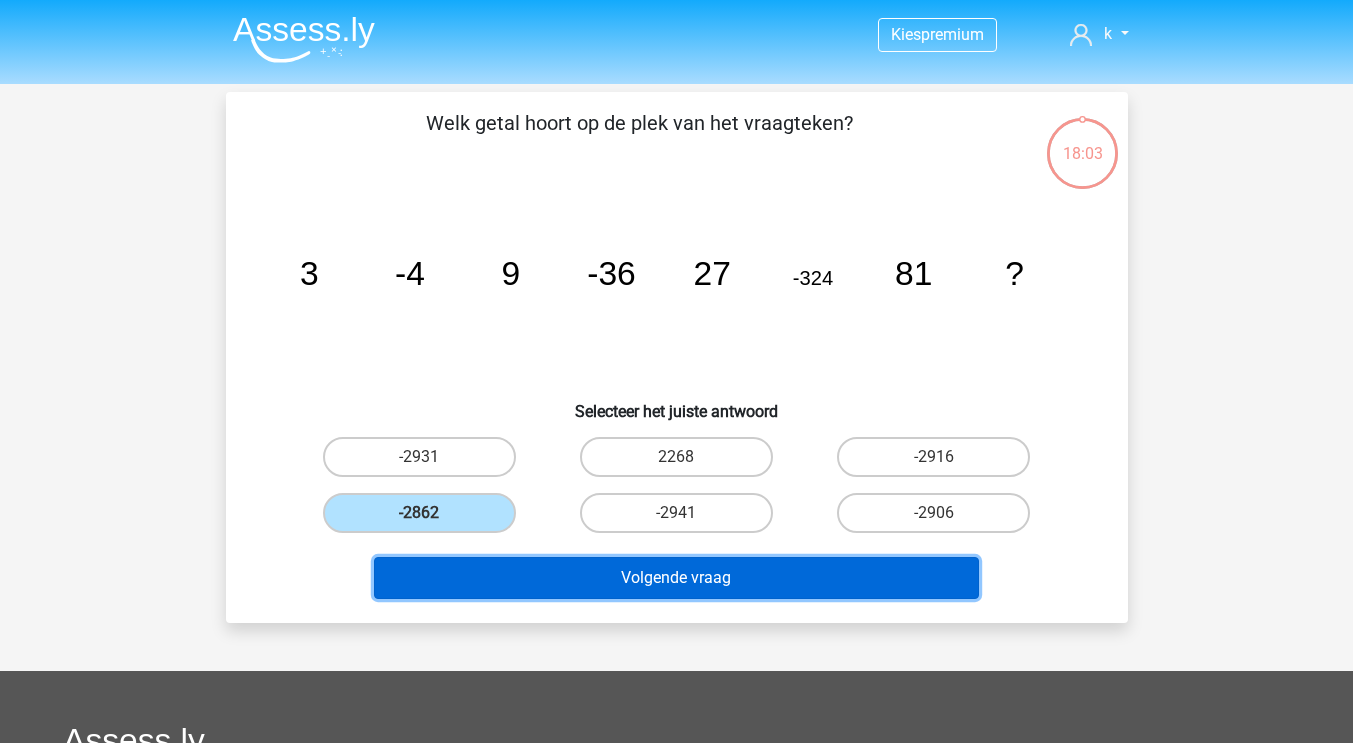 click on "Volgende vraag" at bounding box center [676, 578] 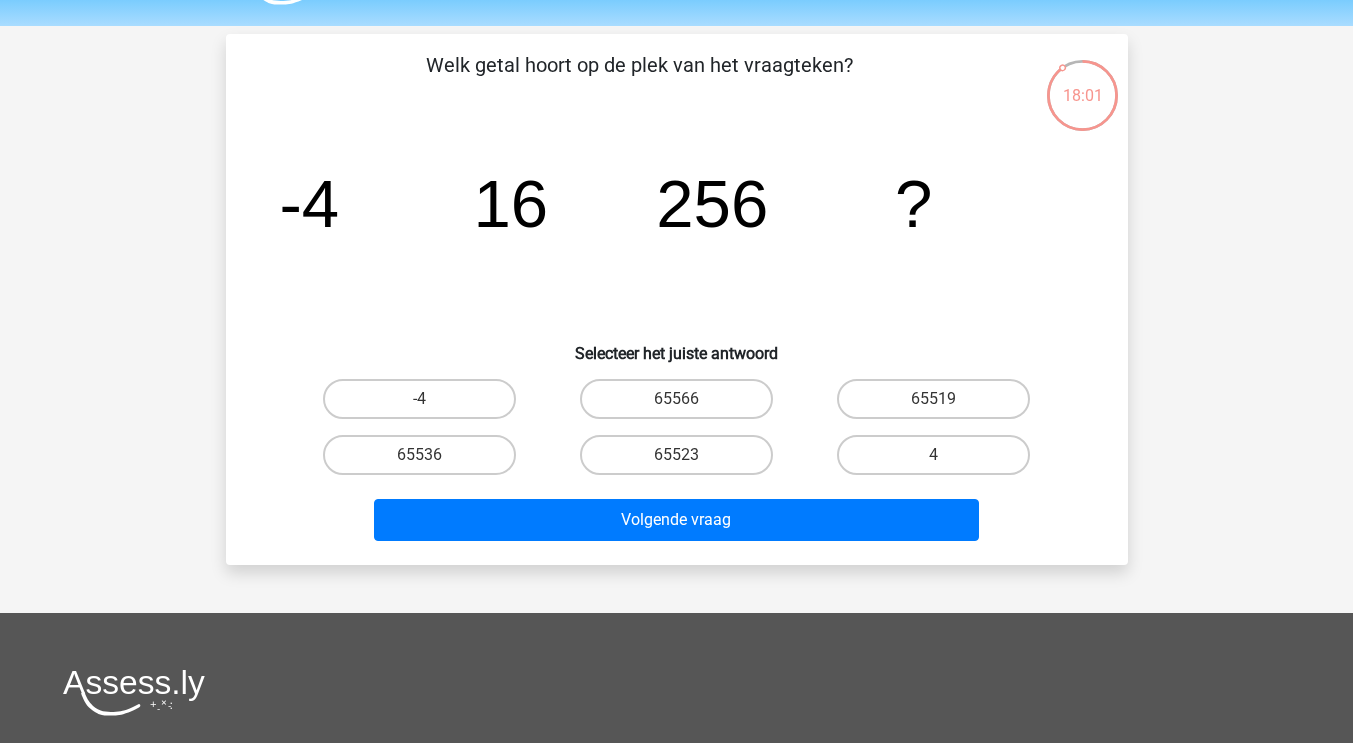 scroll, scrollTop: 57, scrollLeft: 0, axis: vertical 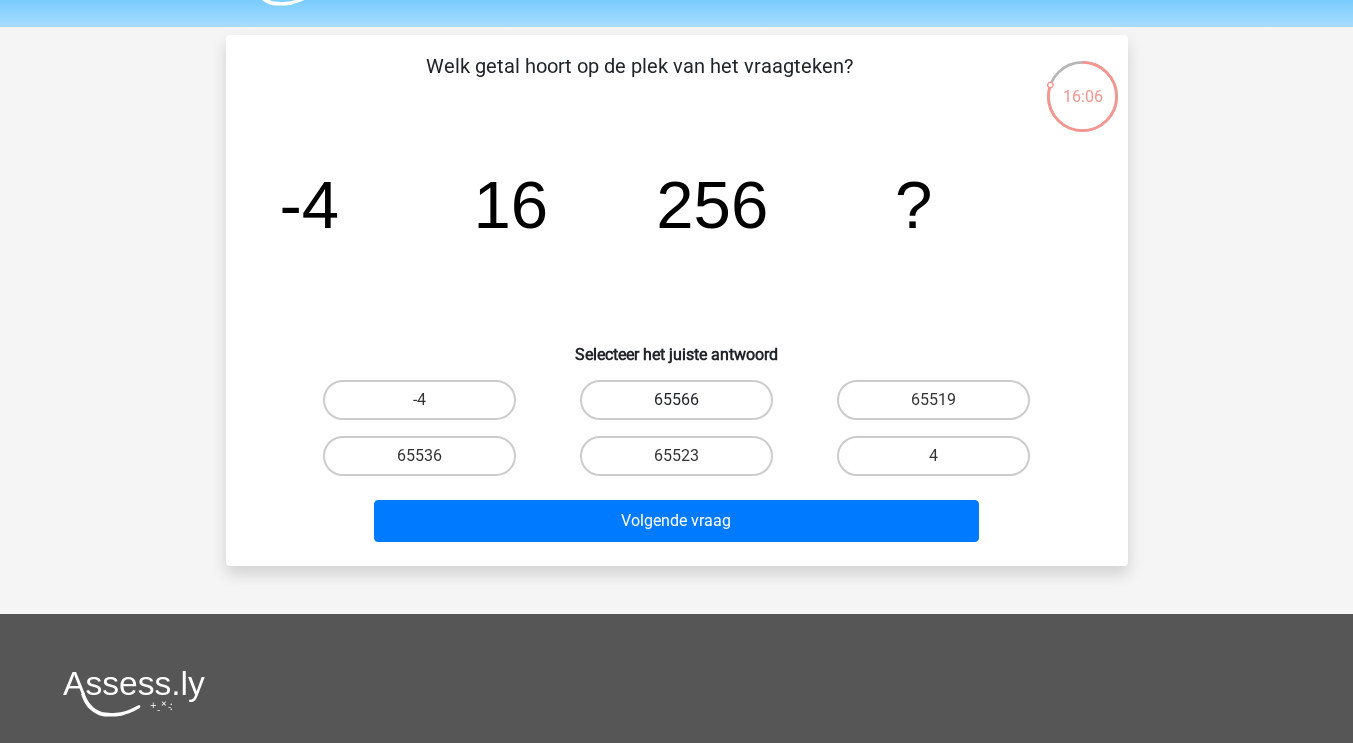 click on "65566" at bounding box center [676, 400] 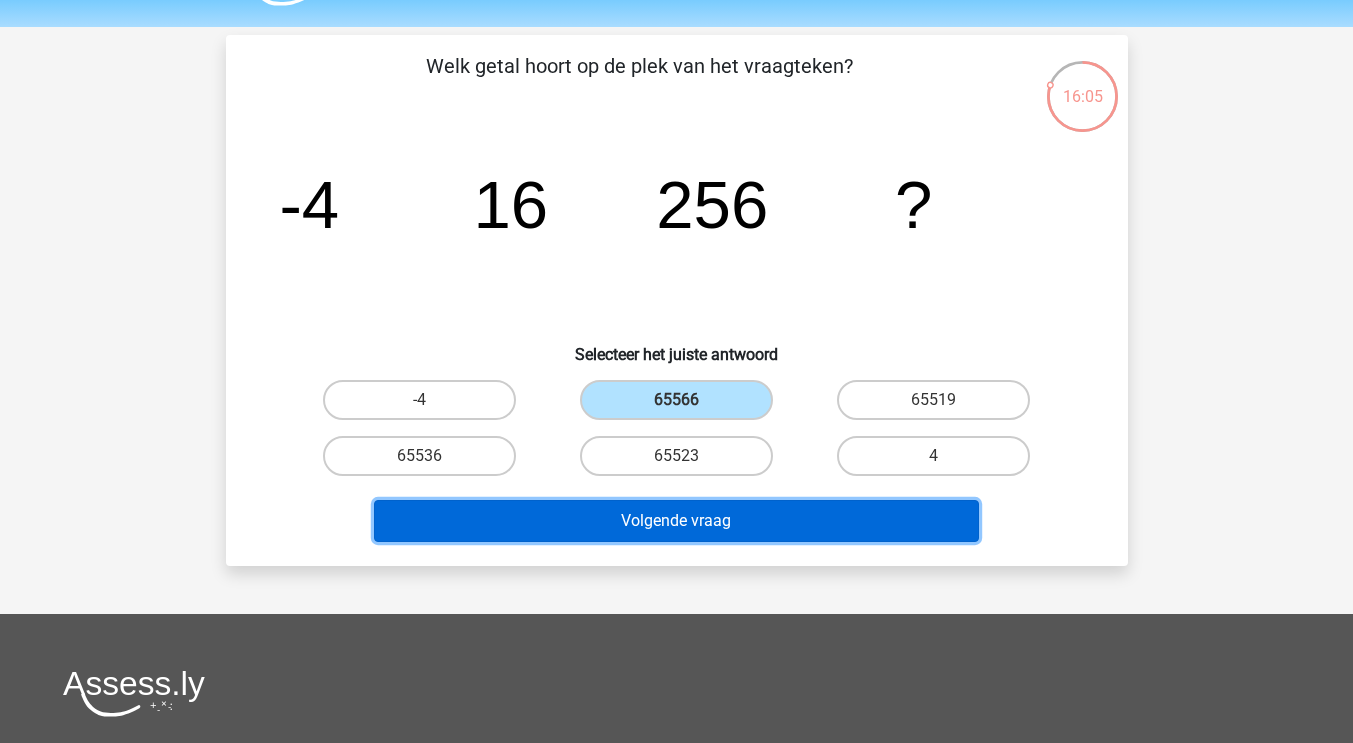 click on "Volgende vraag" at bounding box center [676, 521] 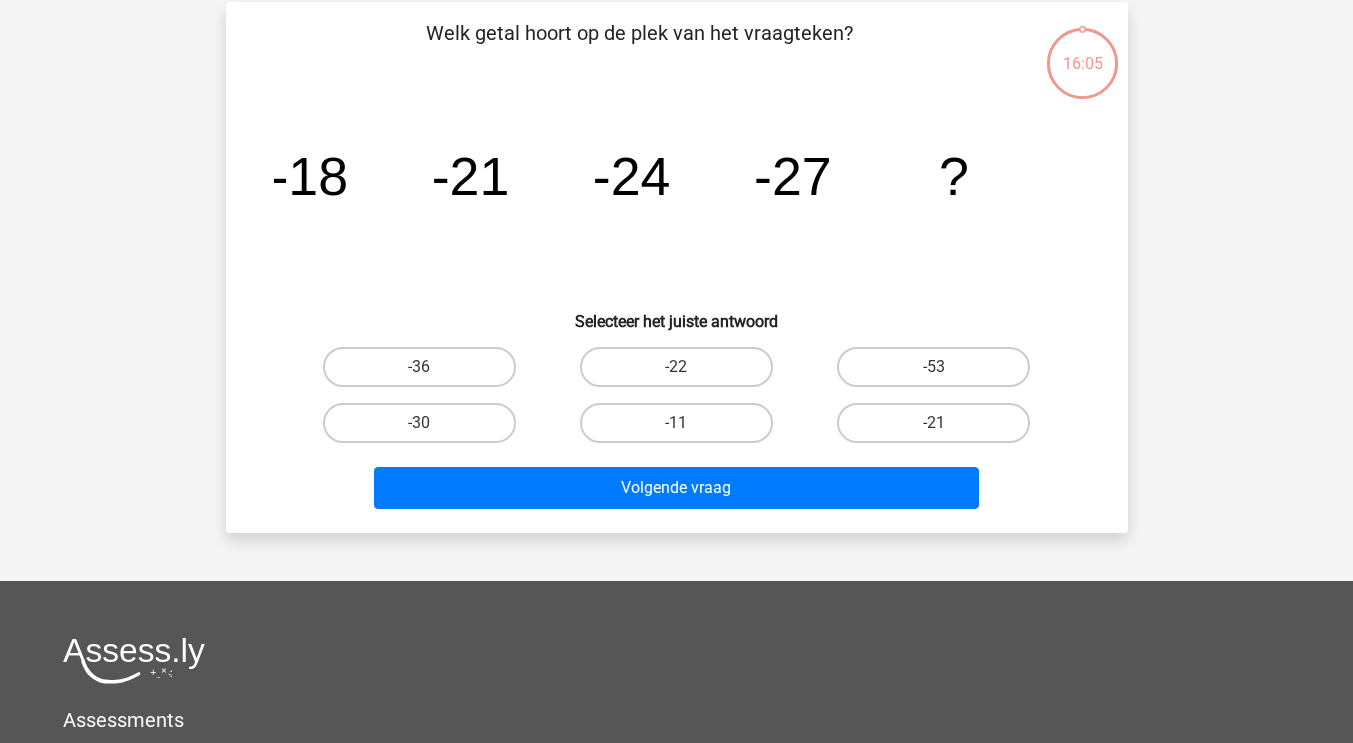 scroll, scrollTop: 92, scrollLeft: 0, axis: vertical 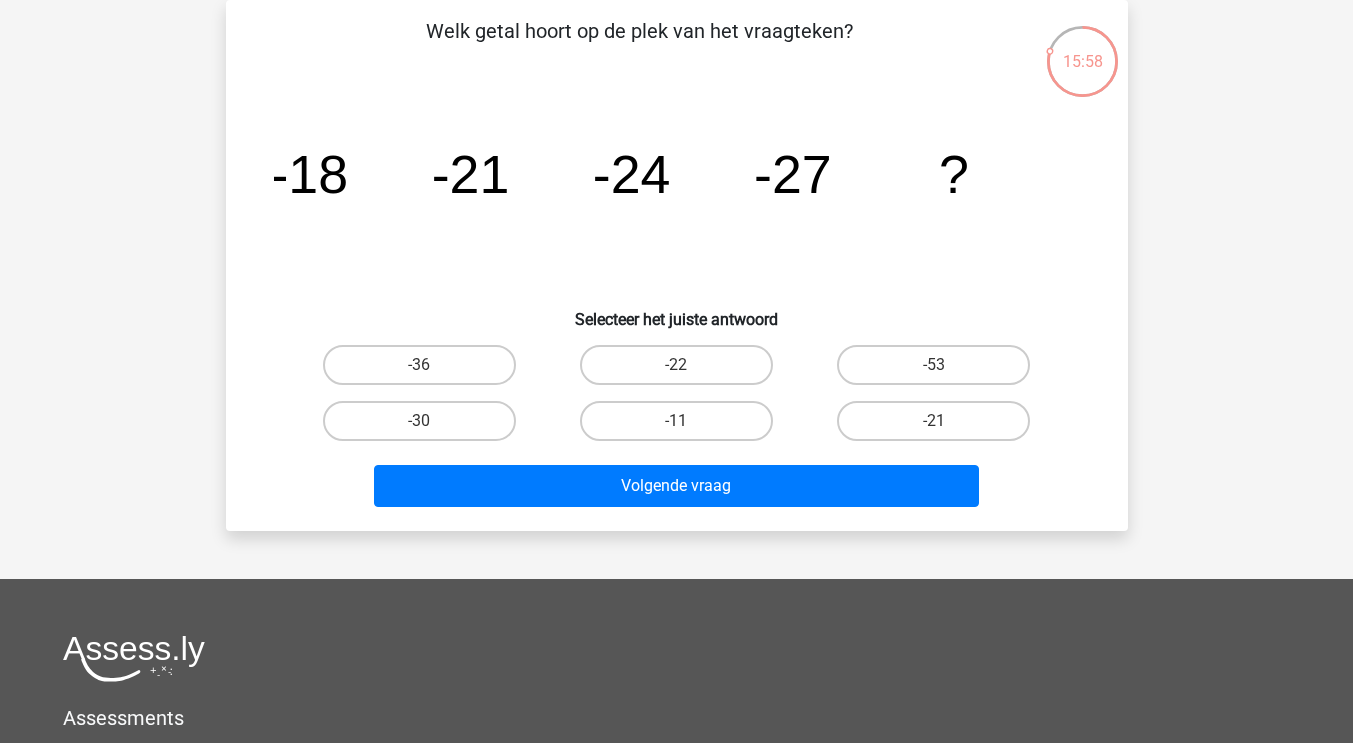 click on "-30" at bounding box center (425, 427) 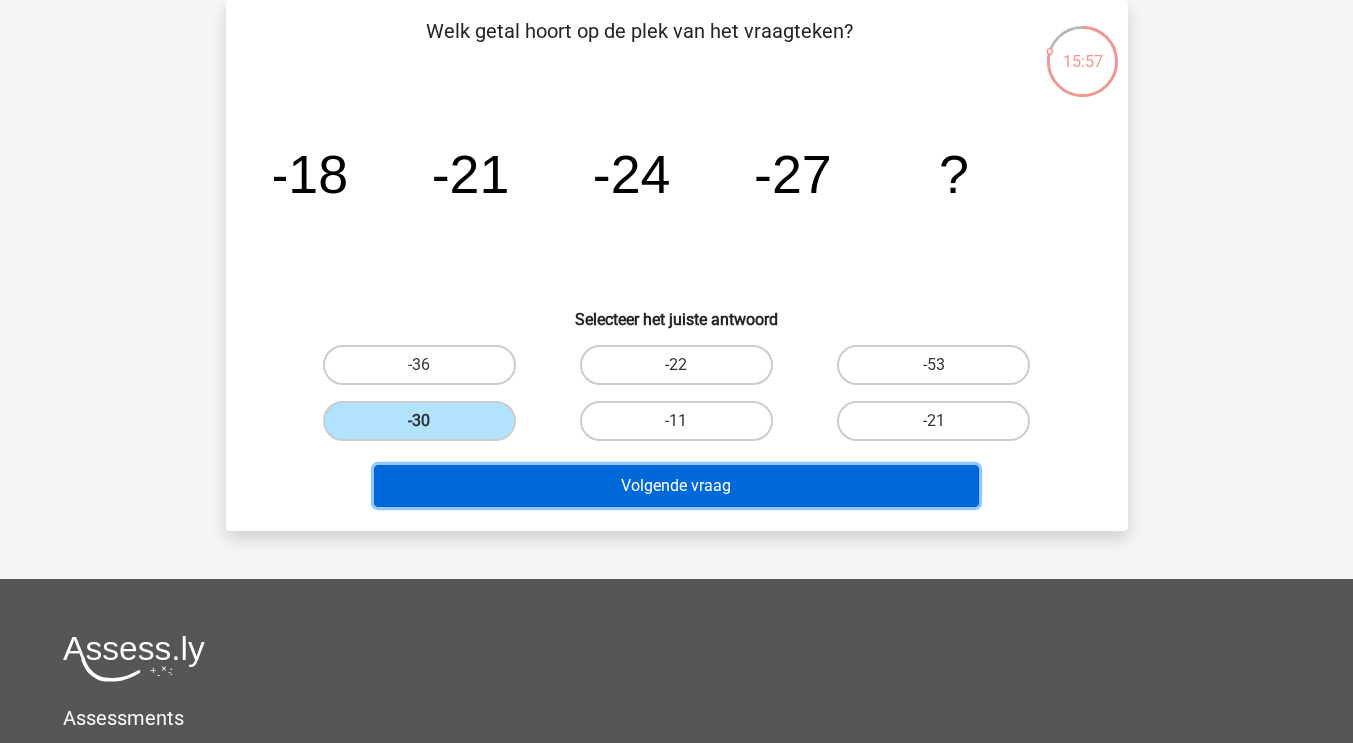 click on "Volgende vraag" at bounding box center [676, 486] 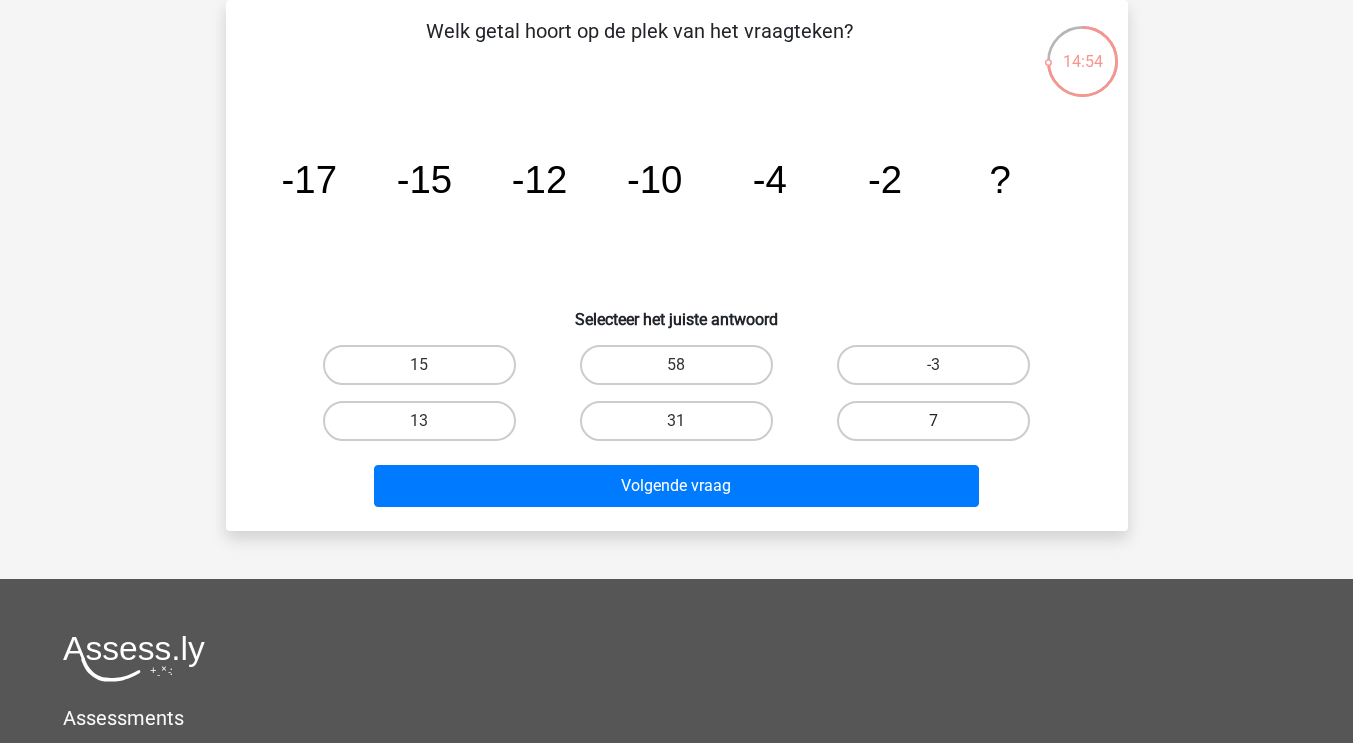 click on "7" at bounding box center [933, 421] 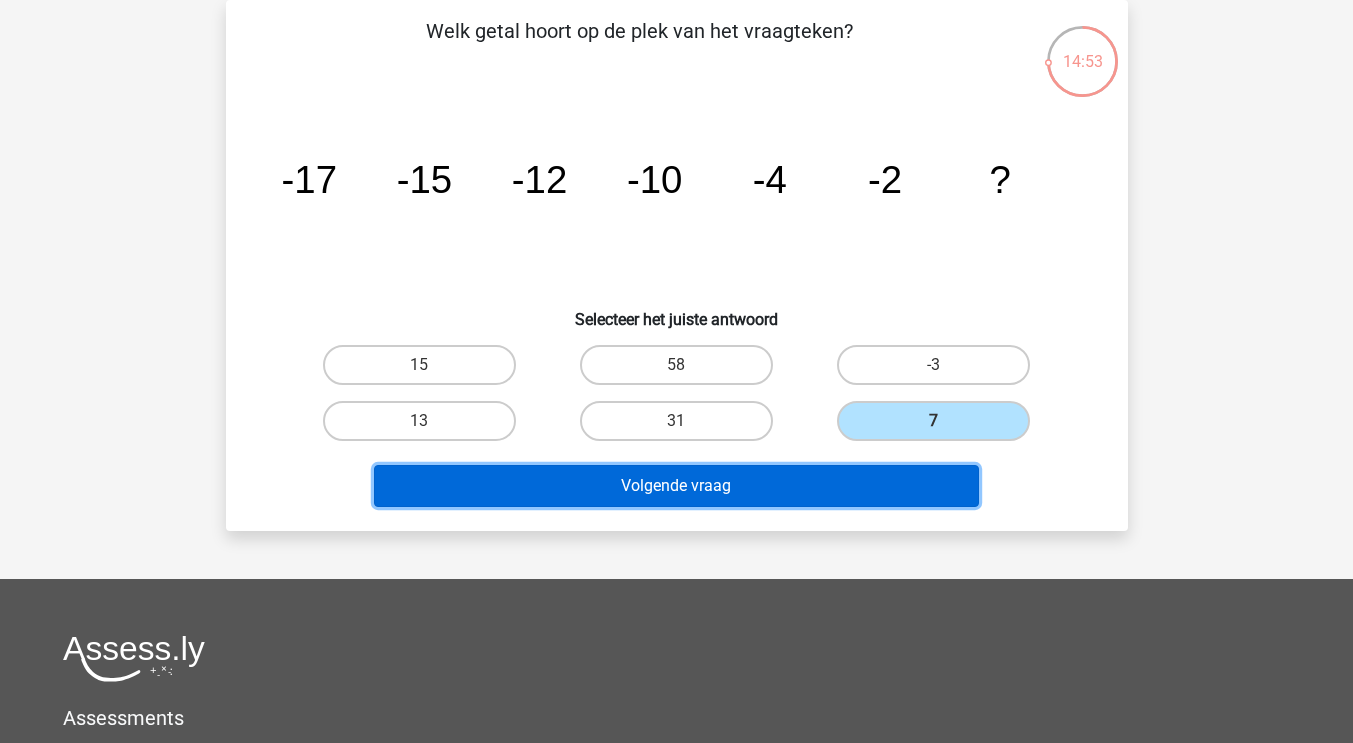 click on "Volgende vraag" at bounding box center [676, 486] 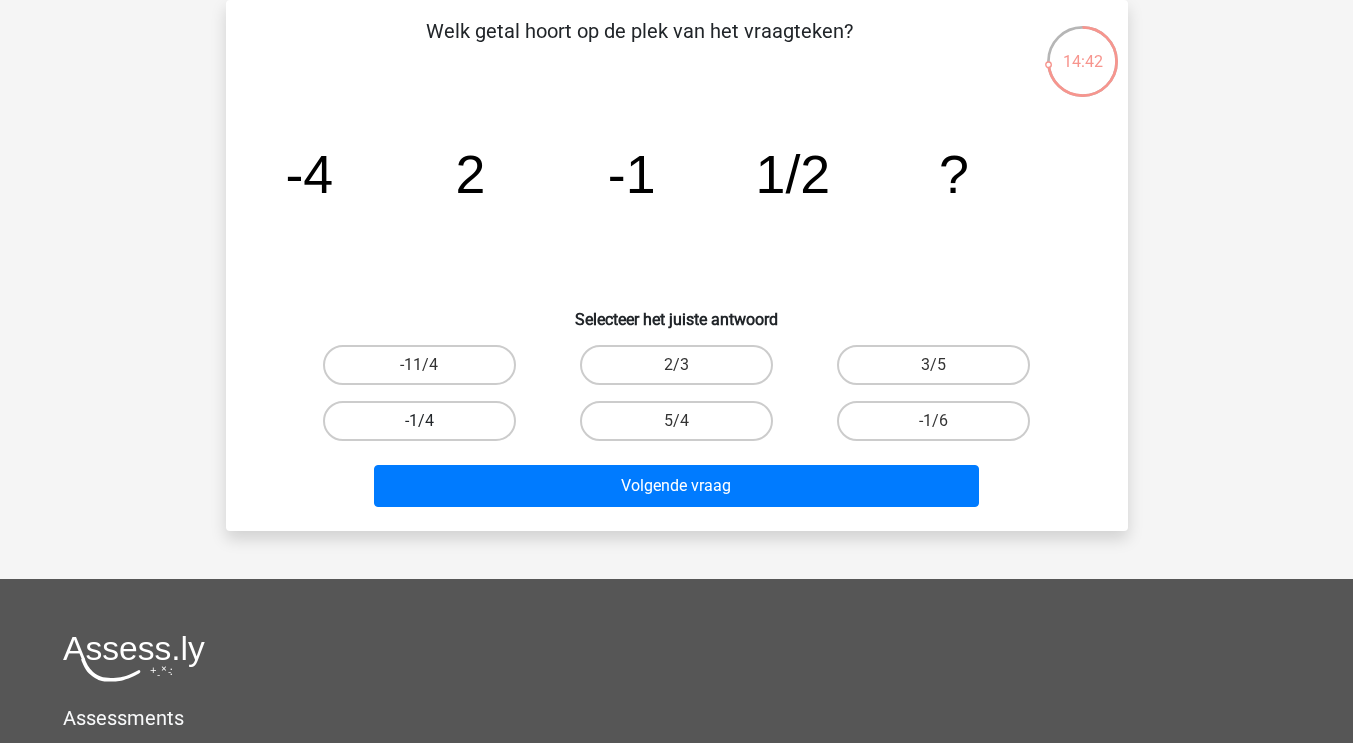 click on "-1/4" at bounding box center (419, 421) 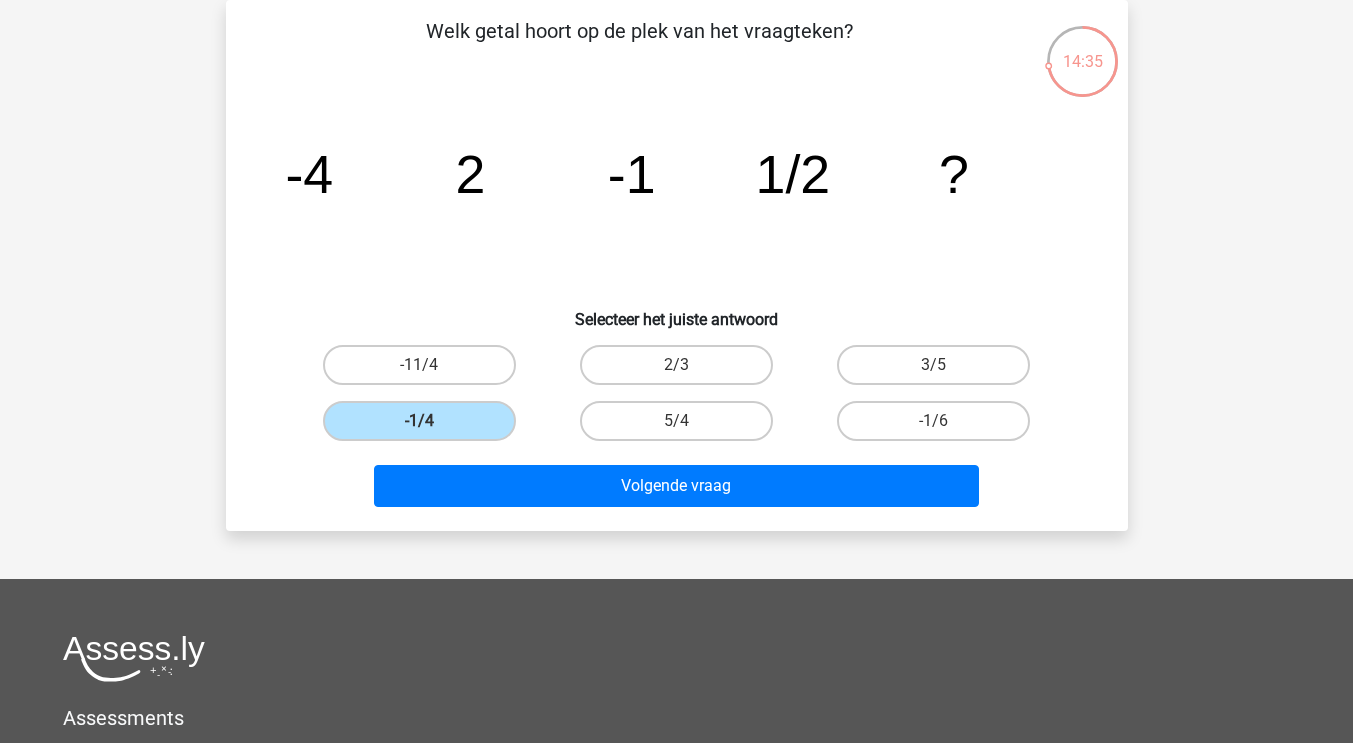 click on "Kies  premium
k
r.d.sinnema@outlook.com
2" at bounding box center [676, 507] 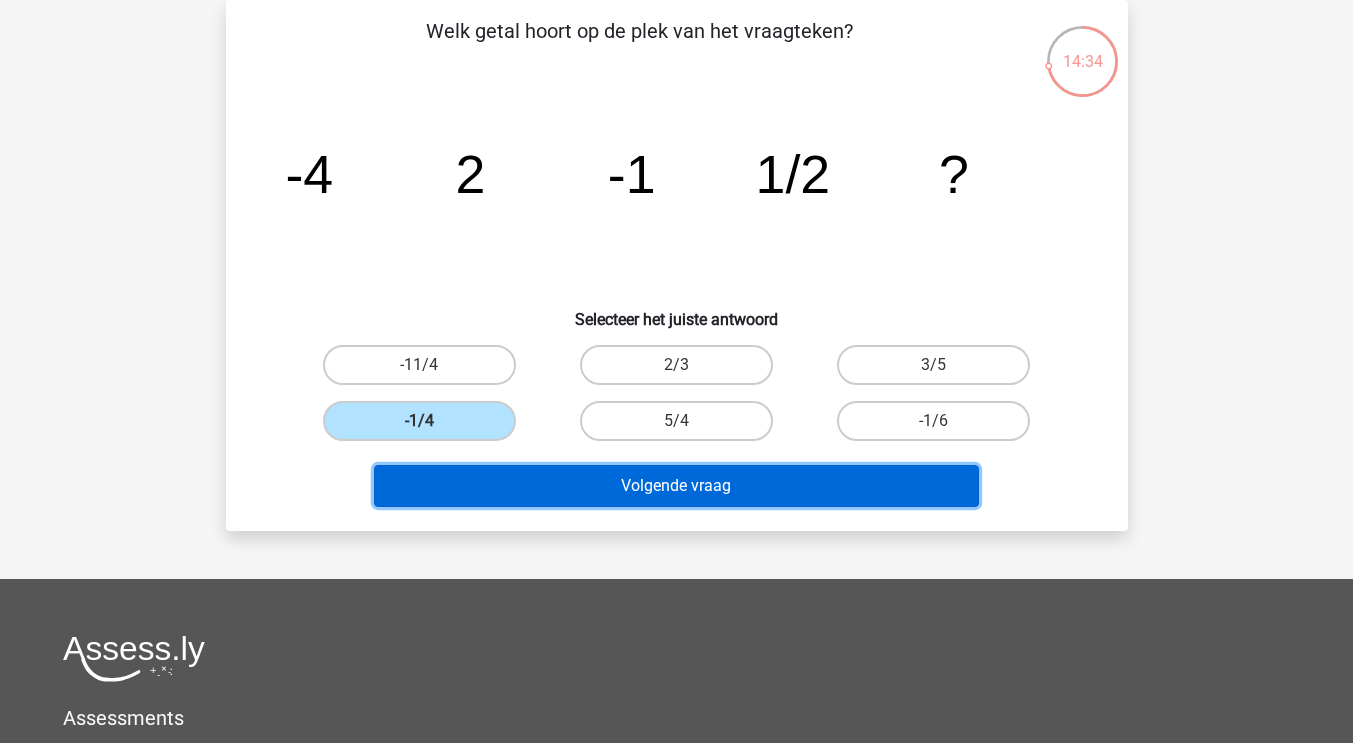 click on "Volgende vraag" at bounding box center (676, 486) 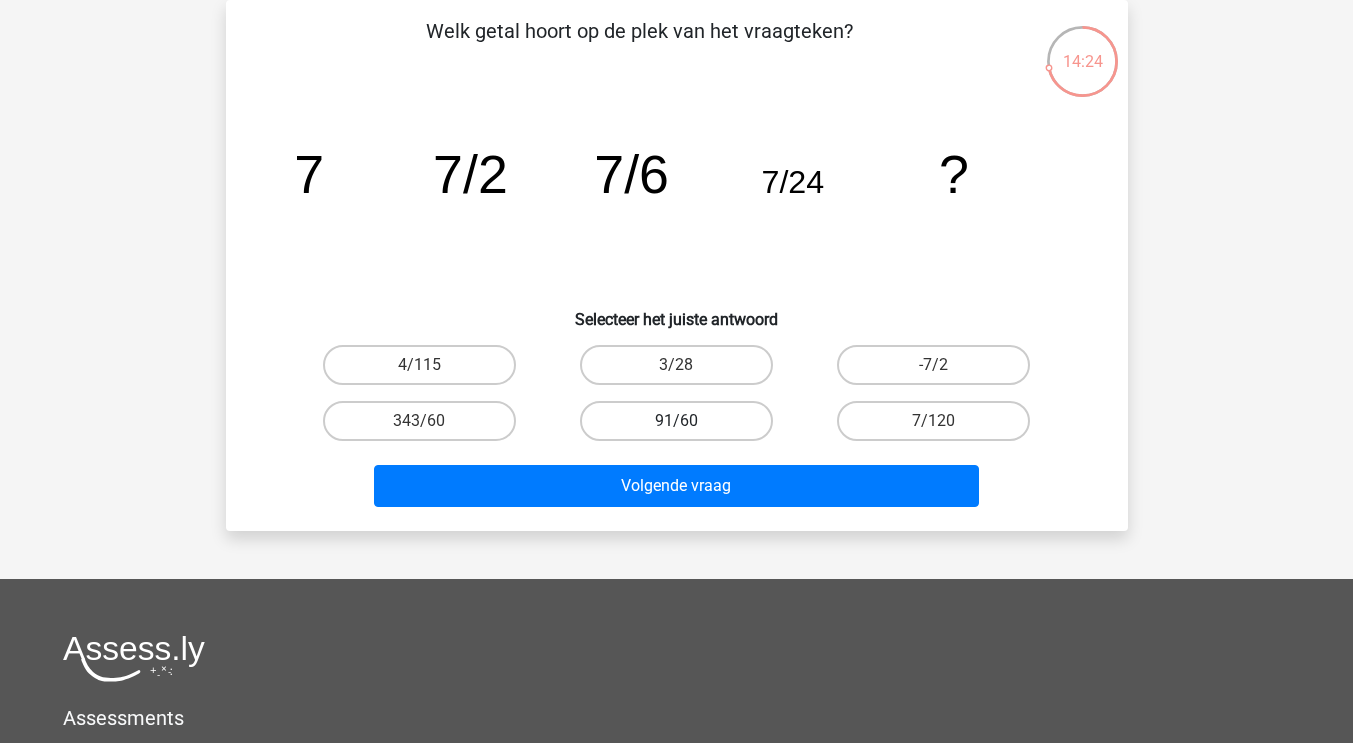 click on "91/60" at bounding box center [676, 421] 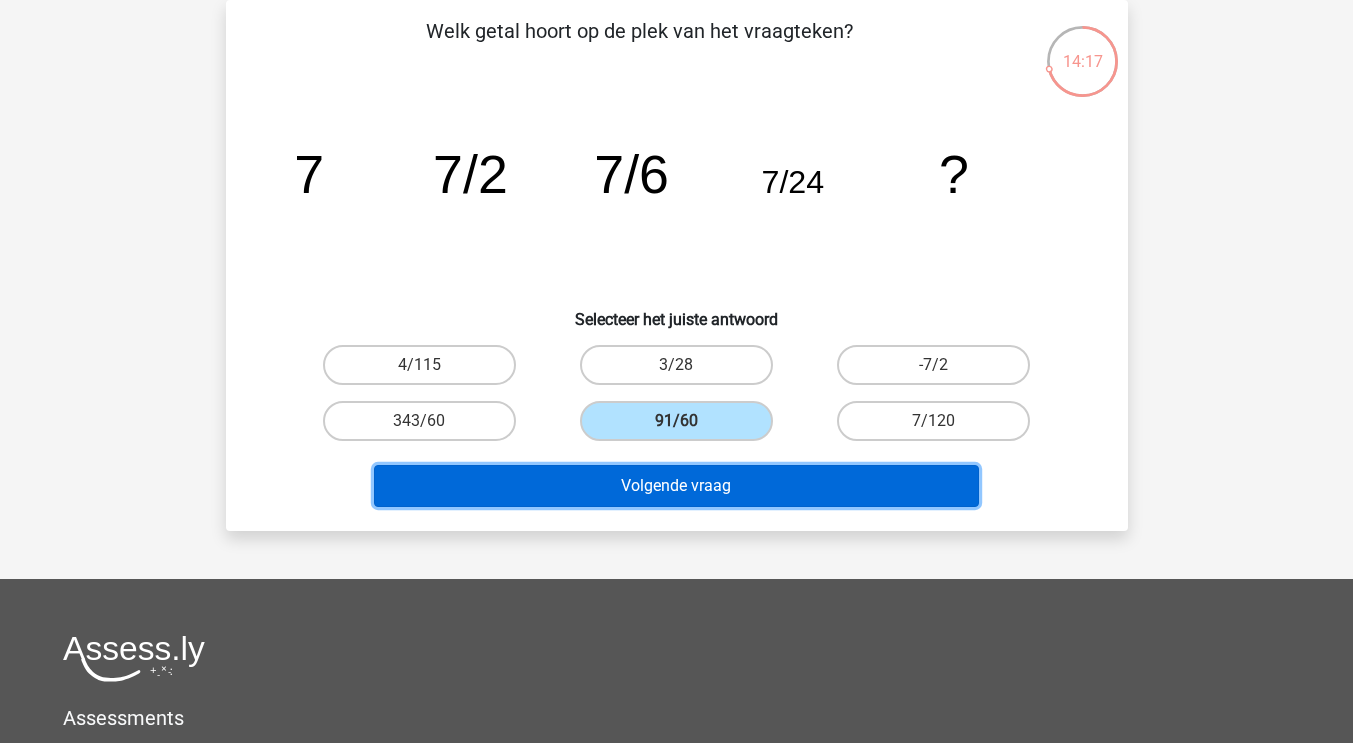 click on "Volgende vraag" at bounding box center [676, 486] 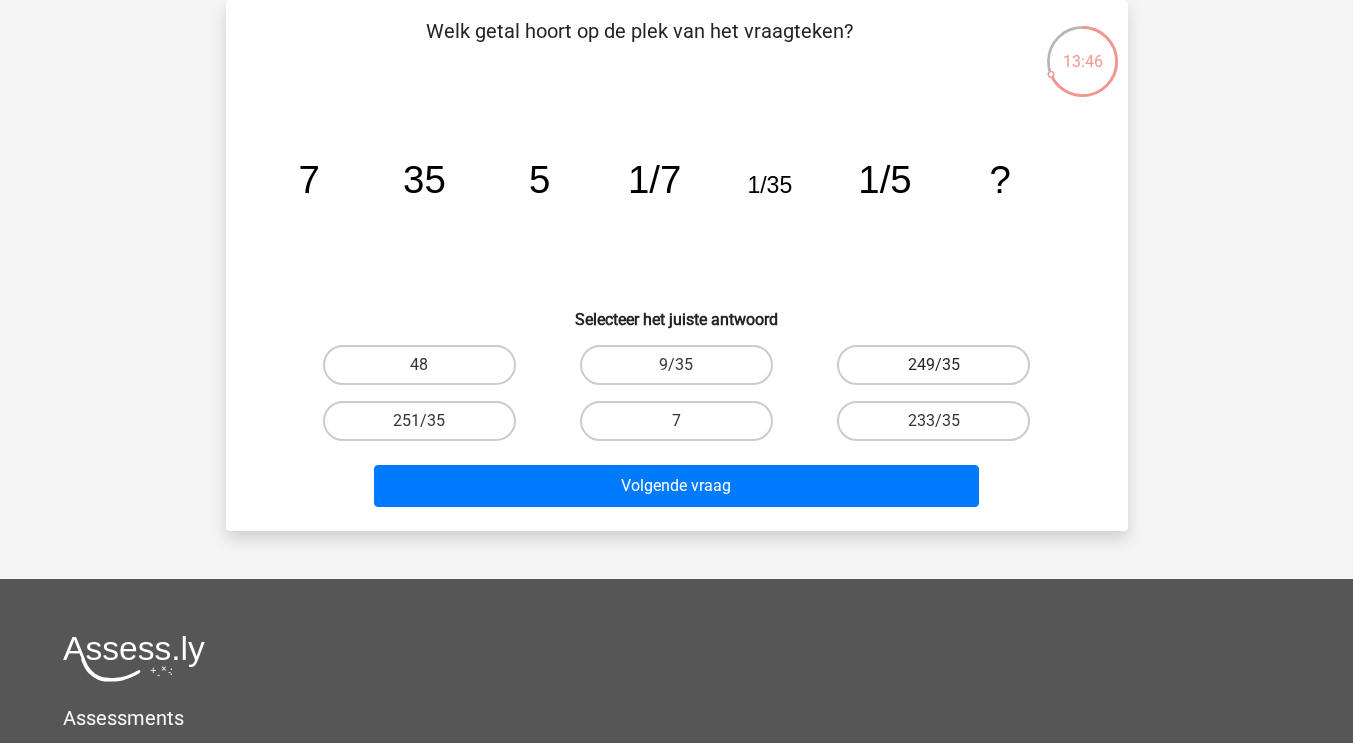 click on "249/35" at bounding box center (933, 365) 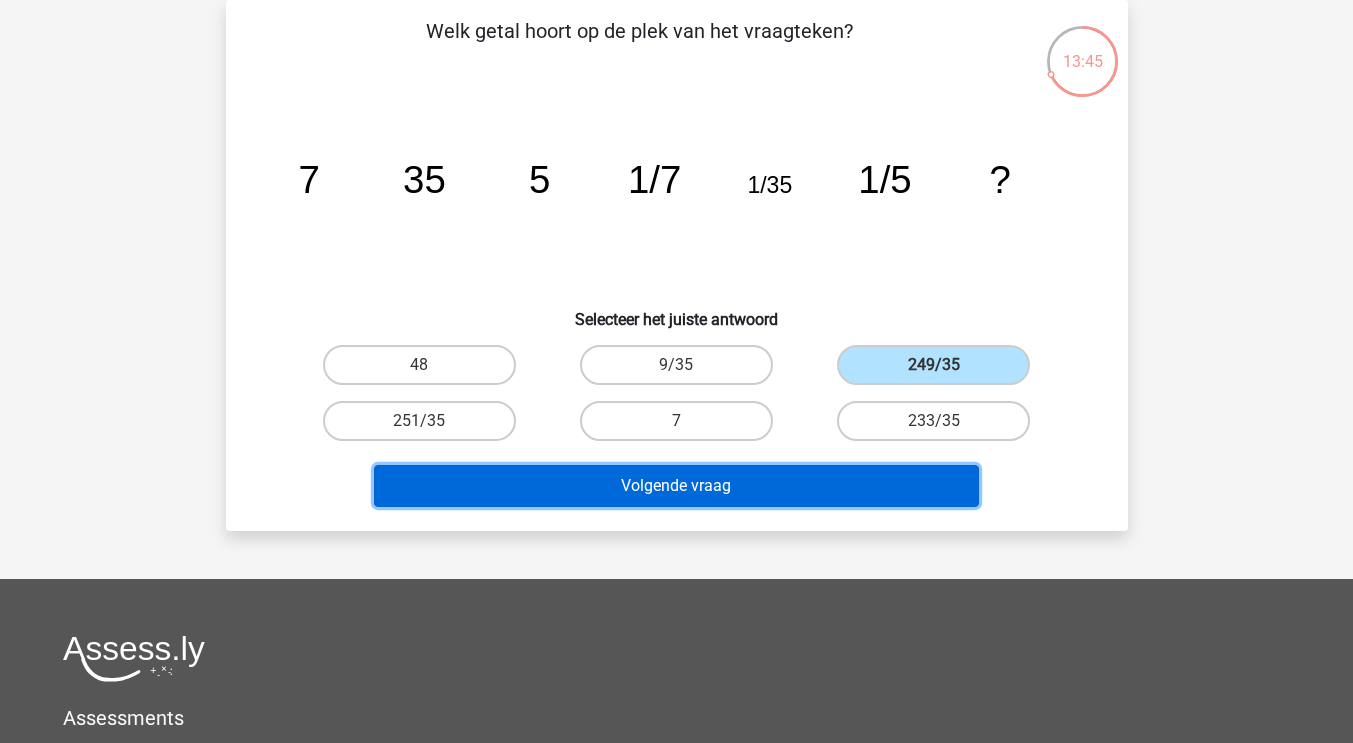 click on "Volgende vraag" at bounding box center (676, 486) 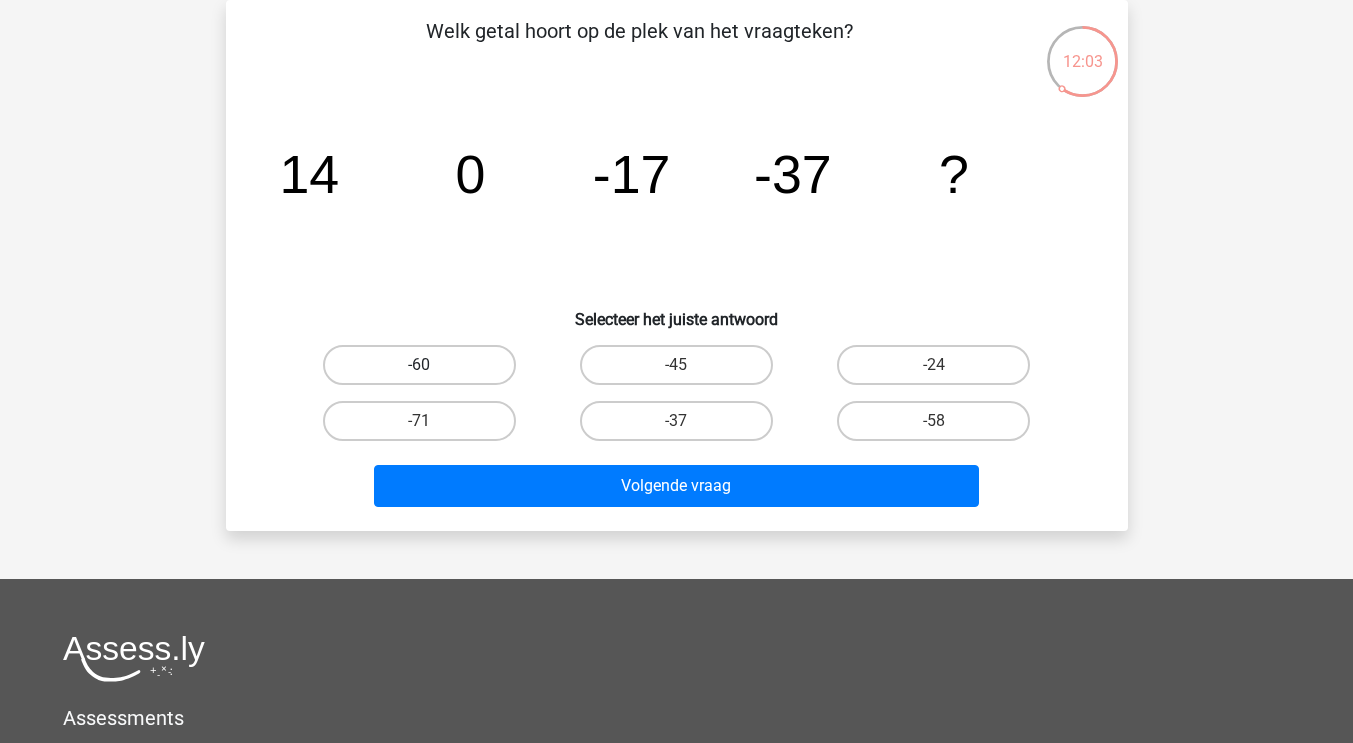 click on "-60" at bounding box center [419, 365] 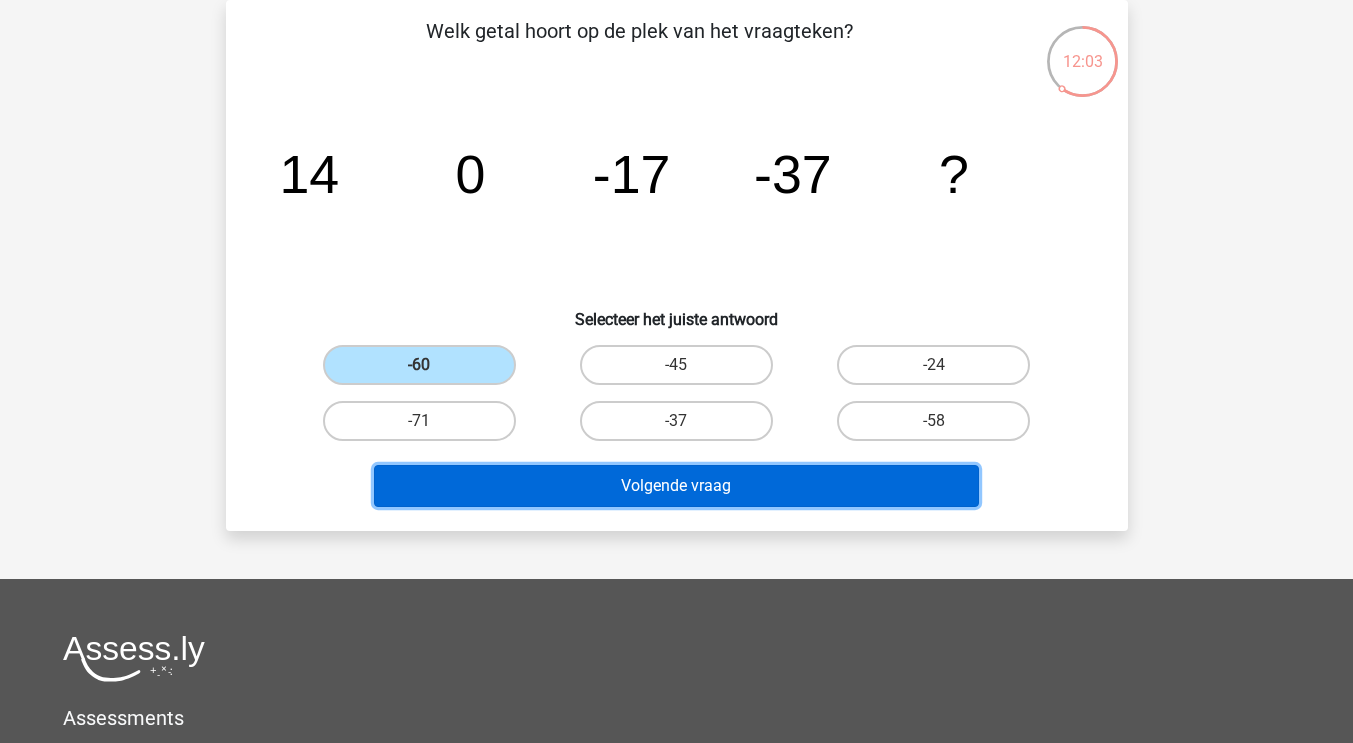 click on "Volgende vraag" at bounding box center [676, 486] 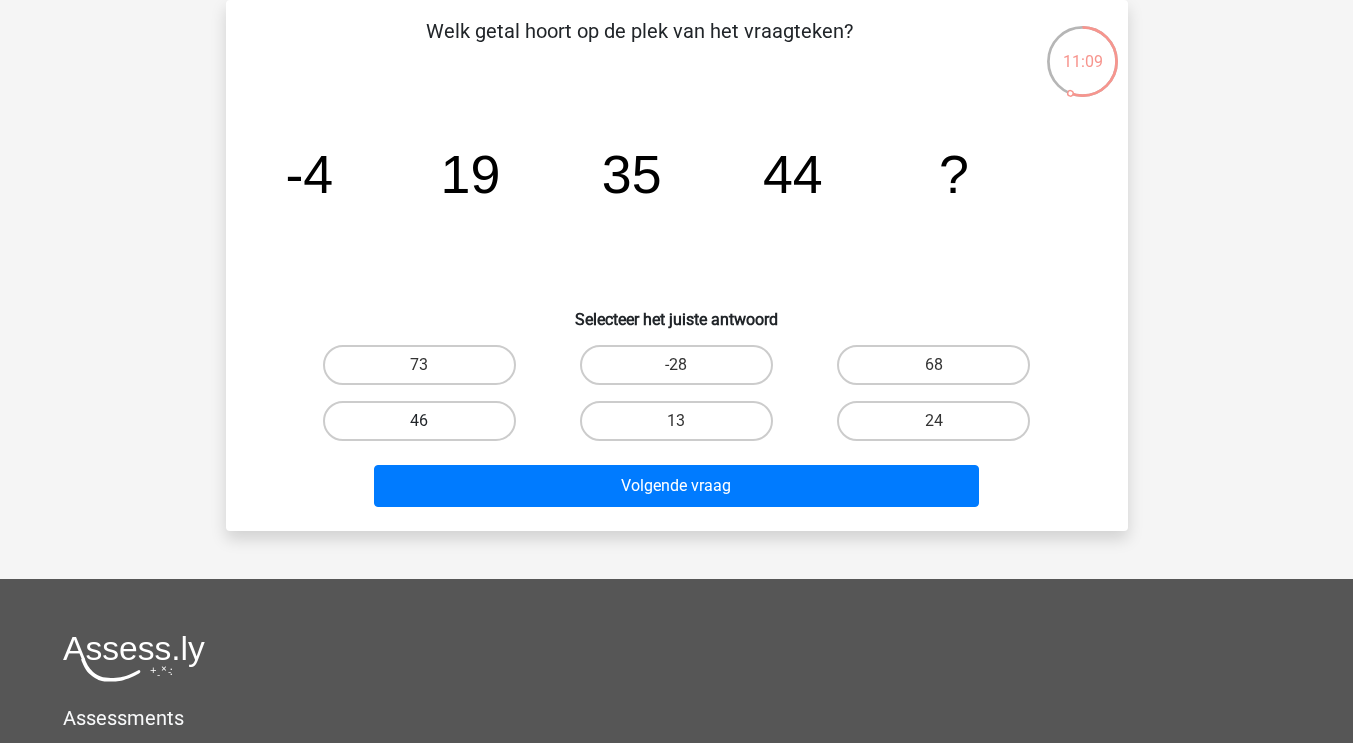 click on "46" at bounding box center (419, 421) 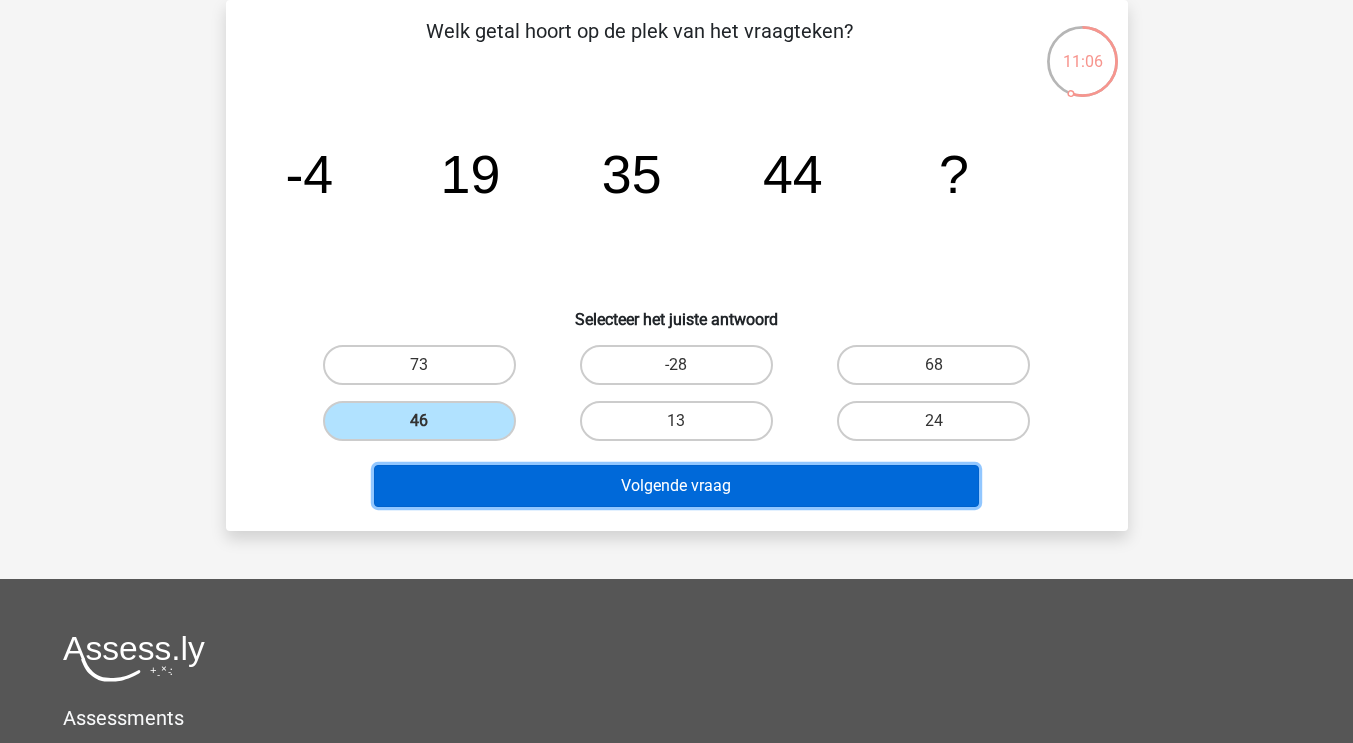 click on "Volgende vraag" at bounding box center (676, 486) 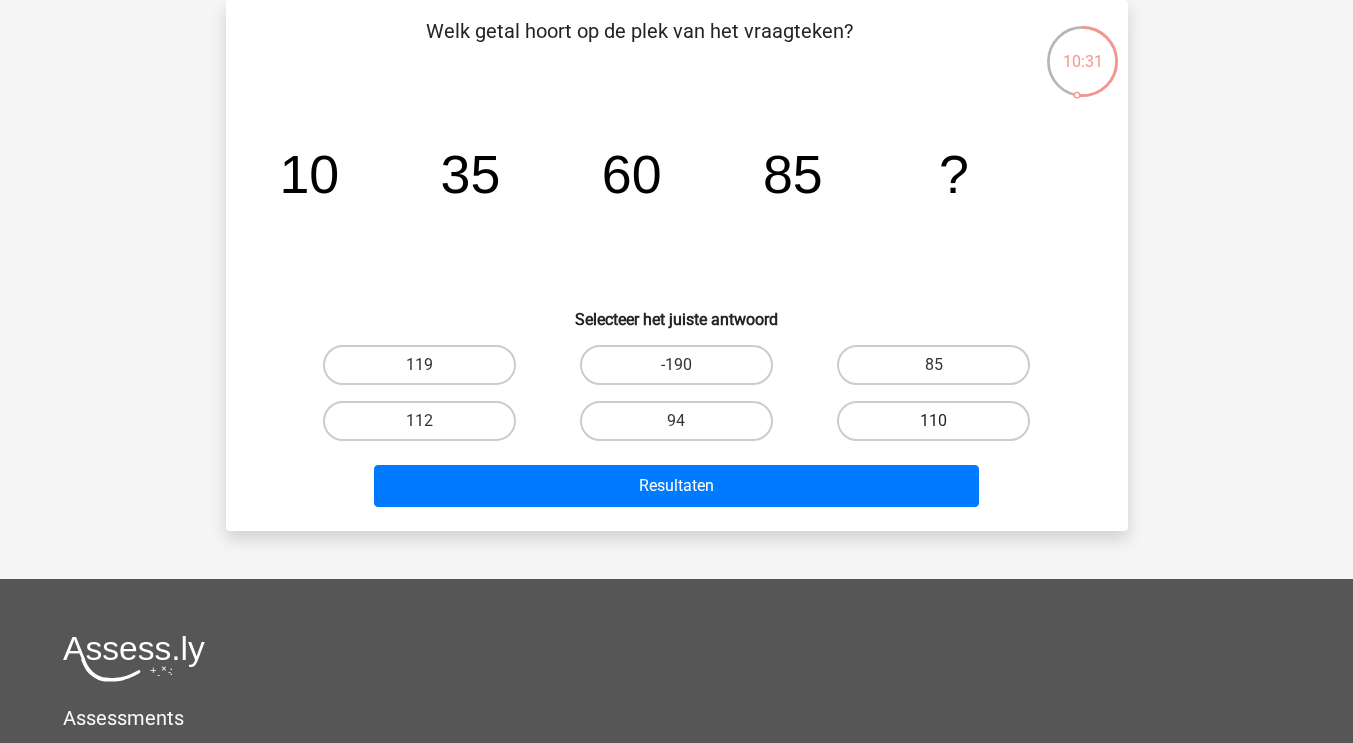 click on "110" at bounding box center [933, 421] 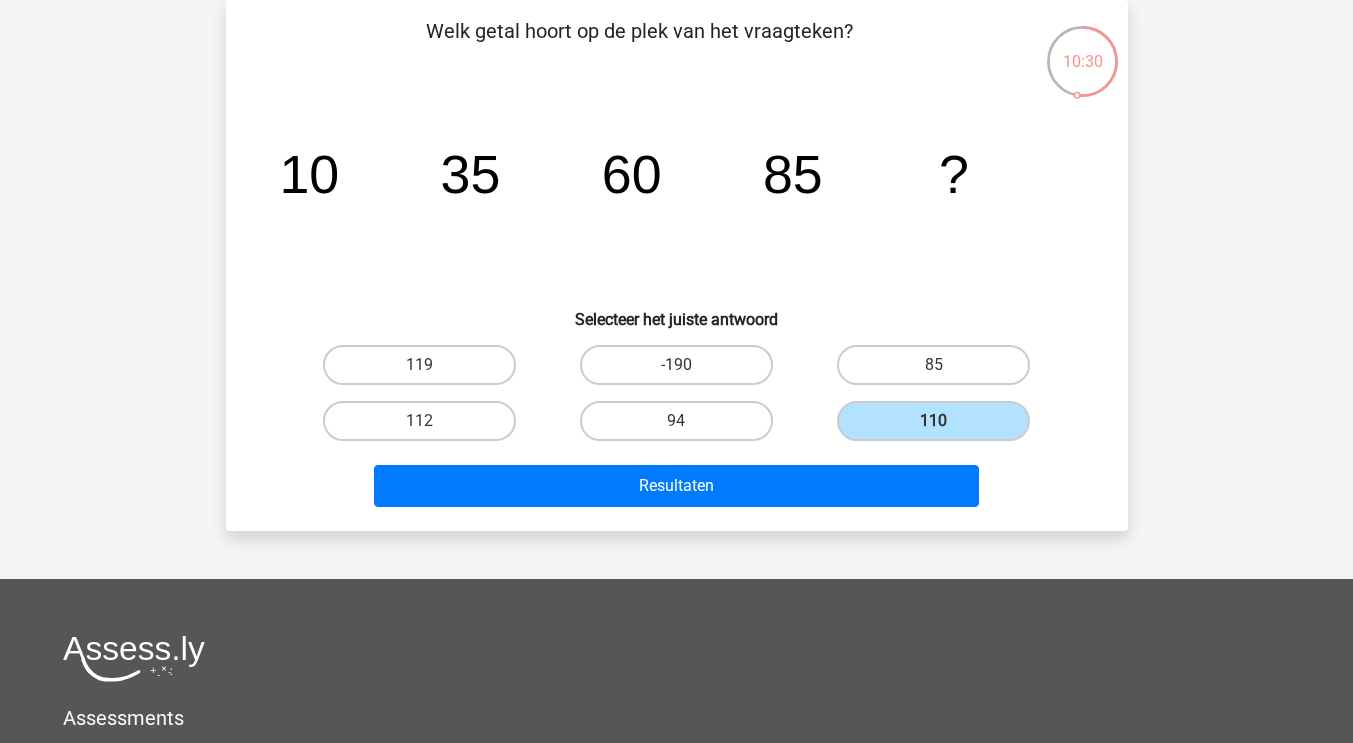 click on "Resultaten" at bounding box center [677, 482] 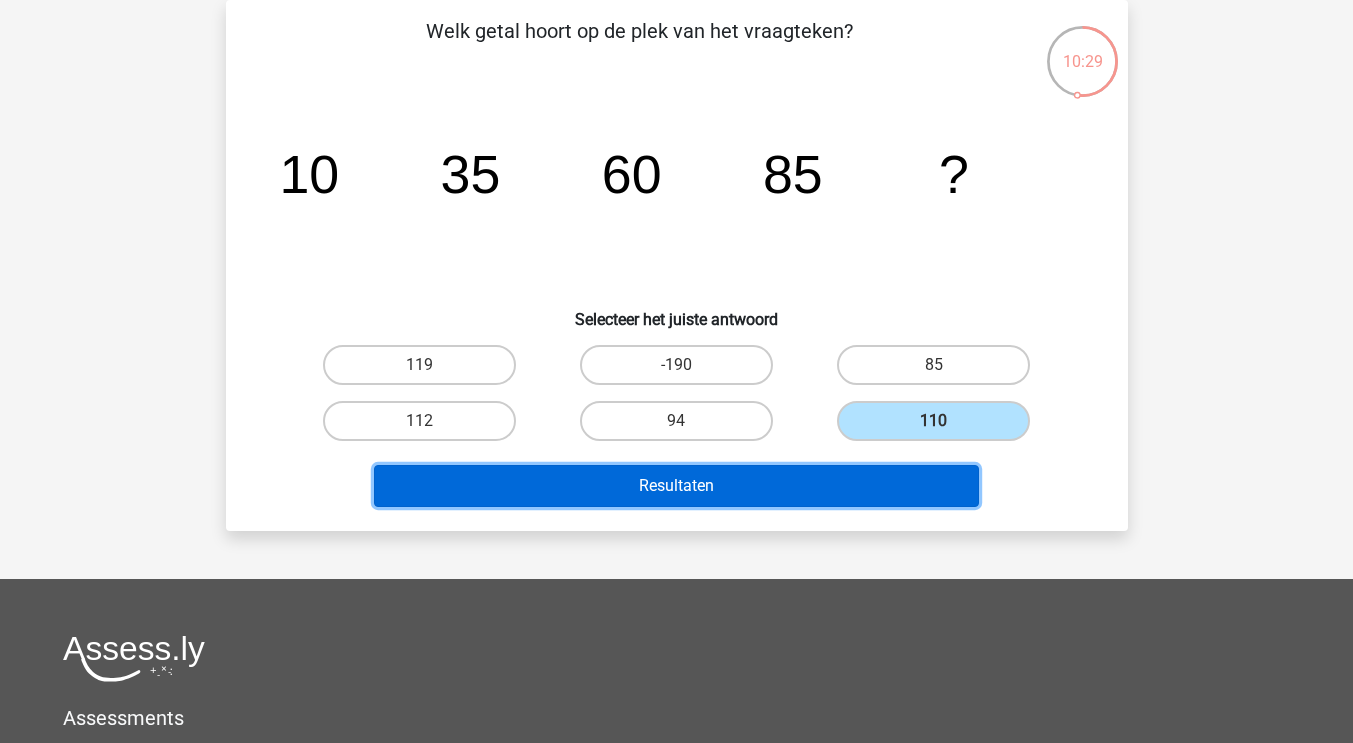 click on "Resultaten" at bounding box center [676, 486] 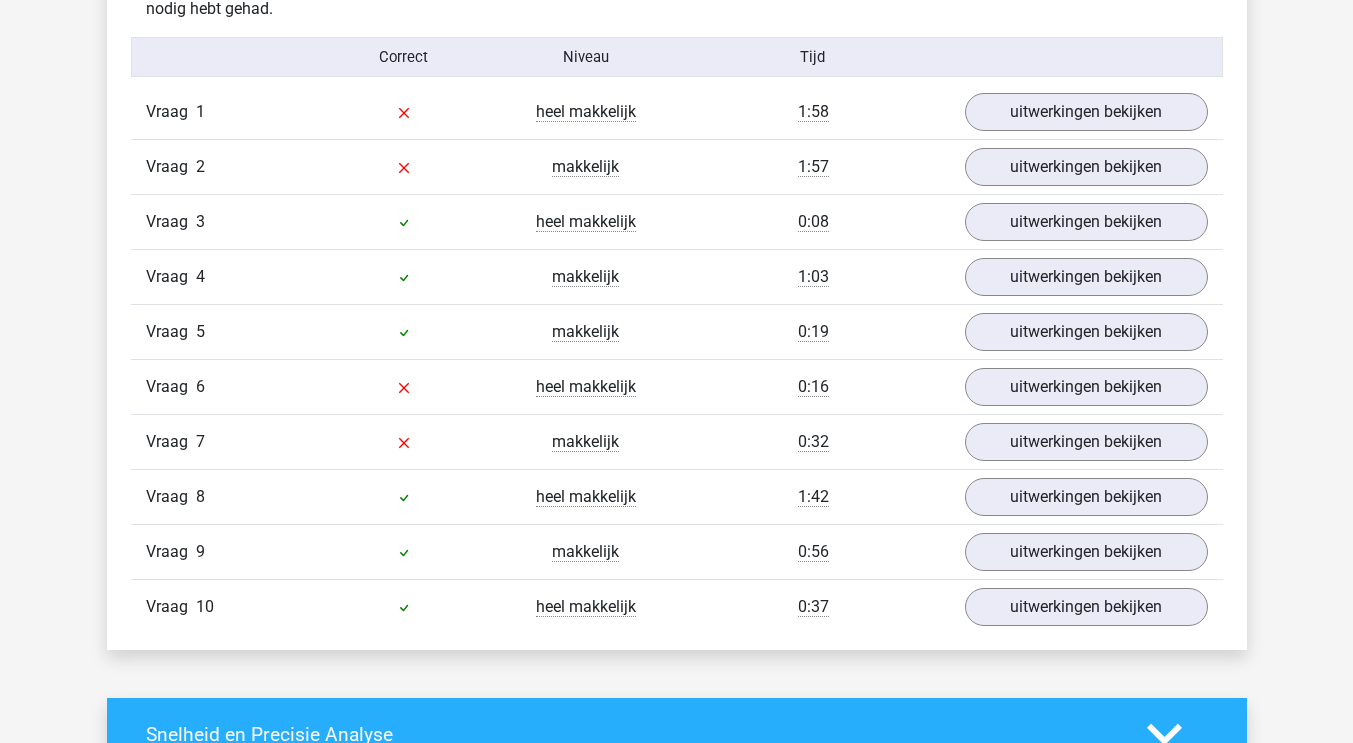 scroll, scrollTop: 1642, scrollLeft: 0, axis: vertical 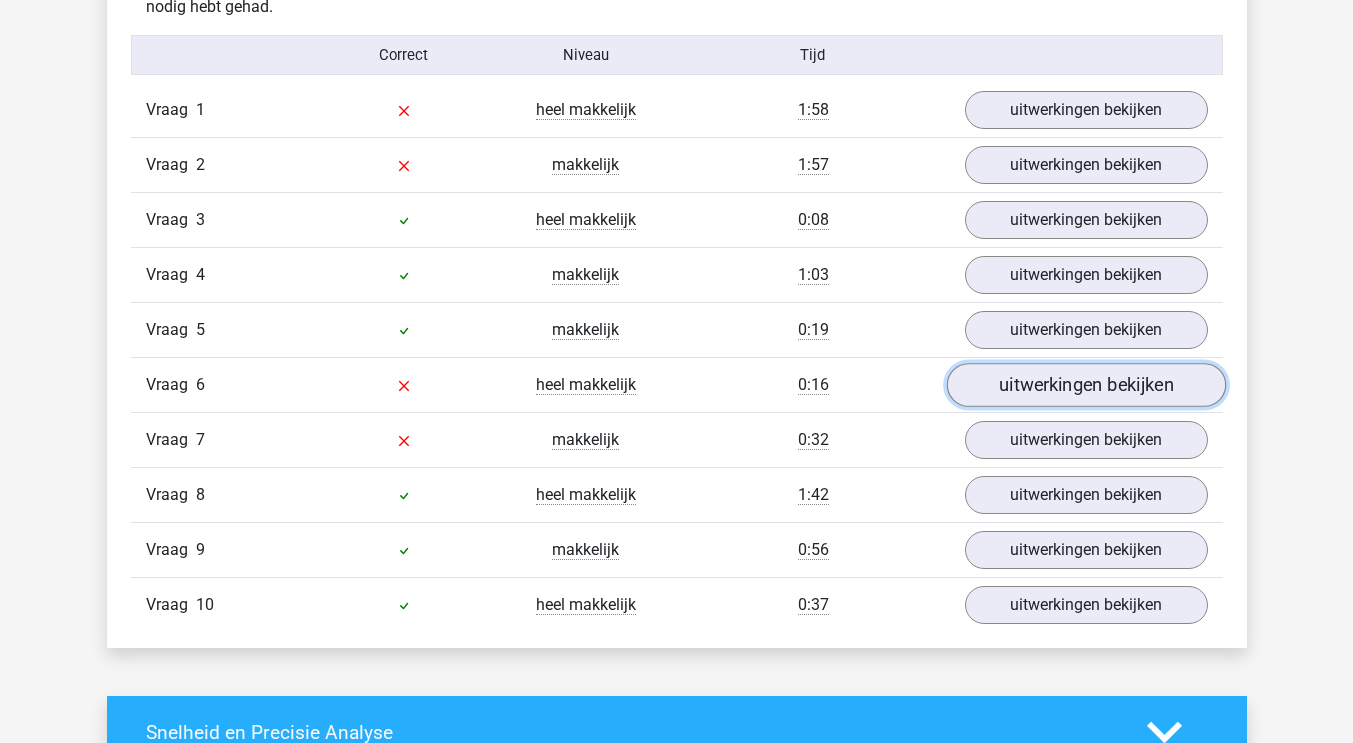 click on "uitwerkingen bekijken" at bounding box center (1085, 386) 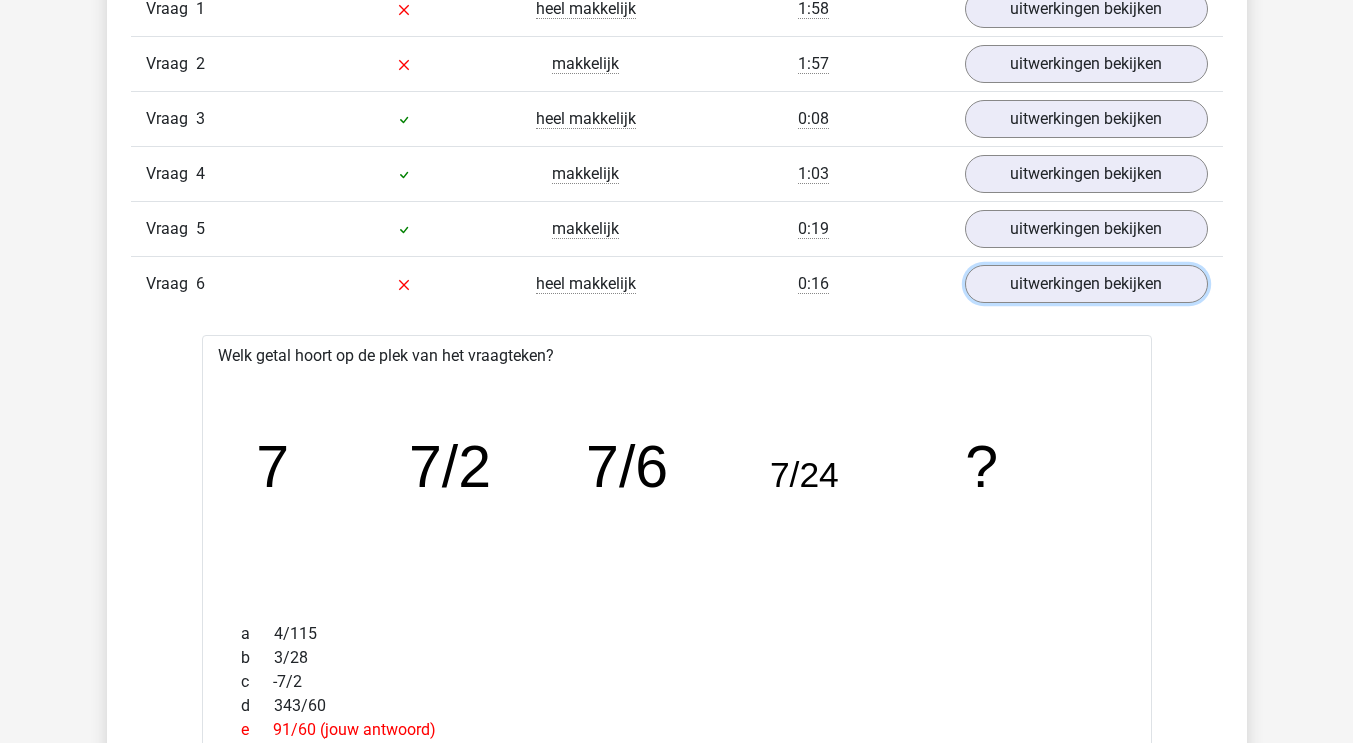 scroll, scrollTop: 1737, scrollLeft: 0, axis: vertical 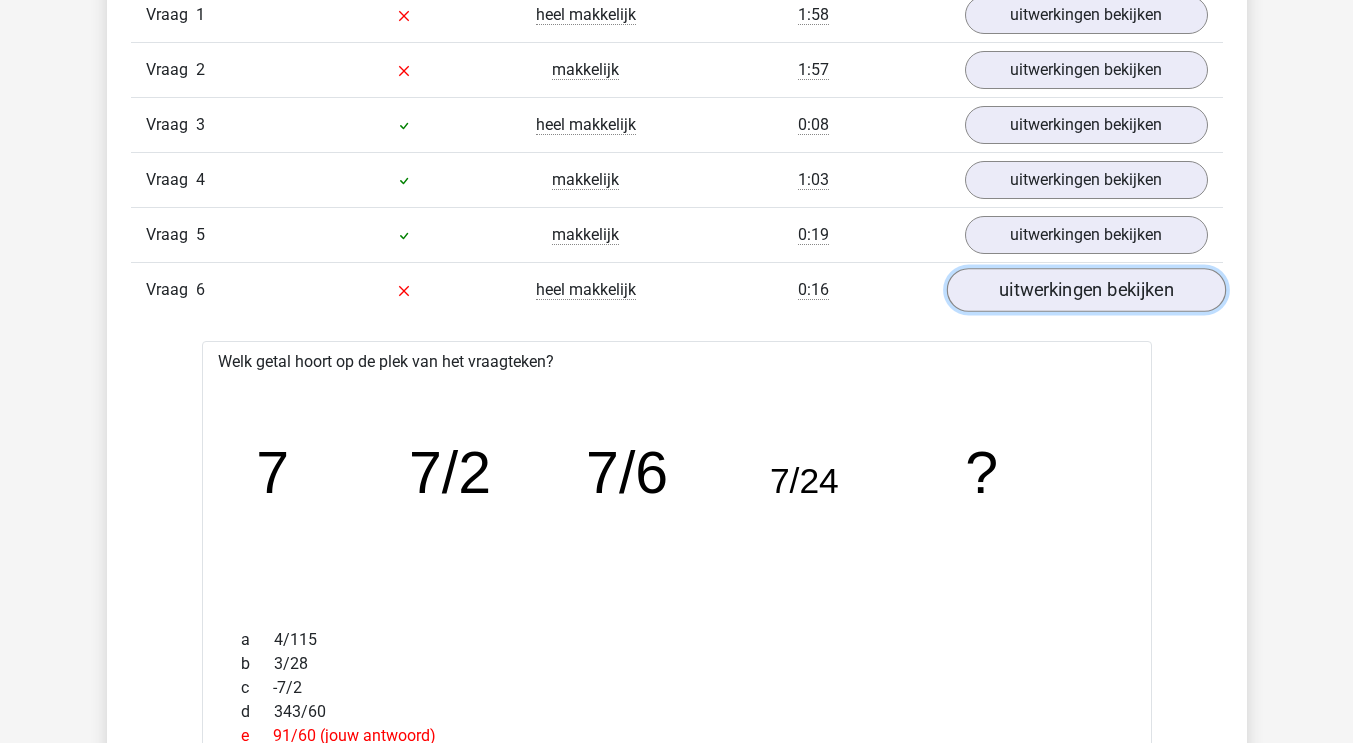 click on "uitwerkingen bekijken" at bounding box center (1085, 291) 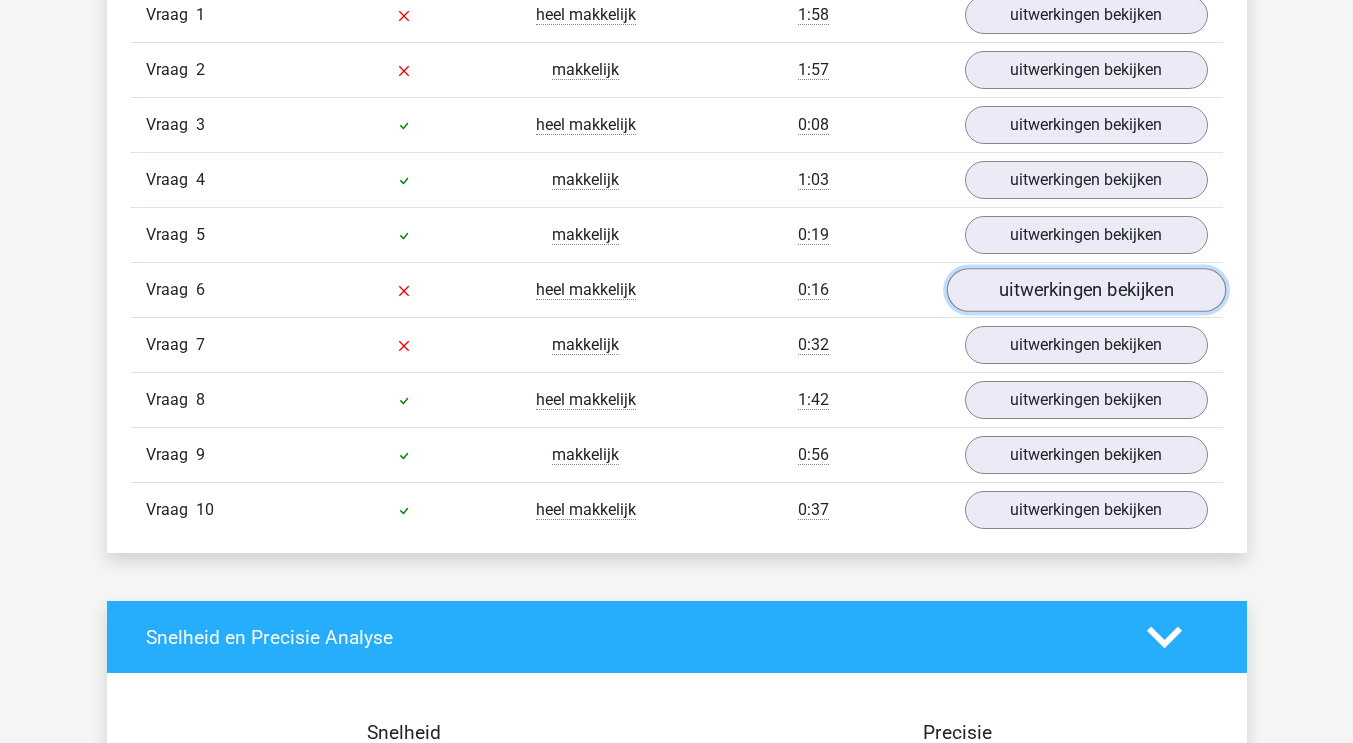 scroll, scrollTop: 1759, scrollLeft: 0, axis: vertical 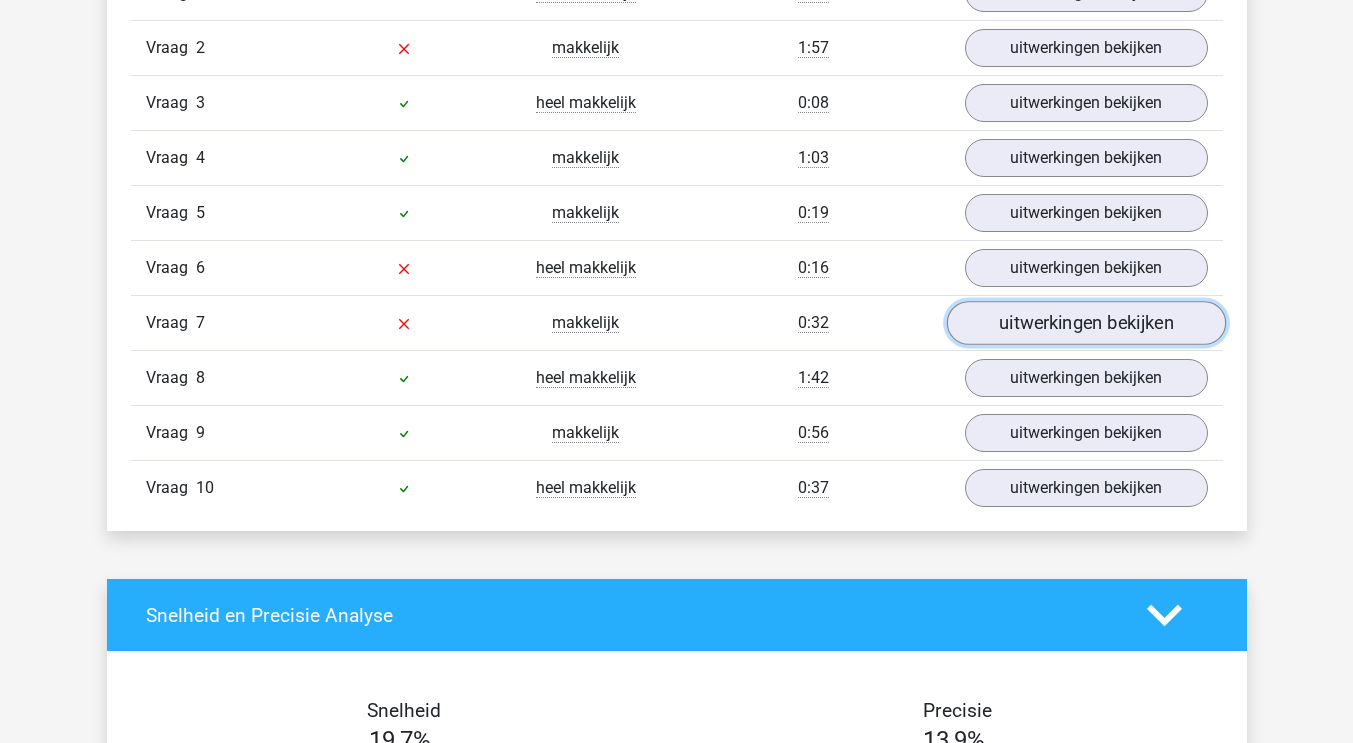 click on "uitwerkingen bekijken" at bounding box center (1085, 324) 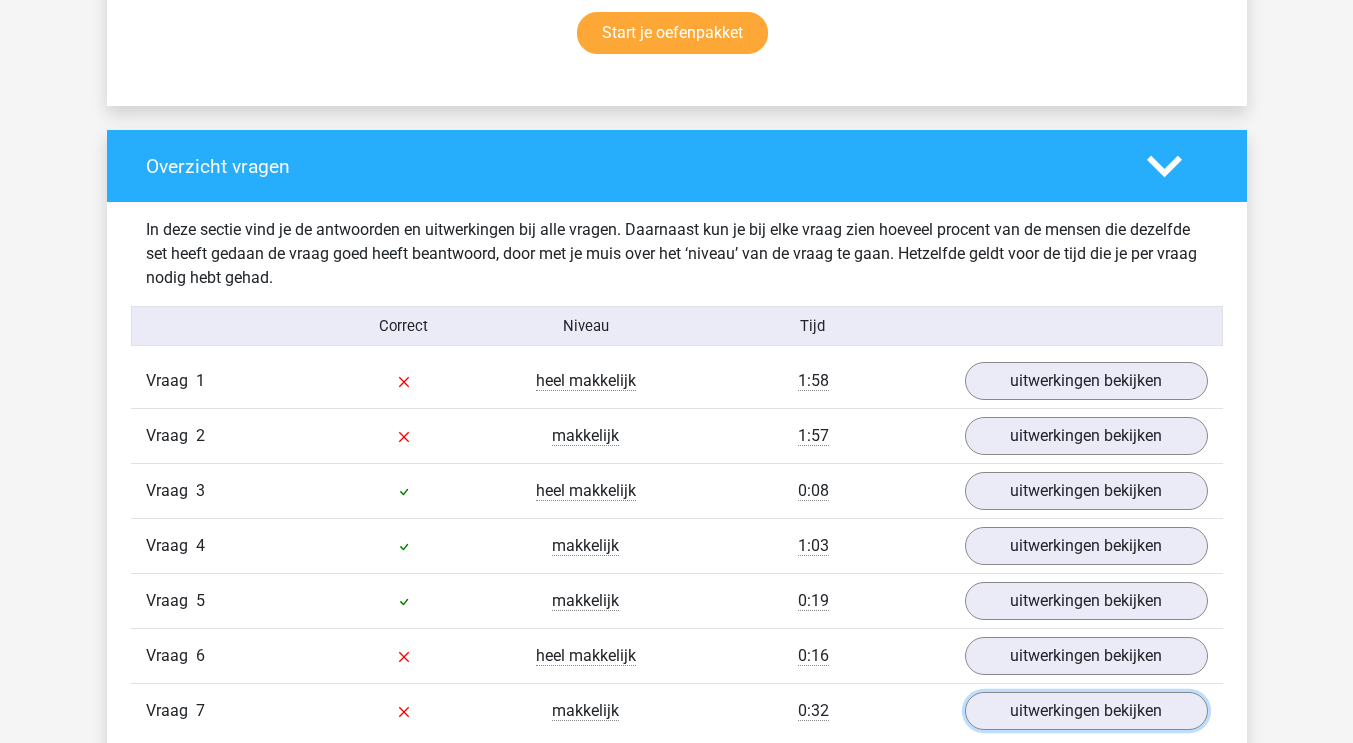 scroll, scrollTop: 1370, scrollLeft: 0, axis: vertical 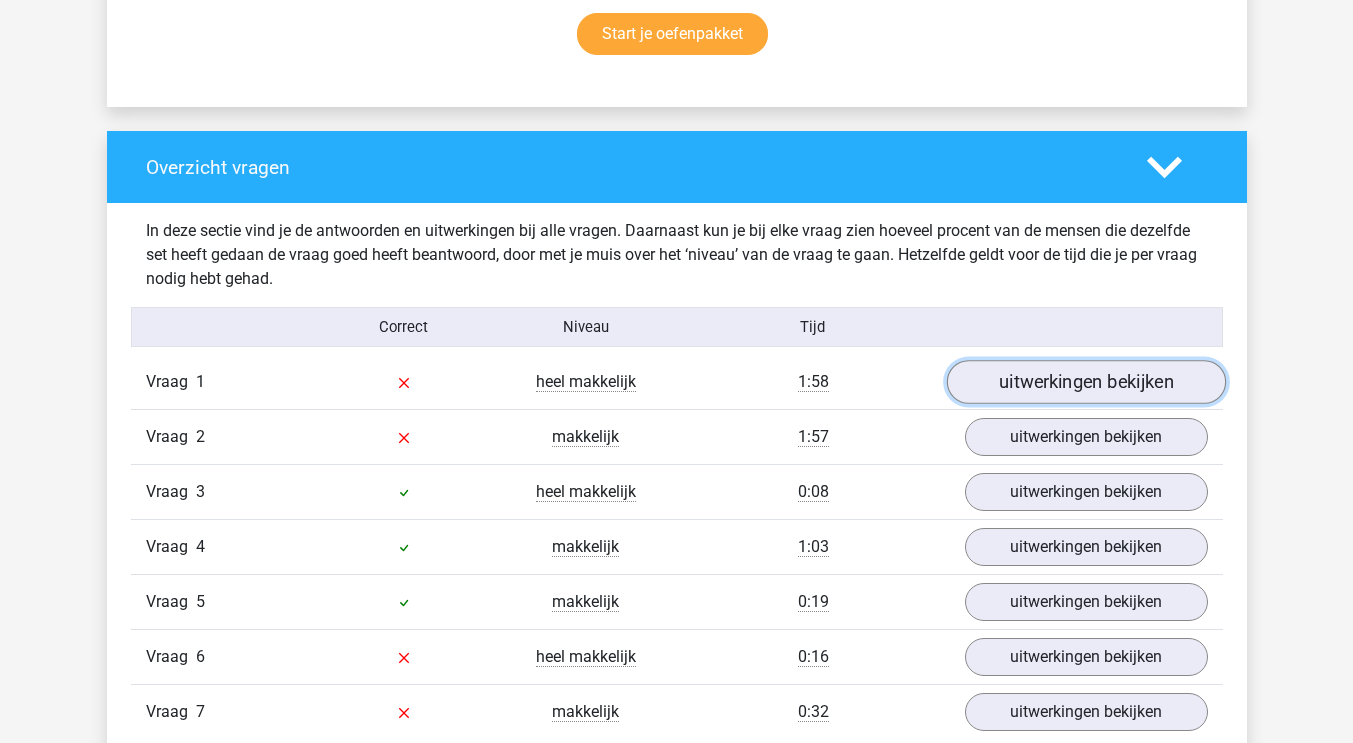 click on "uitwerkingen bekijken" at bounding box center [1085, 383] 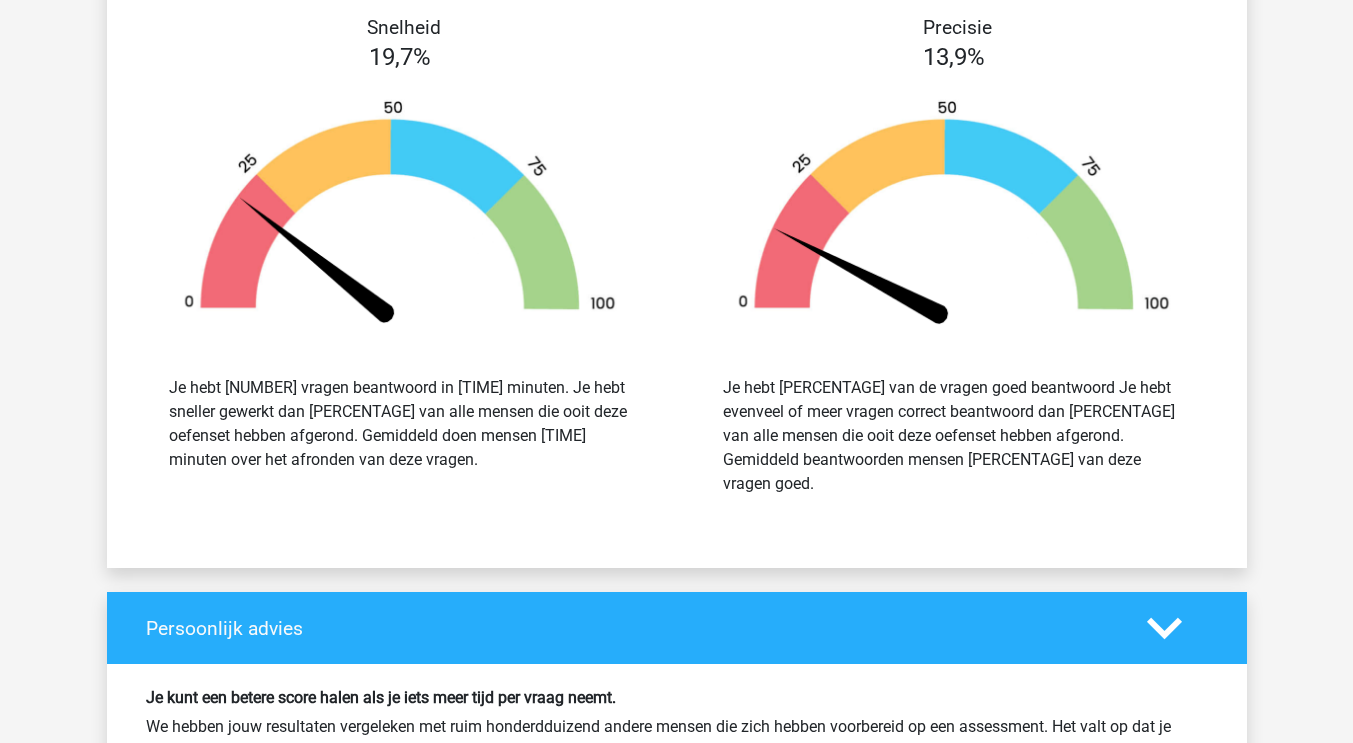 scroll, scrollTop: 4909, scrollLeft: 0, axis: vertical 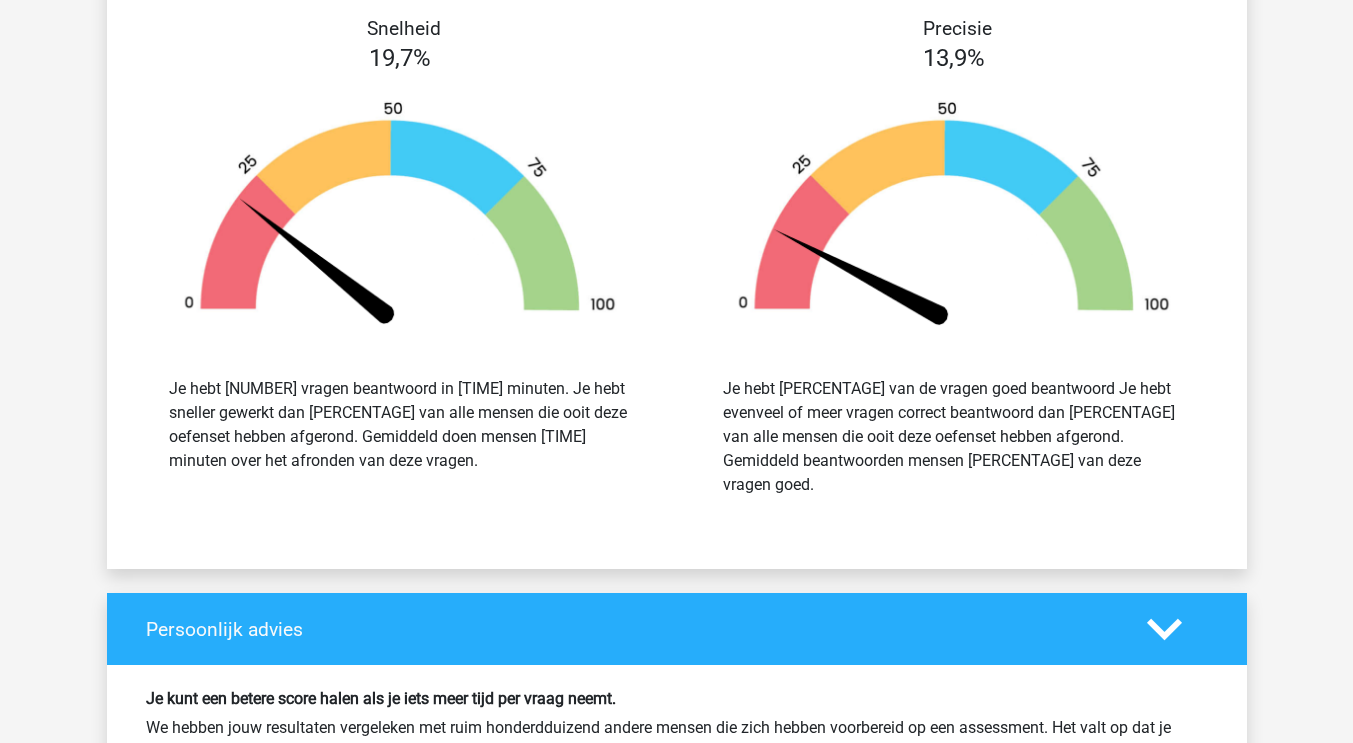click on "Je hebt 60,0%
van de vragen goed beantwoord
Je hebt evenveel of meer vragen correct beantwoord dan 13,9%
van alle mensen die ooit deze oefenset hebben afgerond. Gemiddeld beantwoorden mensen
89,9%
van deze vragen goed." at bounding box center [954, 437] 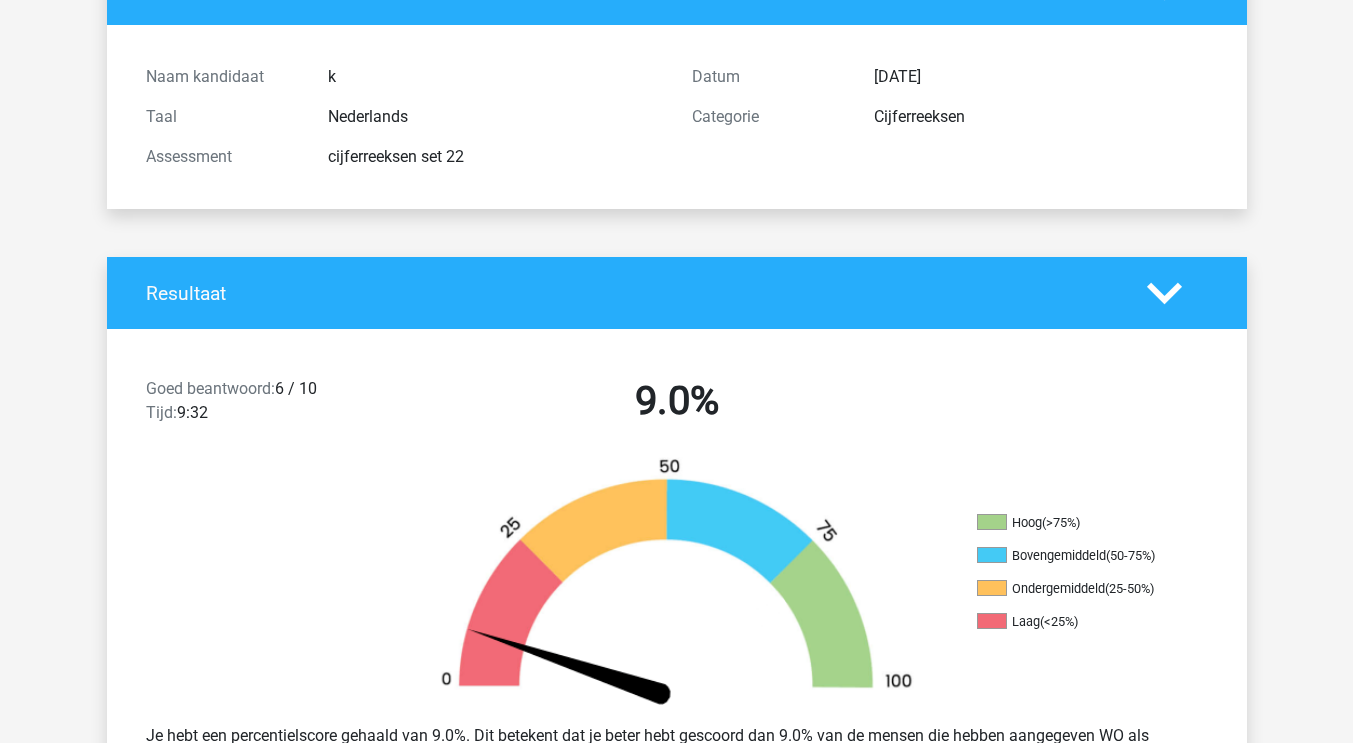 scroll, scrollTop: 0, scrollLeft: 0, axis: both 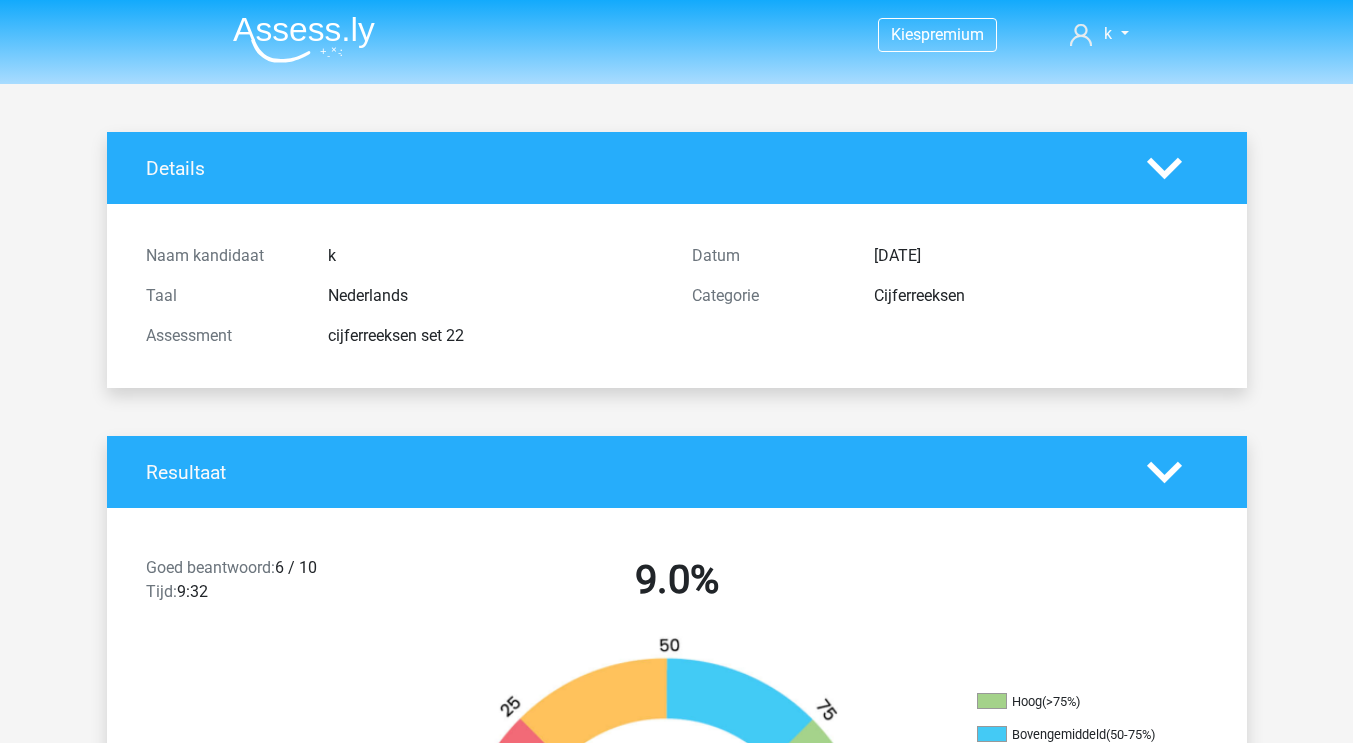 click at bounding box center [304, 39] 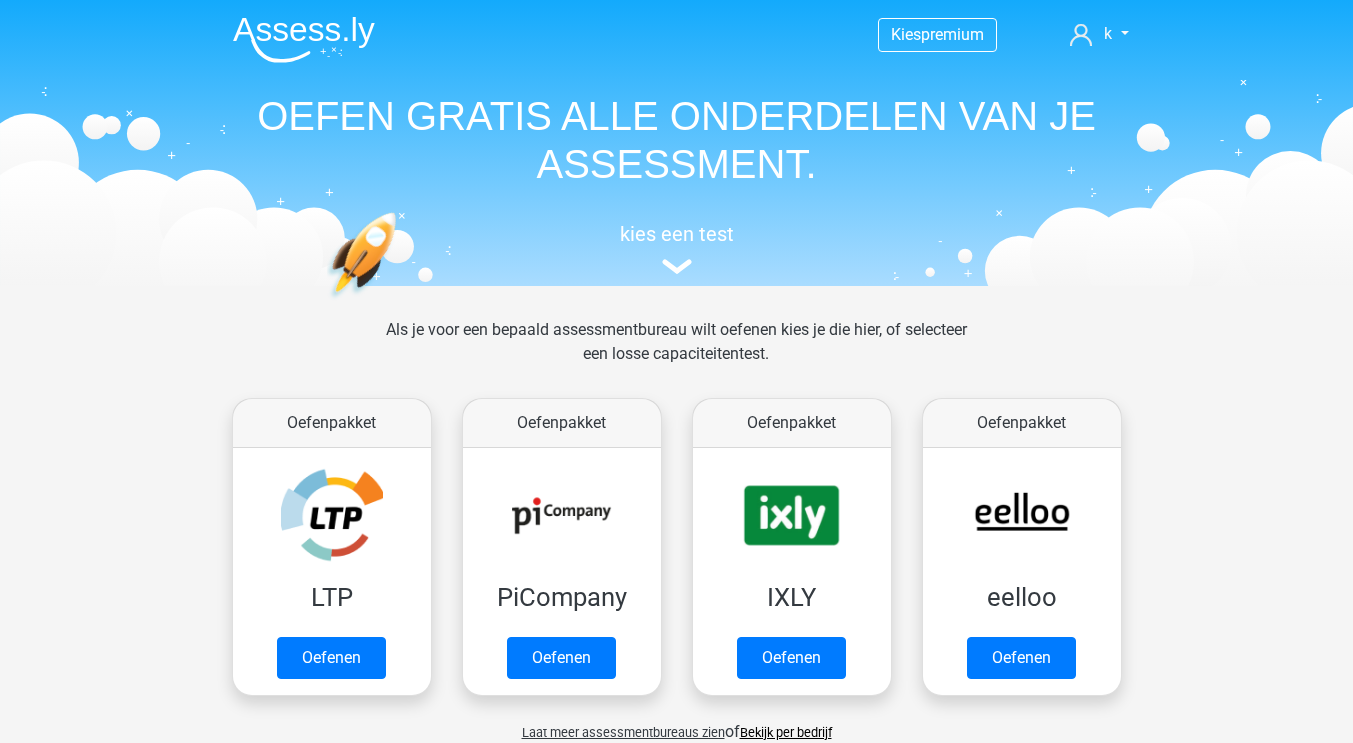 scroll, scrollTop: 0, scrollLeft: 0, axis: both 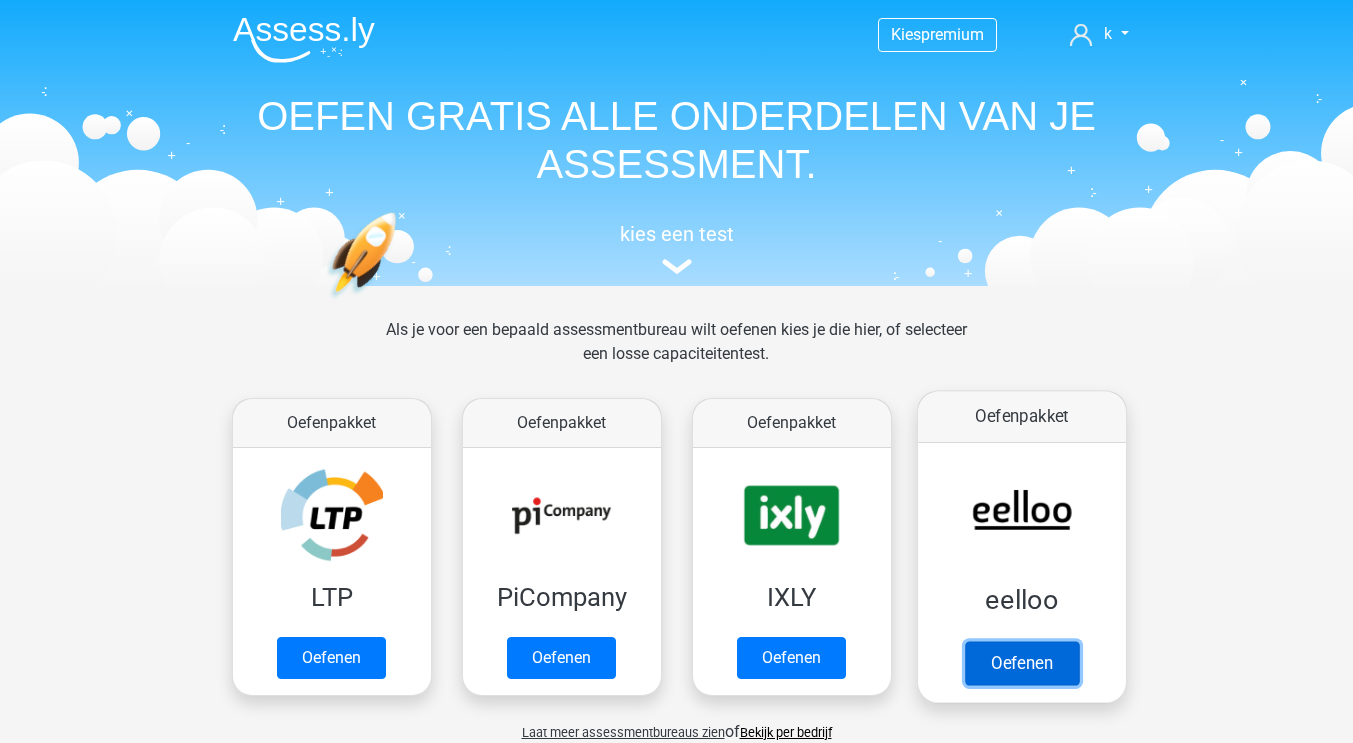 click on "Oefenen" at bounding box center [1021, 663] 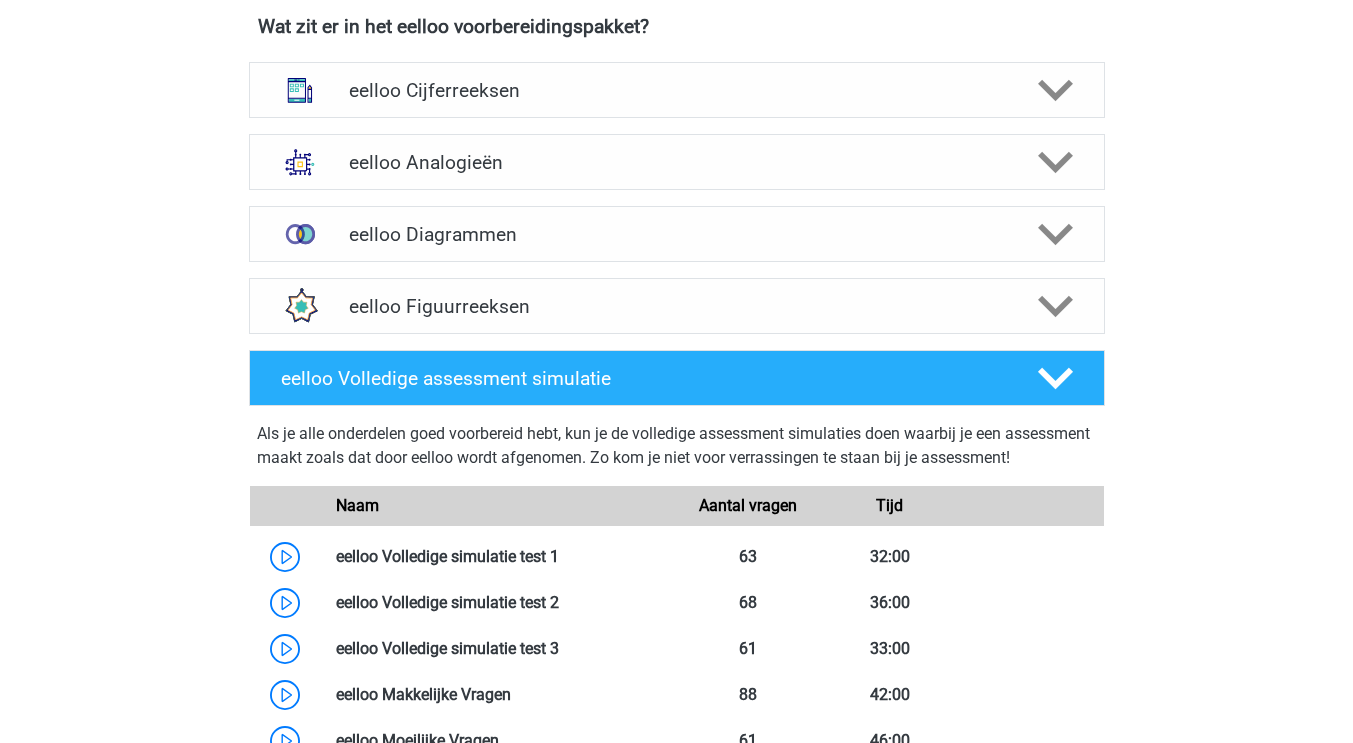 scroll, scrollTop: 1264, scrollLeft: 0, axis: vertical 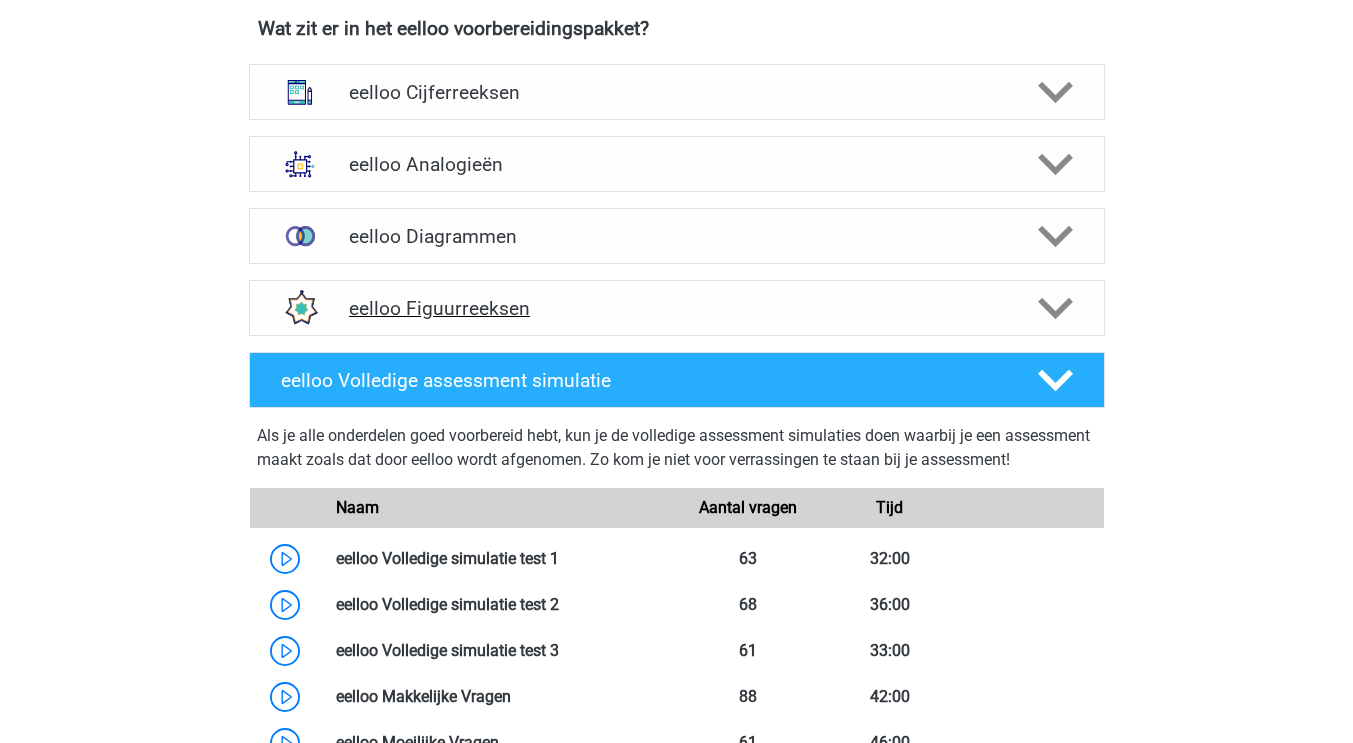 click on "eelloo Figuurreeksen" at bounding box center (677, 308) 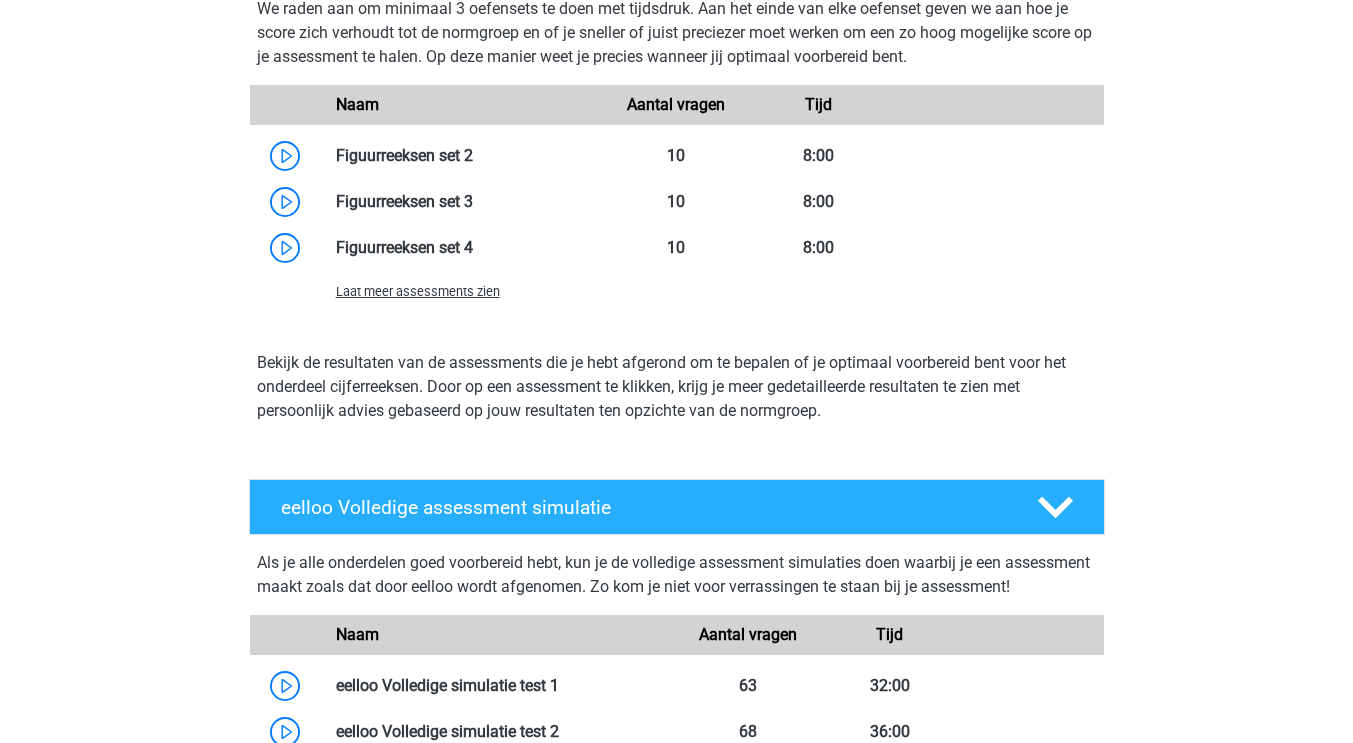 scroll, scrollTop: 1983, scrollLeft: 0, axis: vertical 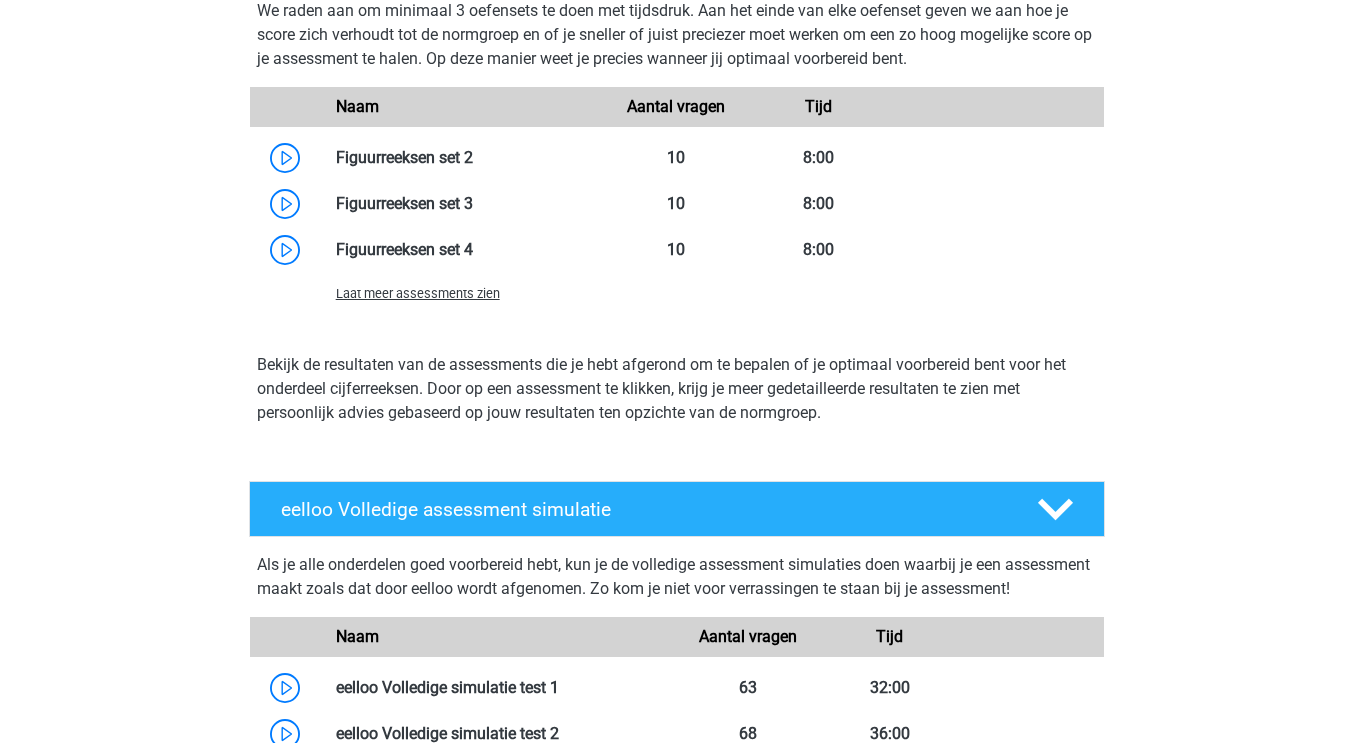 click on "Laat meer assessments zien" at bounding box center [418, 293] 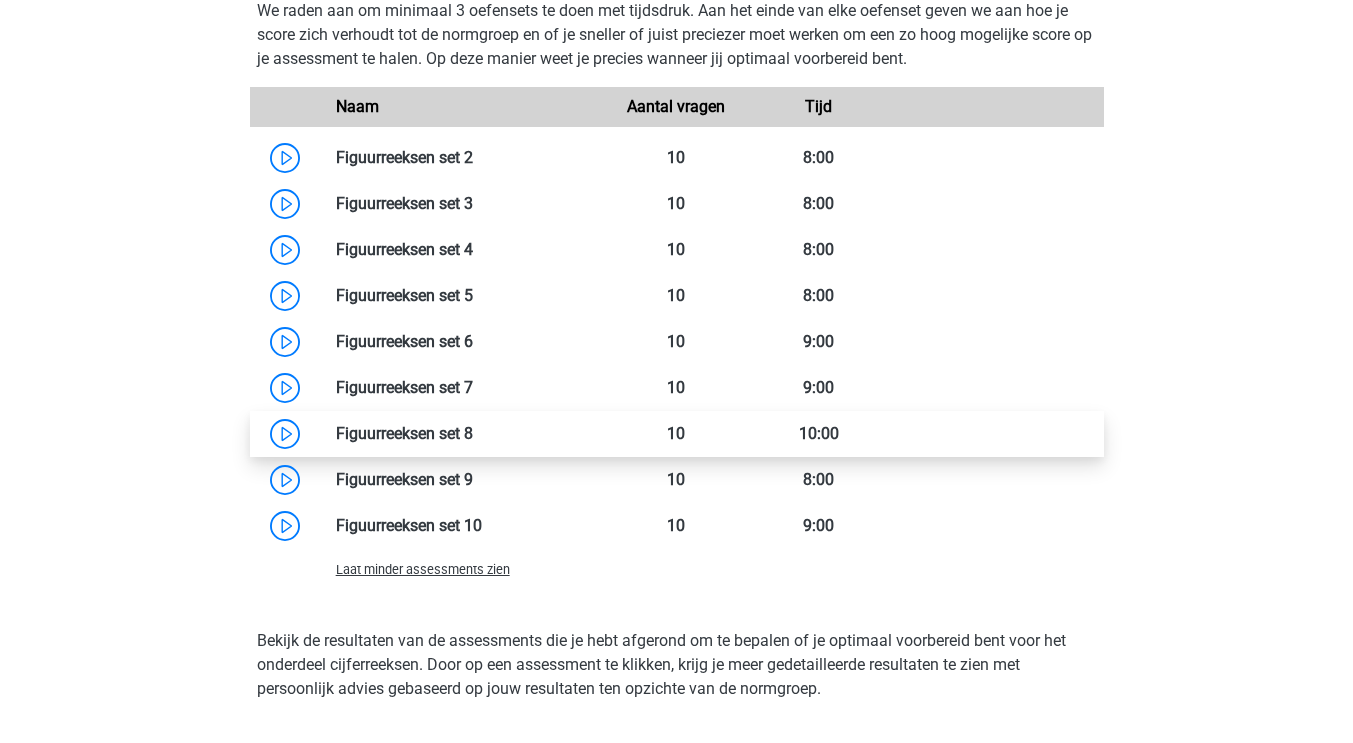 click at bounding box center (473, 433) 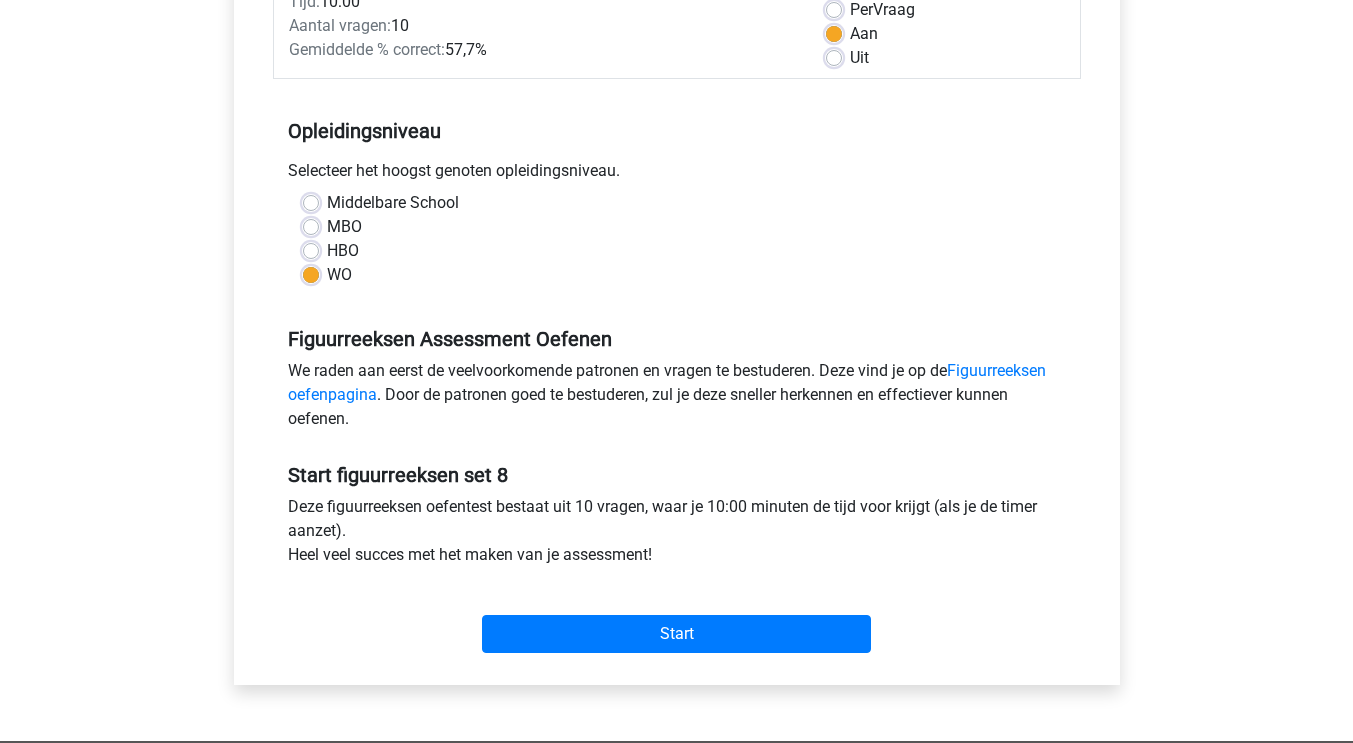 scroll, scrollTop: 309, scrollLeft: 0, axis: vertical 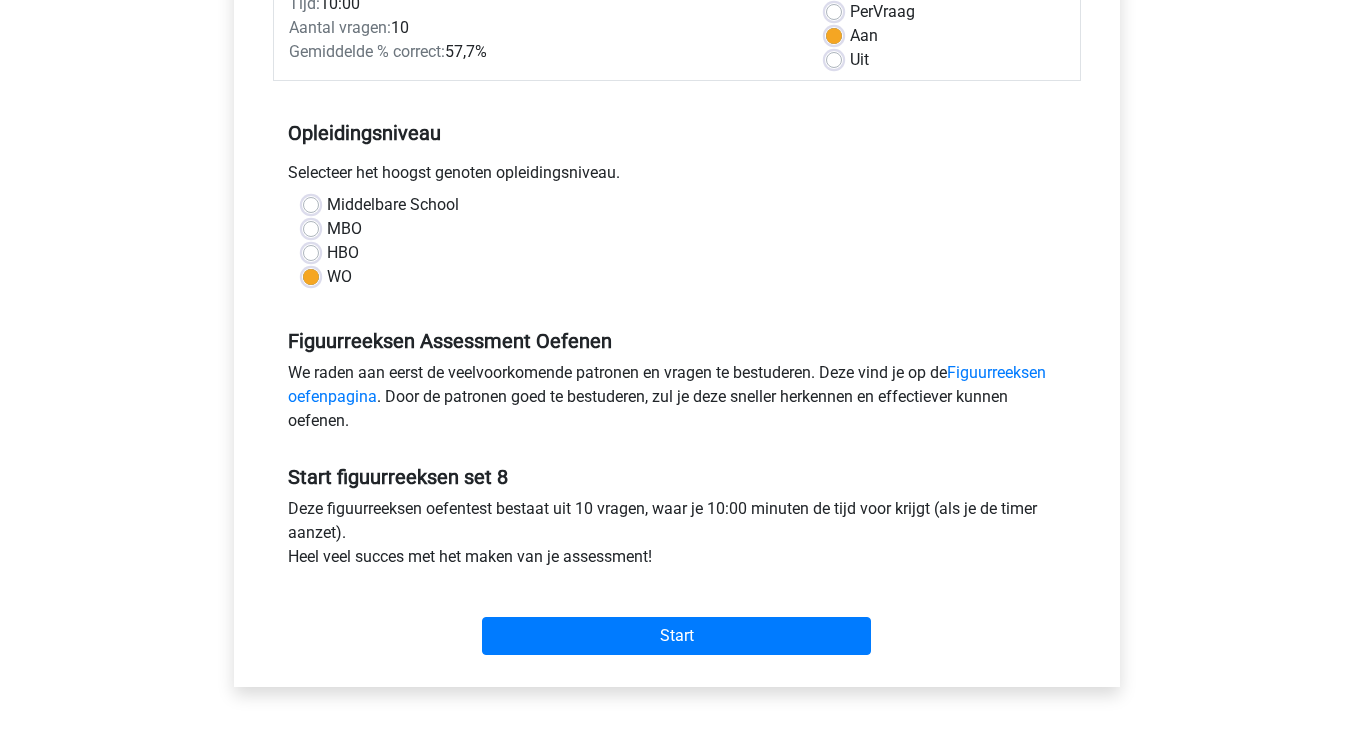 click on "Start" at bounding box center (677, 620) 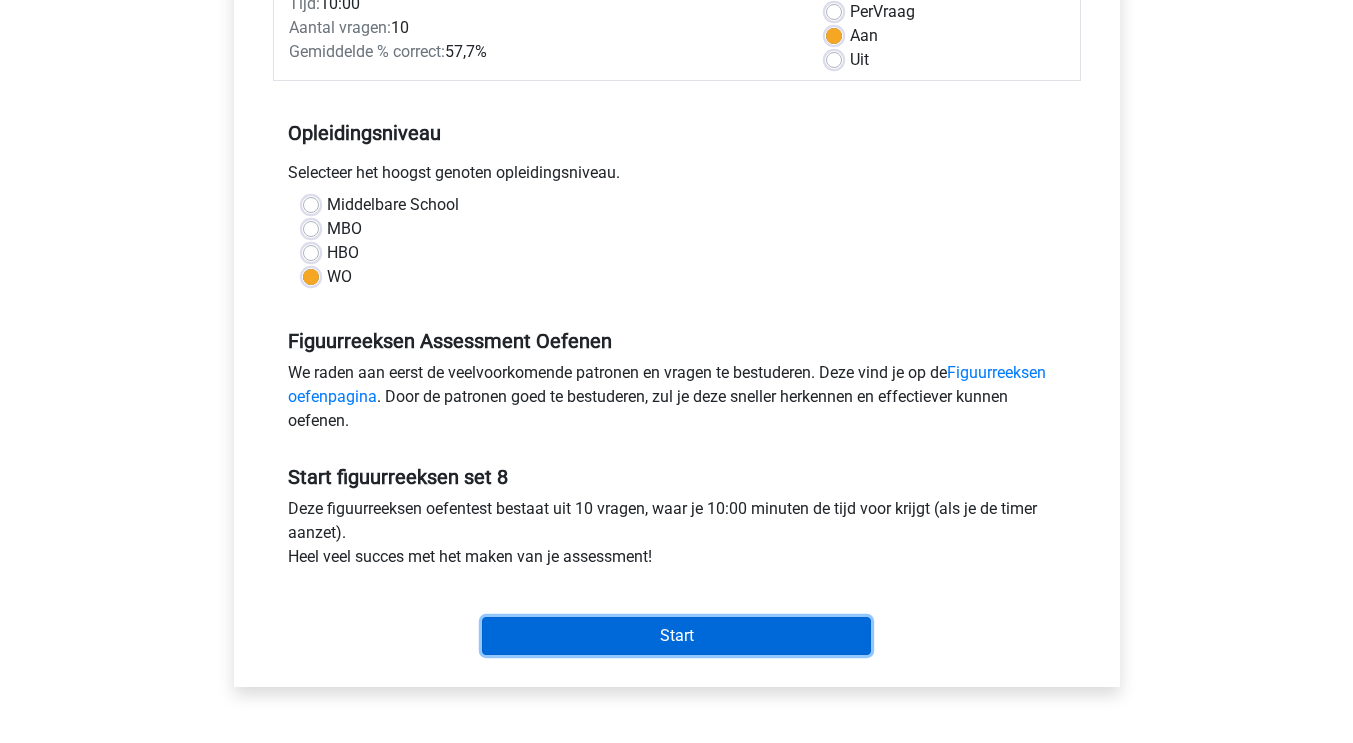 click on "Start" at bounding box center [676, 636] 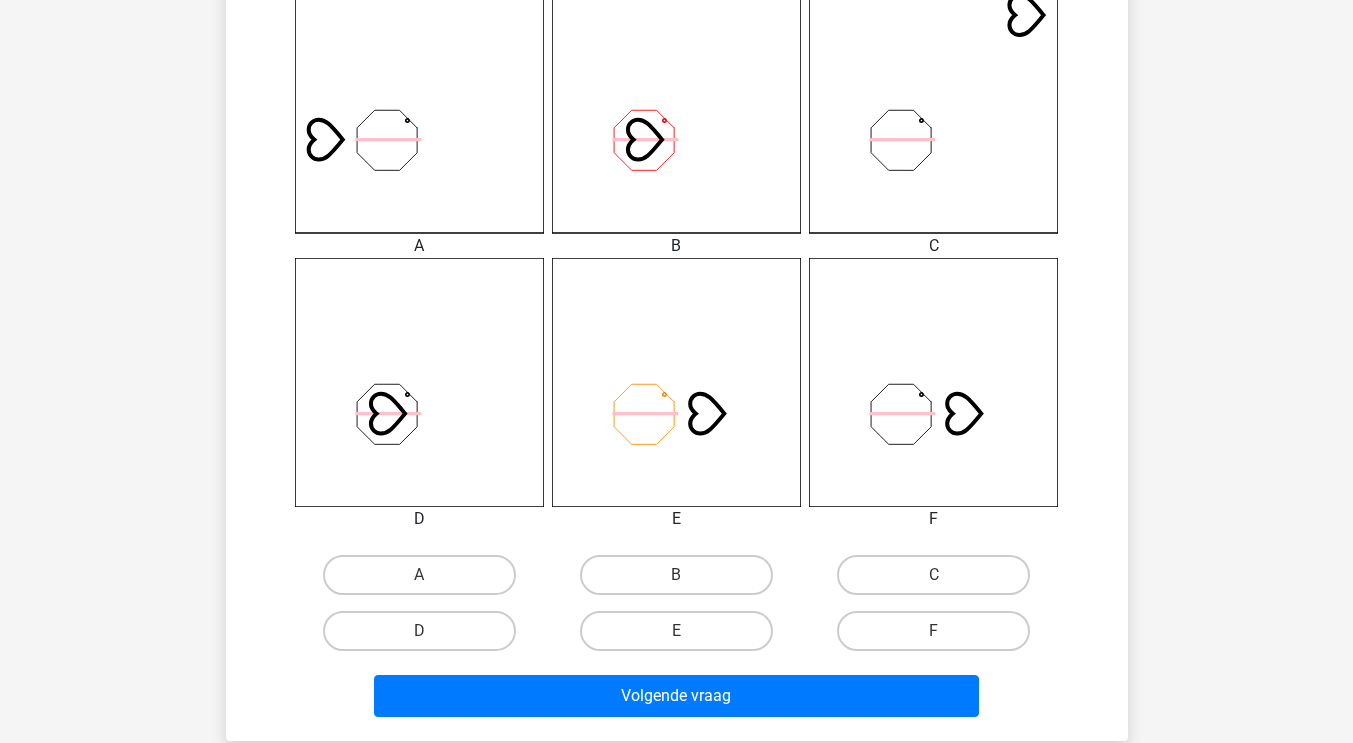 scroll, scrollTop: 582, scrollLeft: 0, axis: vertical 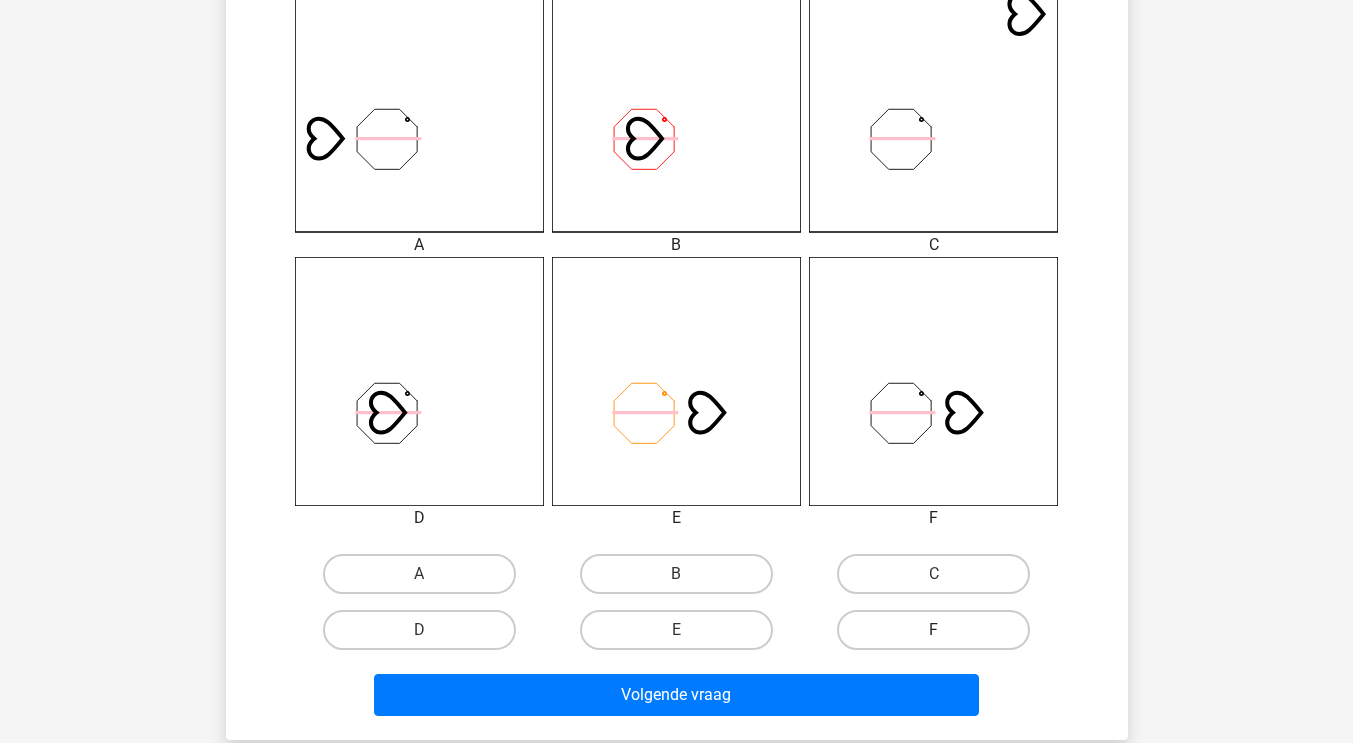 click on "F" at bounding box center (933, 630) 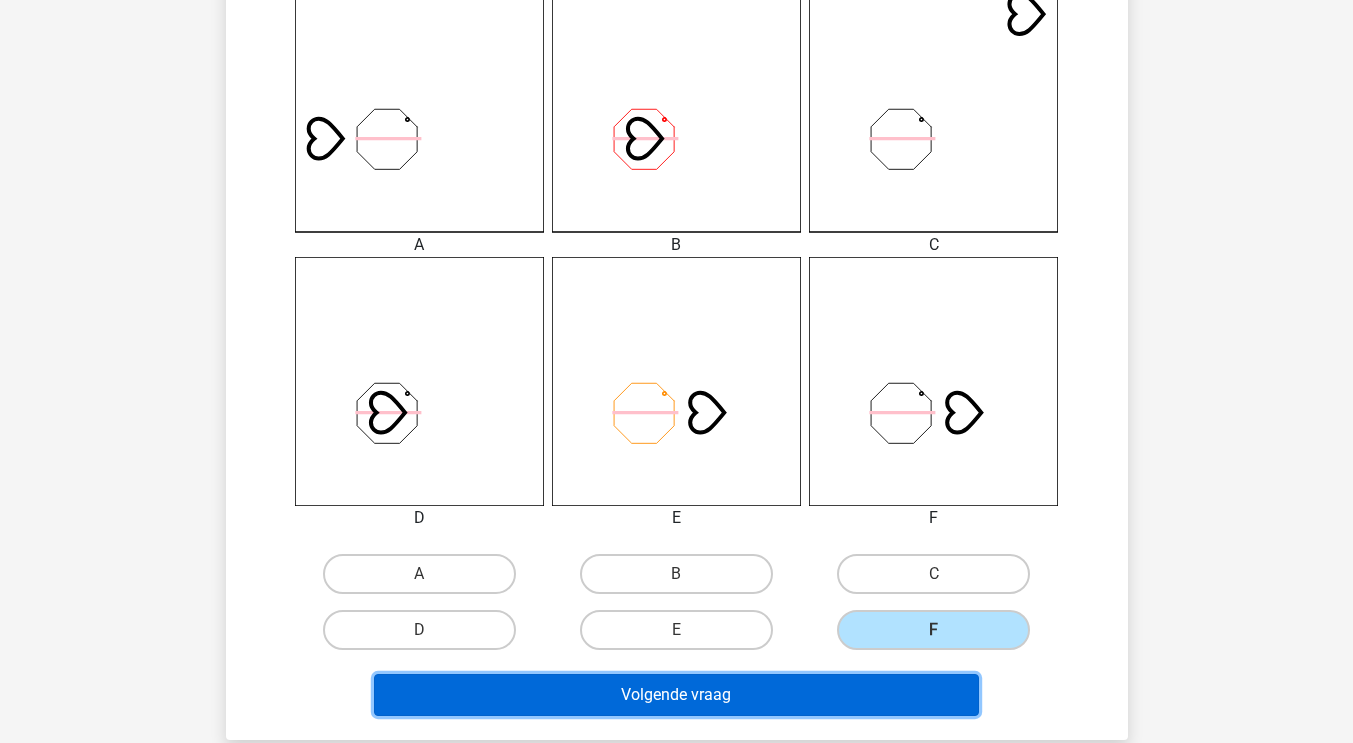 click on "Volgende vraag" at bounding box center [676, 695] 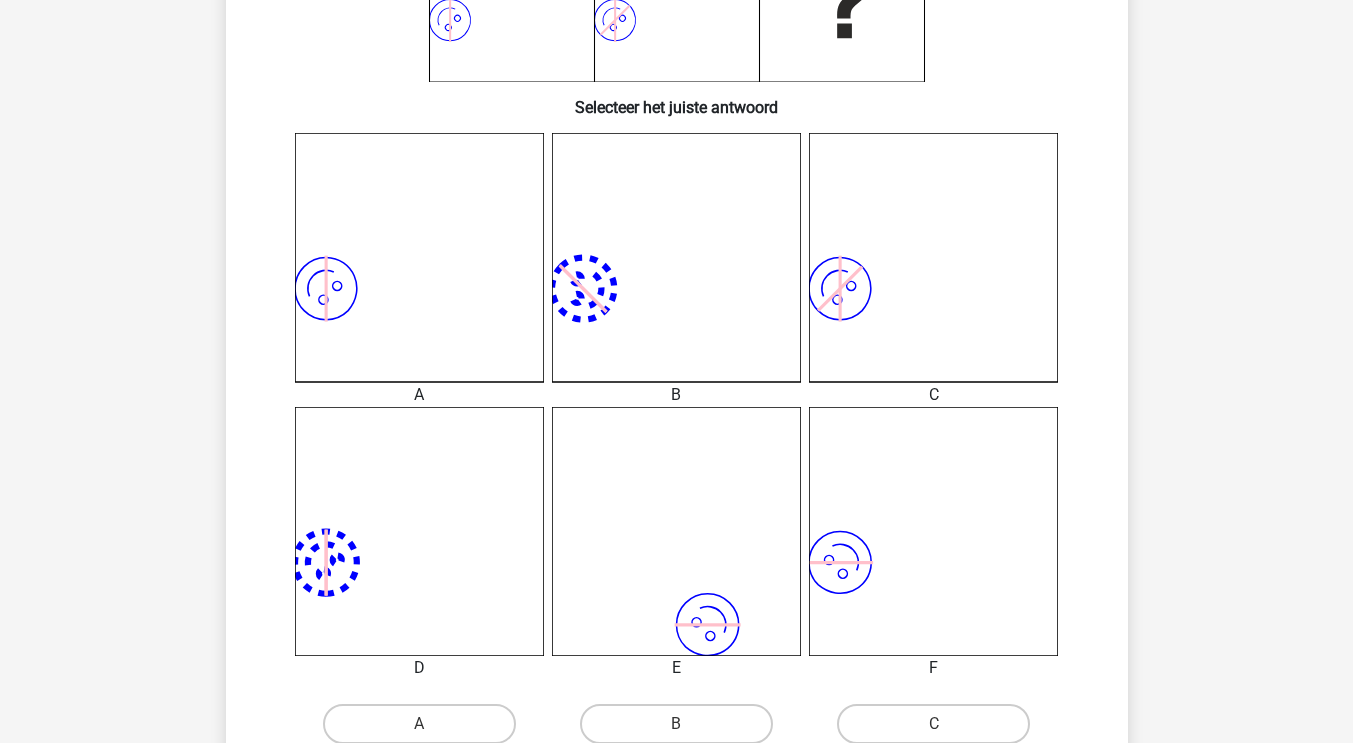 scroll, scrollTop: 513, scrollLeft: 0, axis: vertical 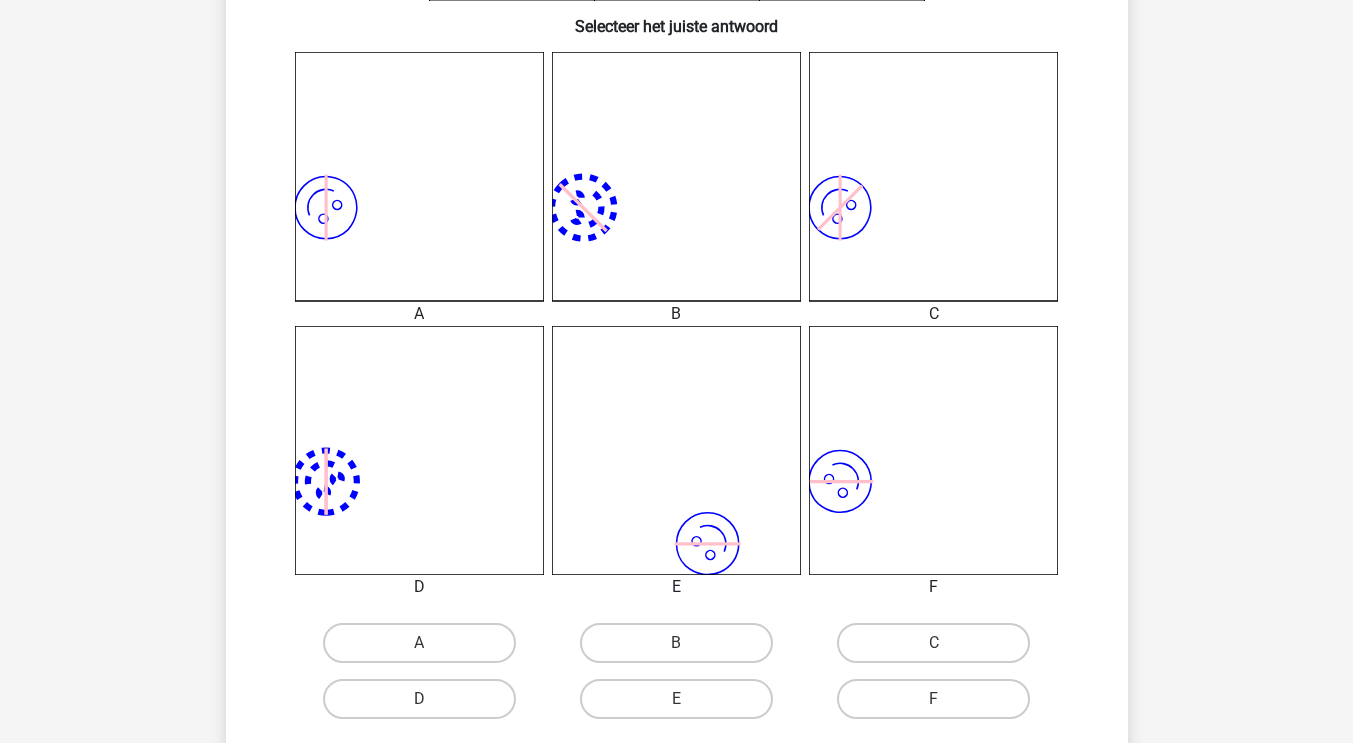 click on "B" at bounding box center (676, 643) 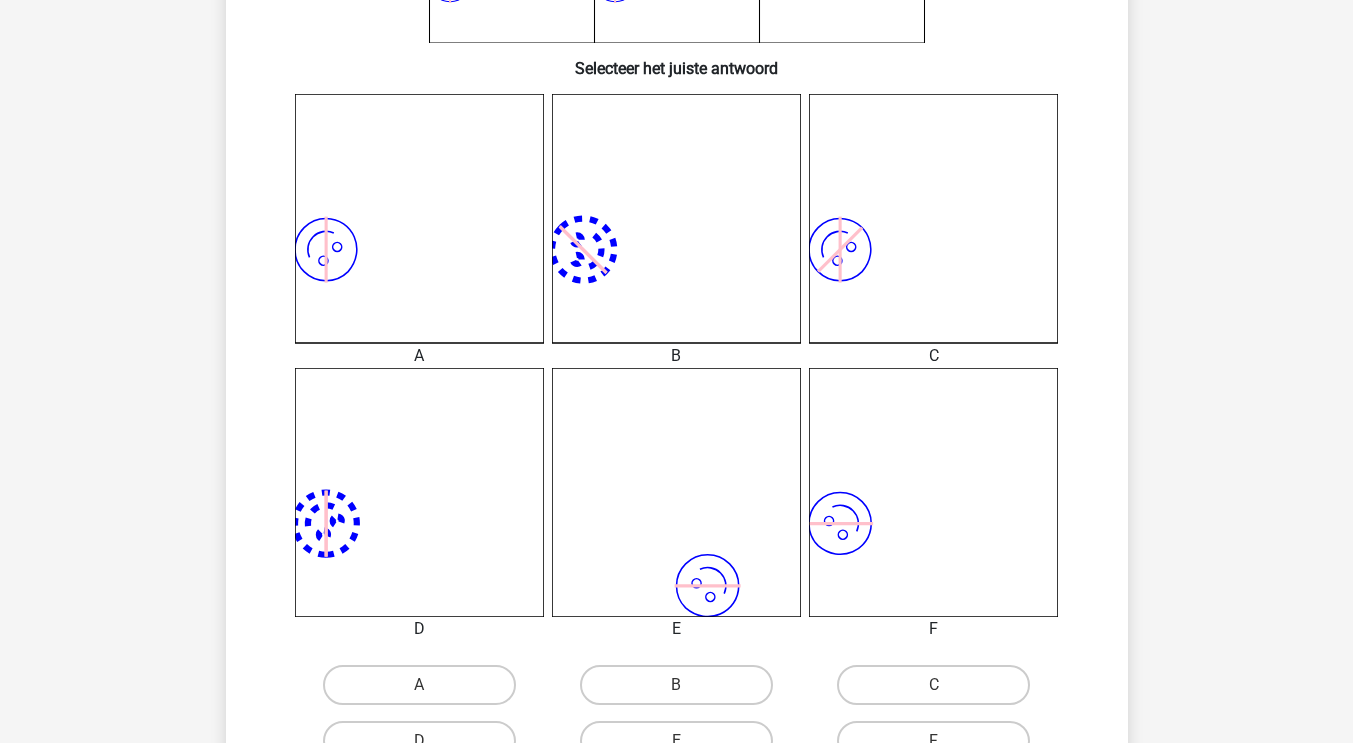 scroll, scrollTop: 498, scrollLeft: 0, axis: vertical 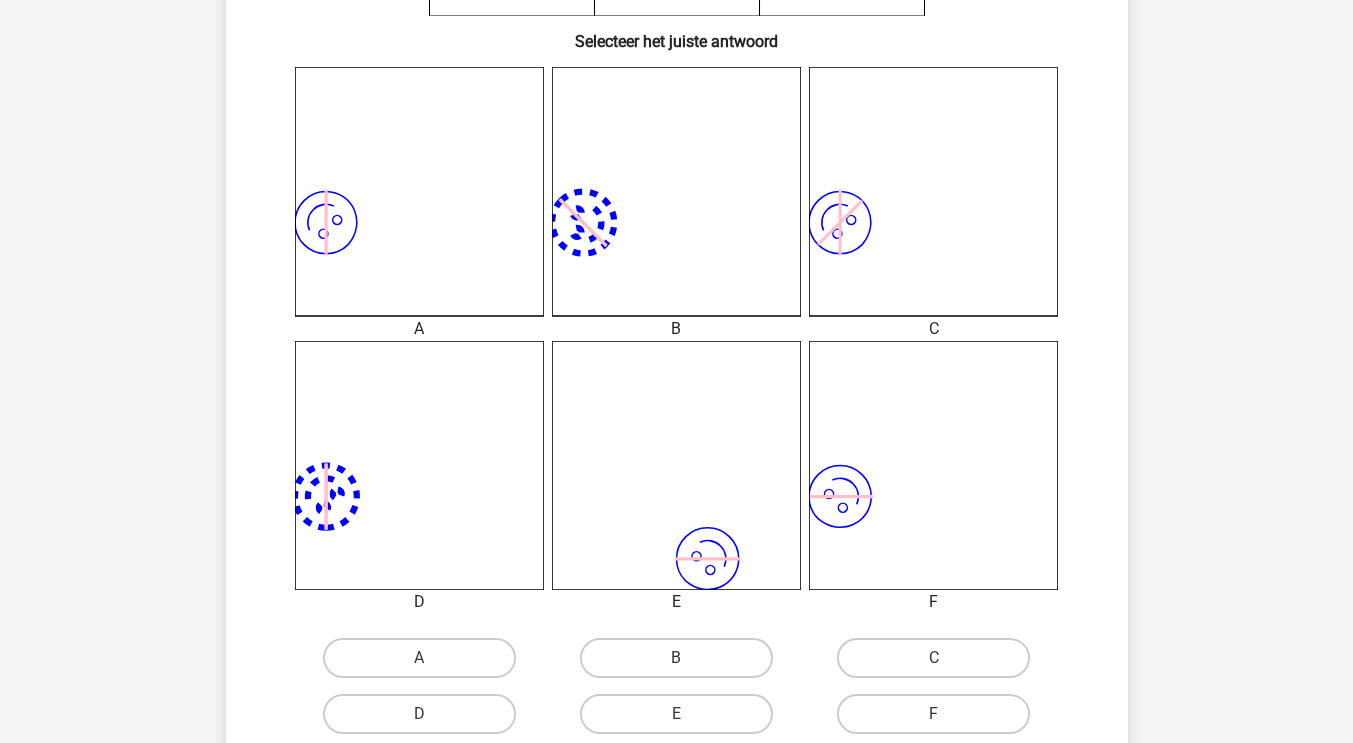 click on "A" at bounding box center (425, 664) 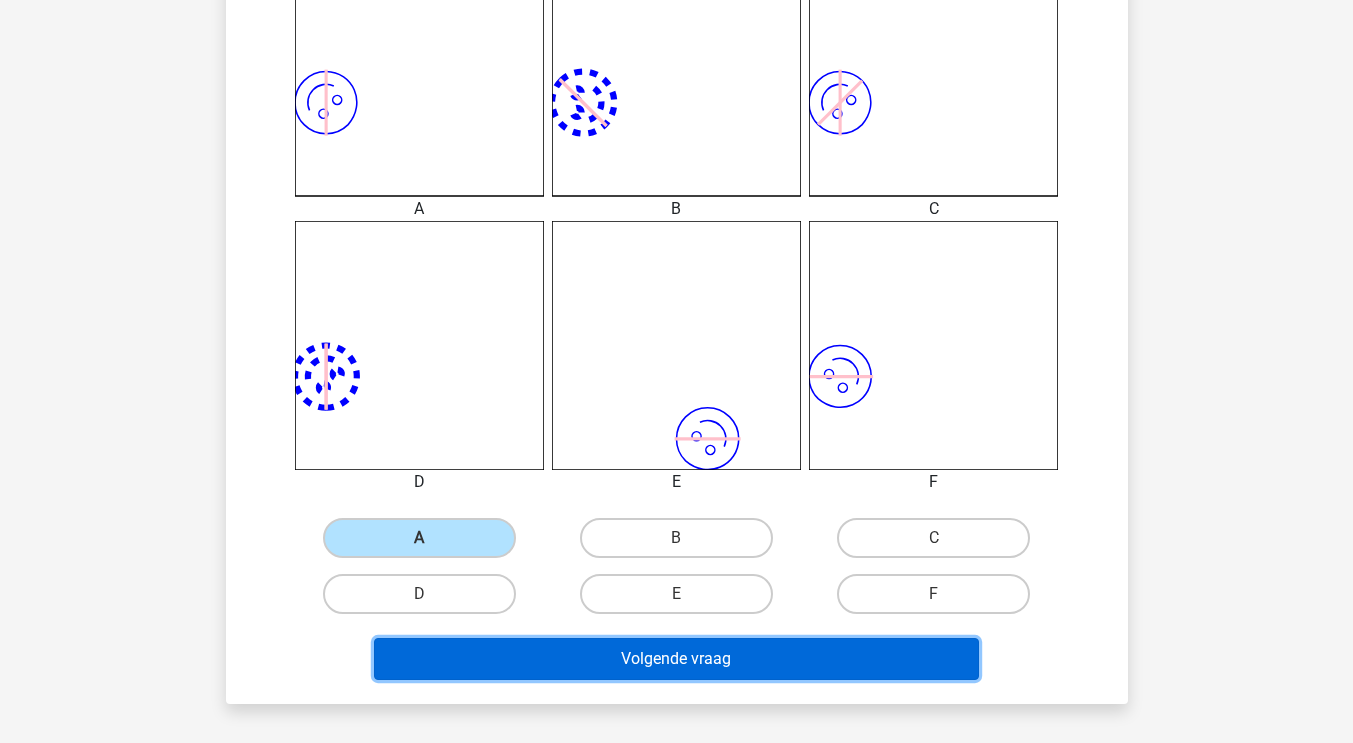 click on "Volgende vraag" at bounding box center [676, 659] 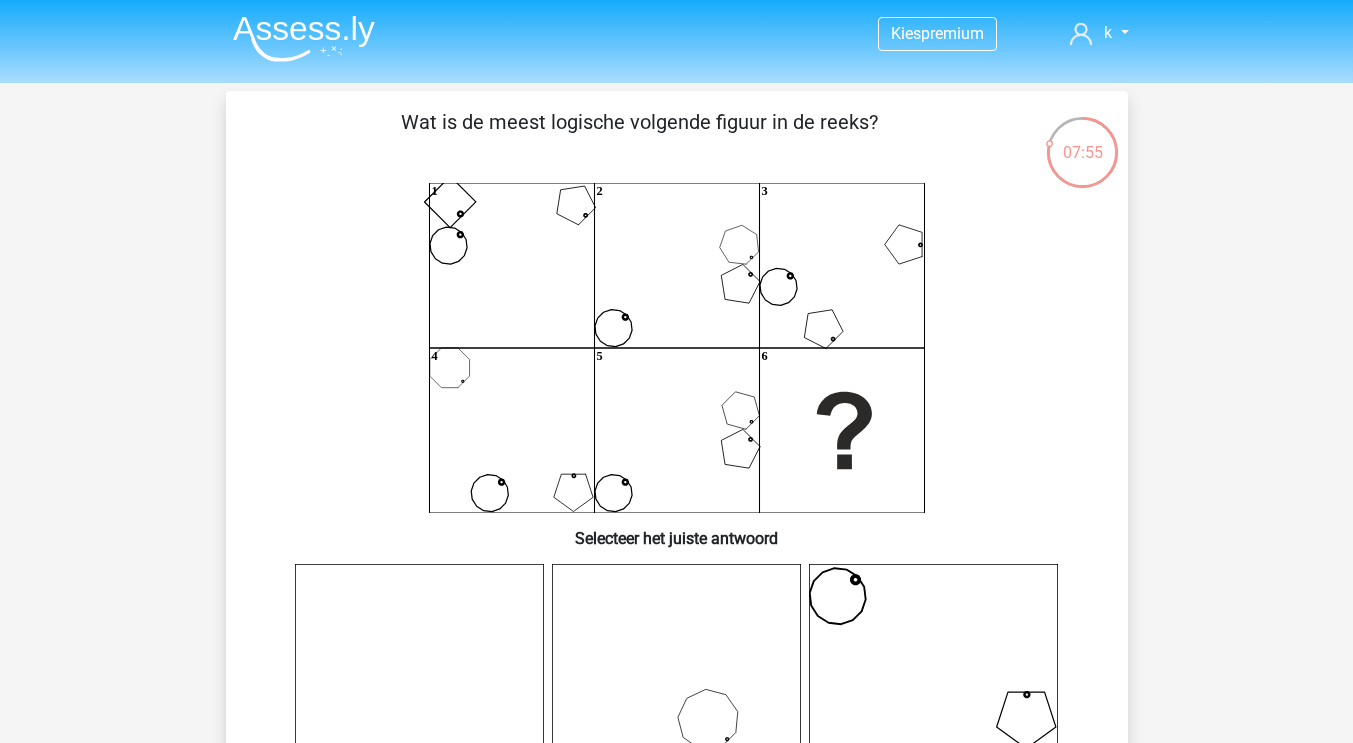 scroll, scrollTop: 0, scrollLeft: 0, axis: both 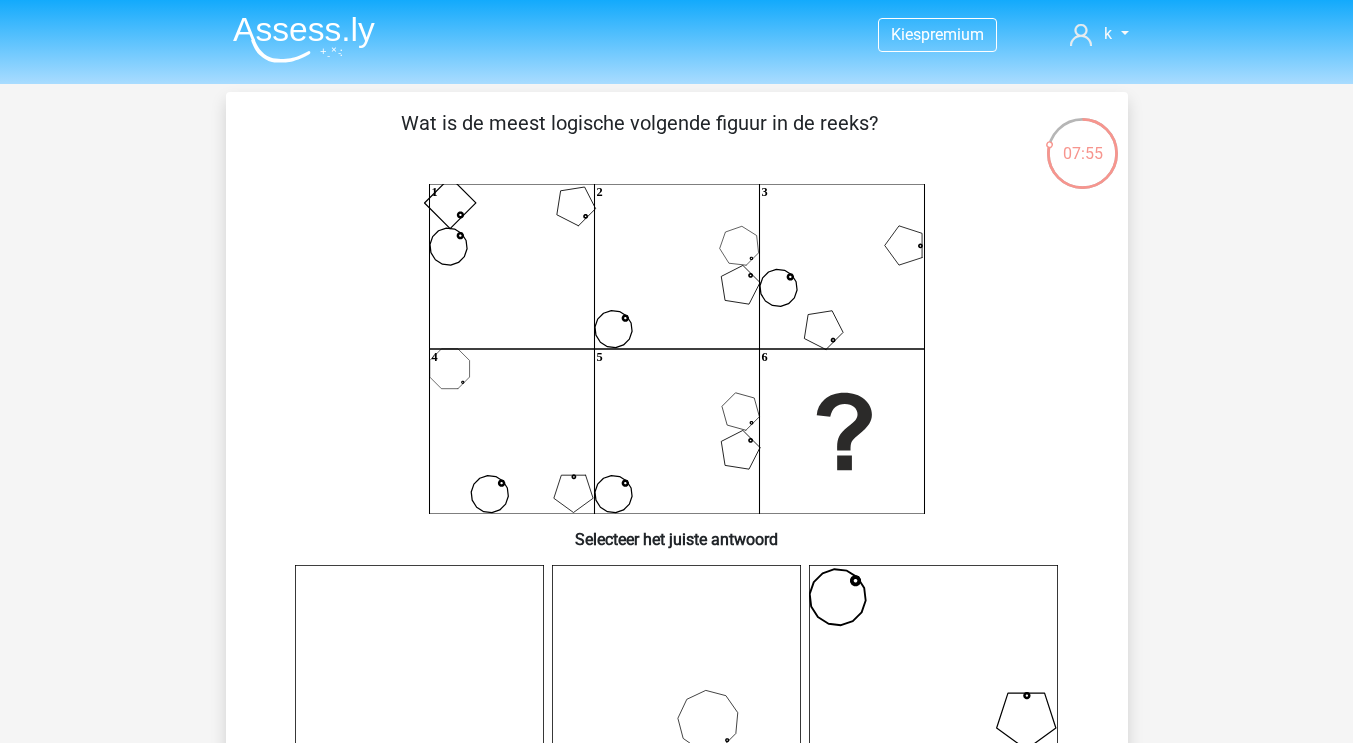 click 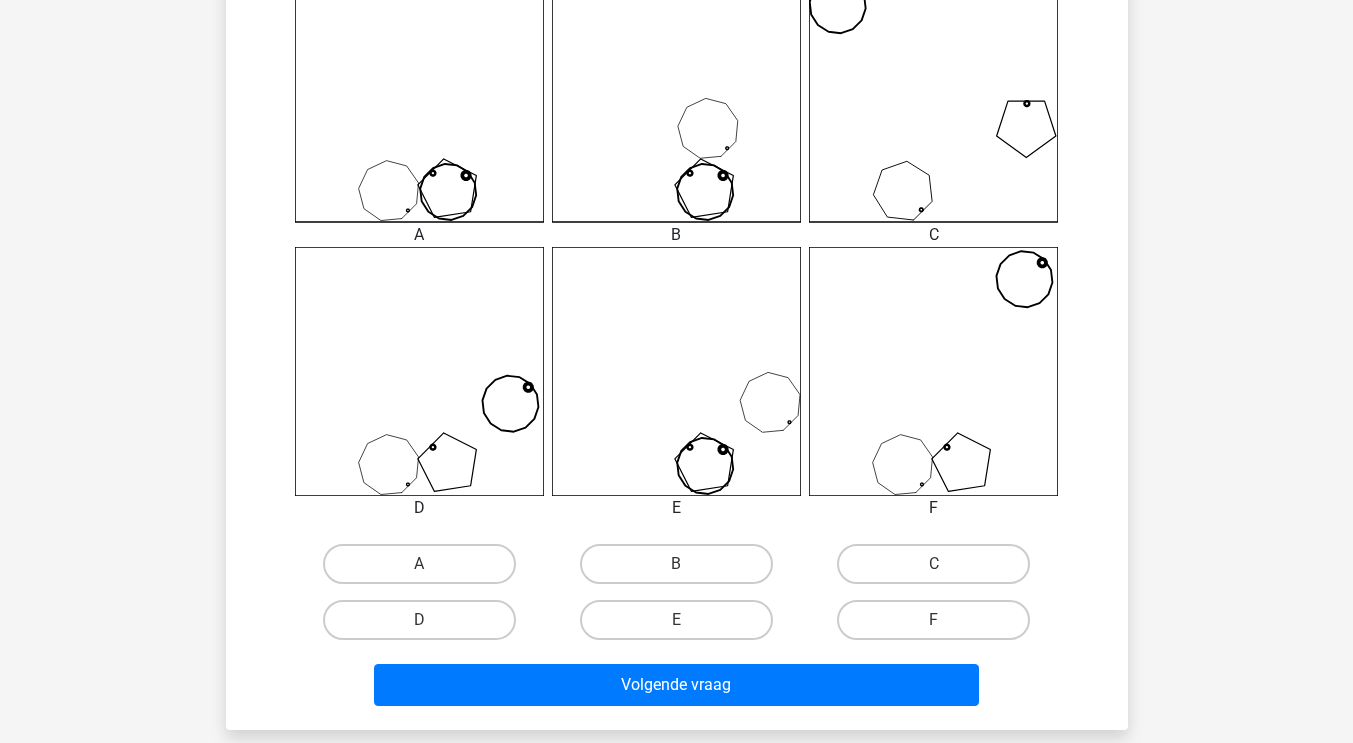 scroll, scrollTop: 593, scrollLeft: 0, axis: vertical 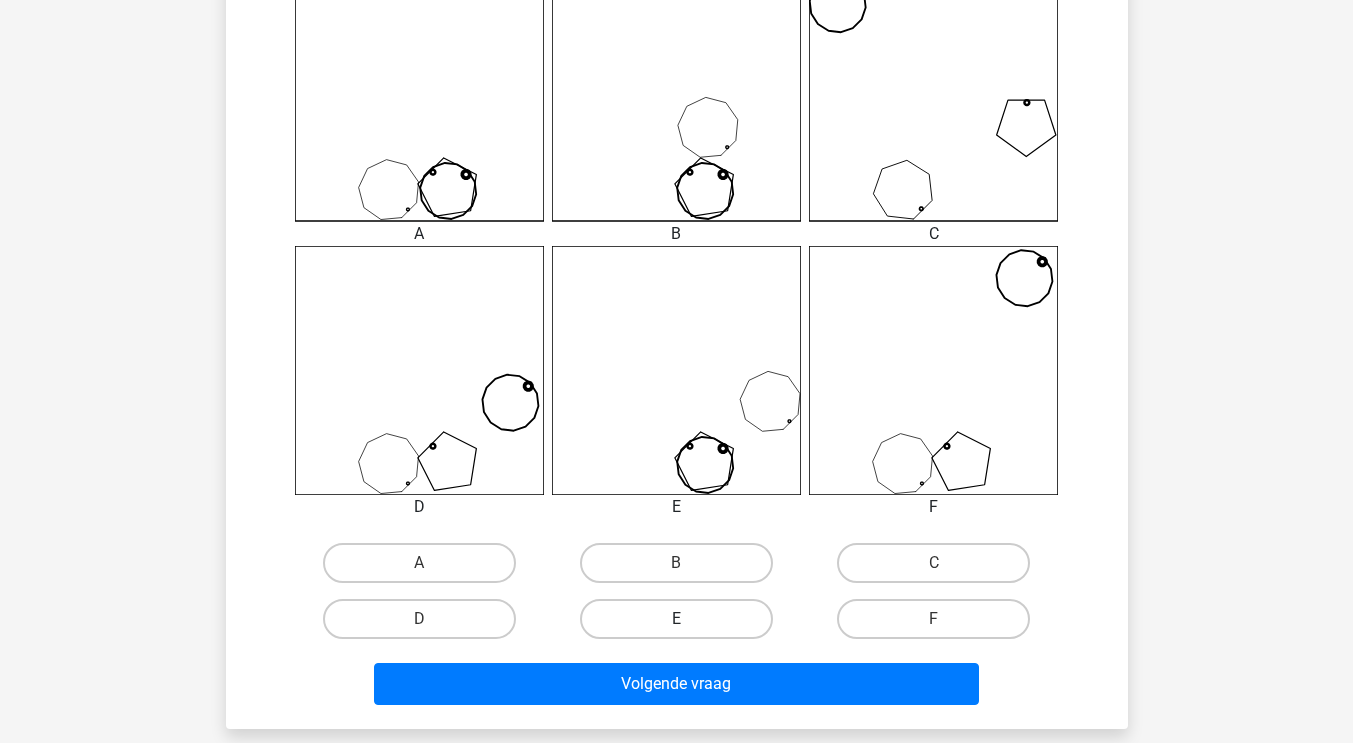 click on "E" at bounding box center (676, 619) 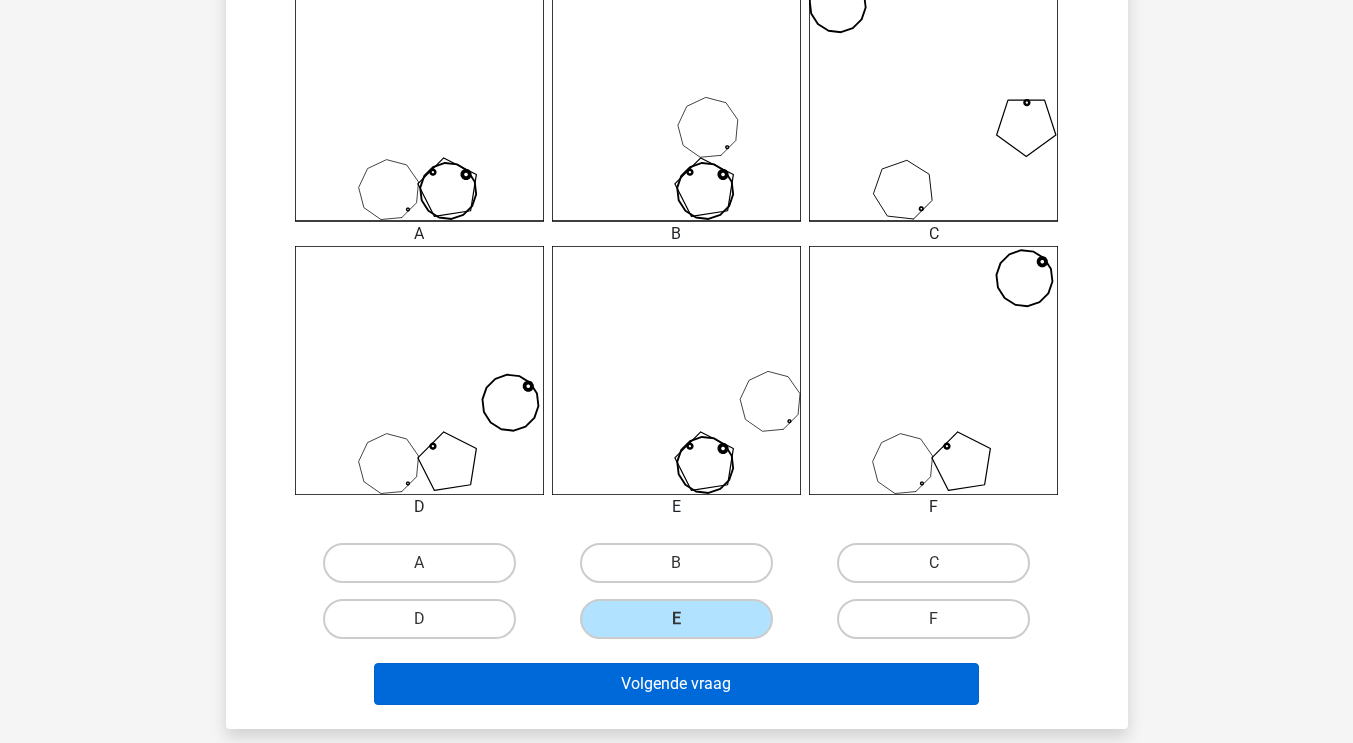 click on "Volgende vraag" at bounding box center (677, 688) 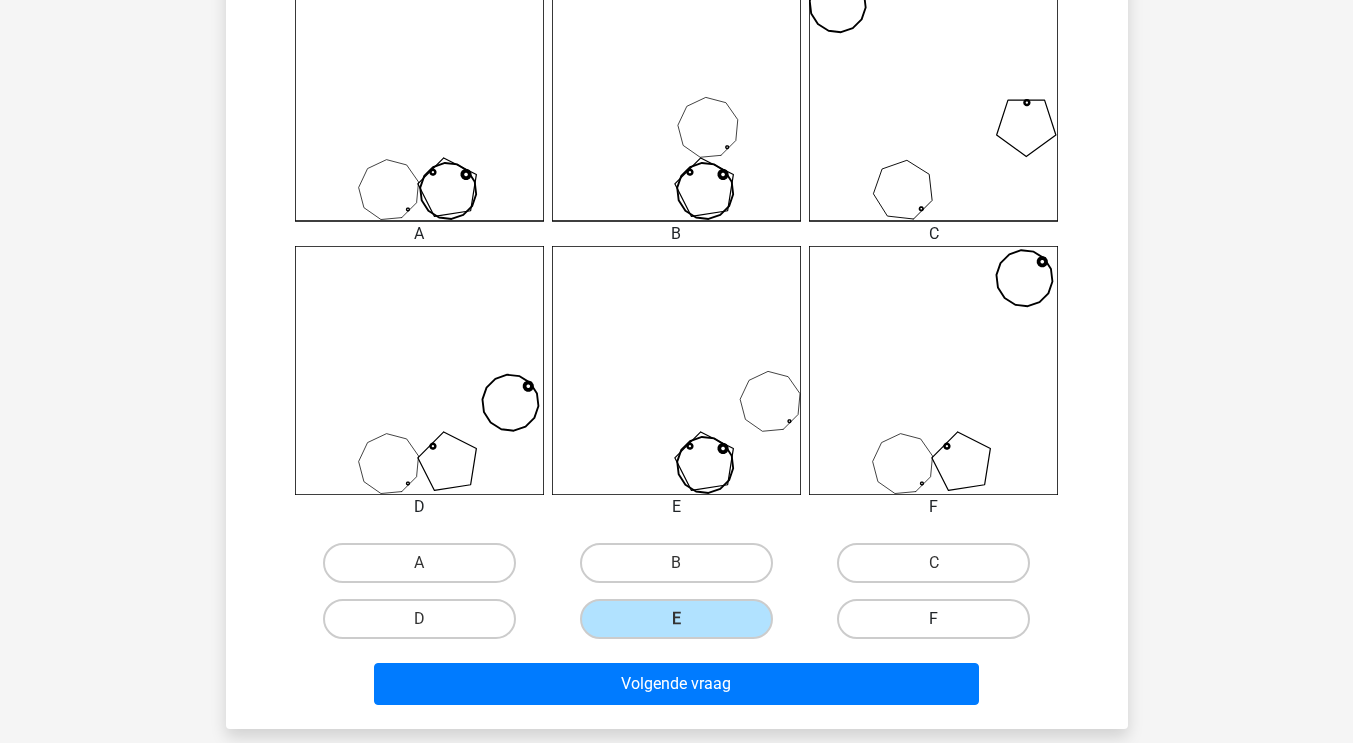 click on "F" at bounding box center [933, 619] 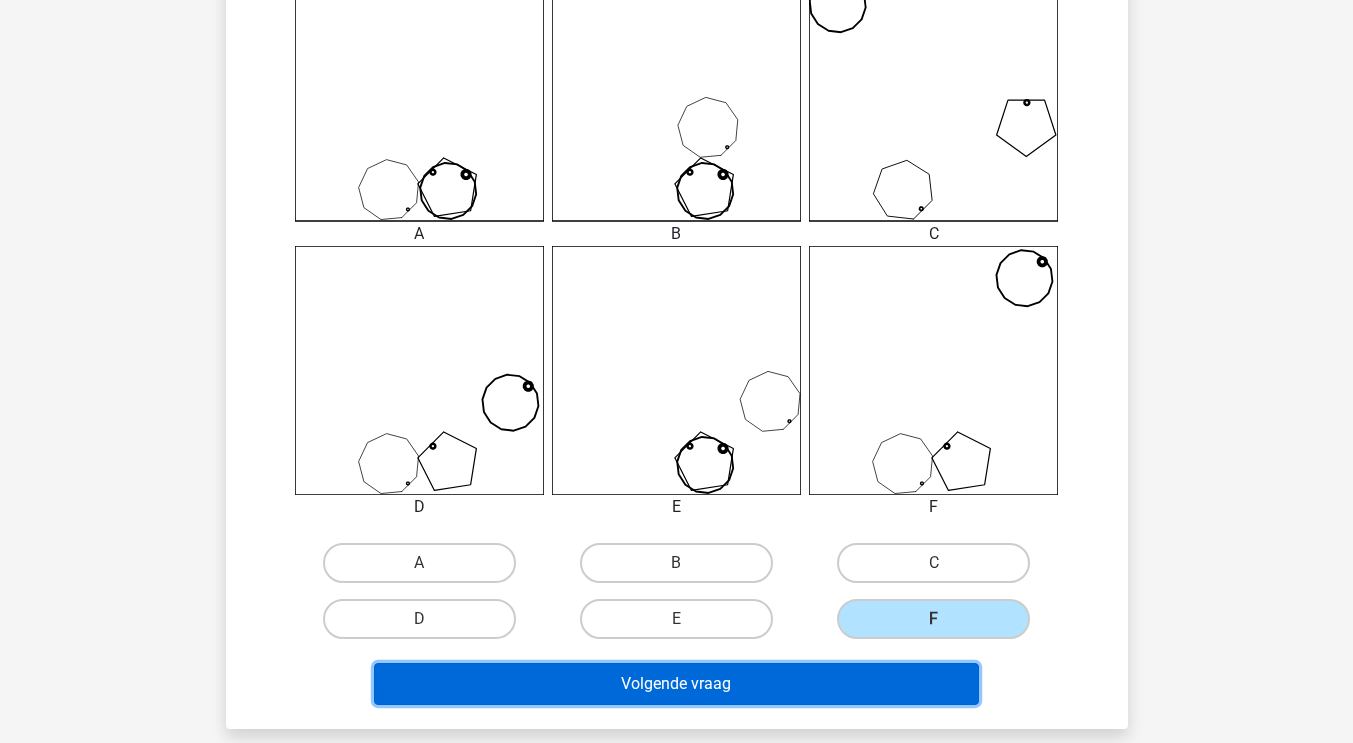 click on "Volgende vraag" at bounding box center (676, 684) 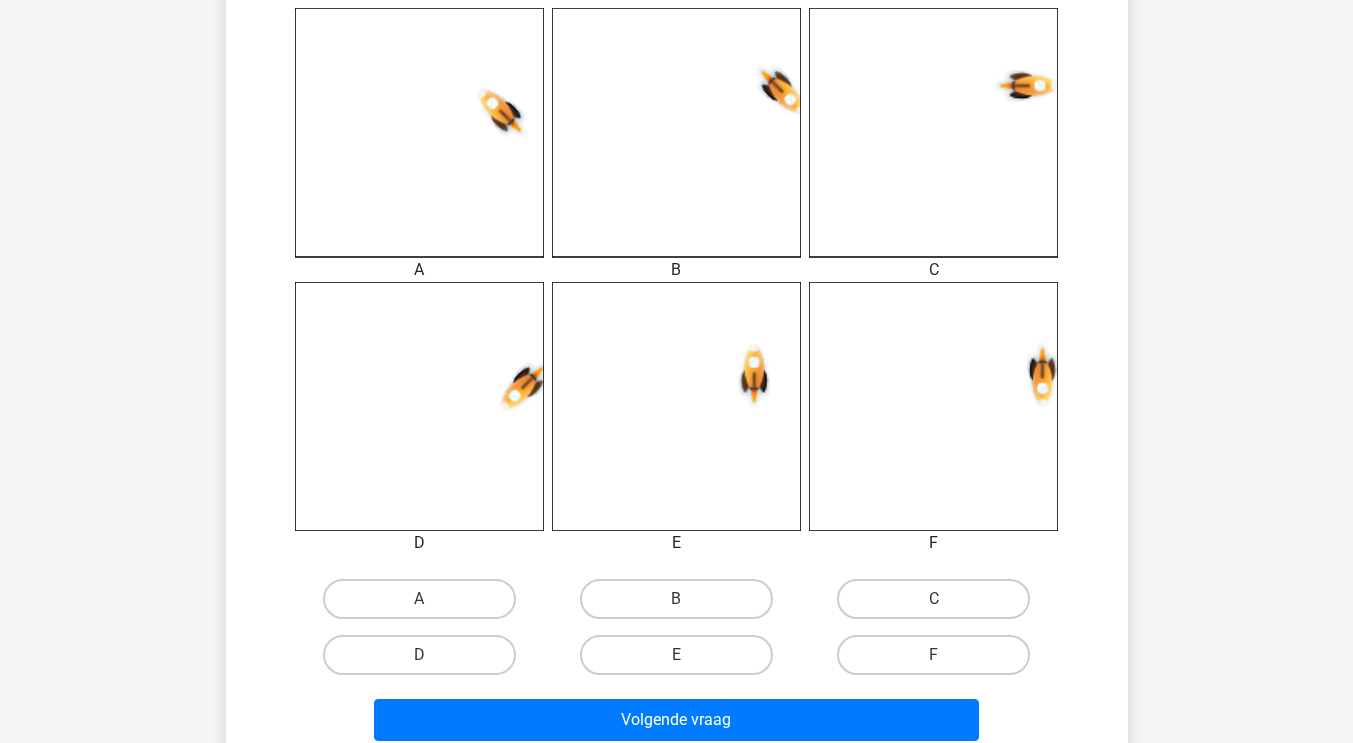 scroll, scrollTop: 561, scrollLeft: 0, axis: vertical 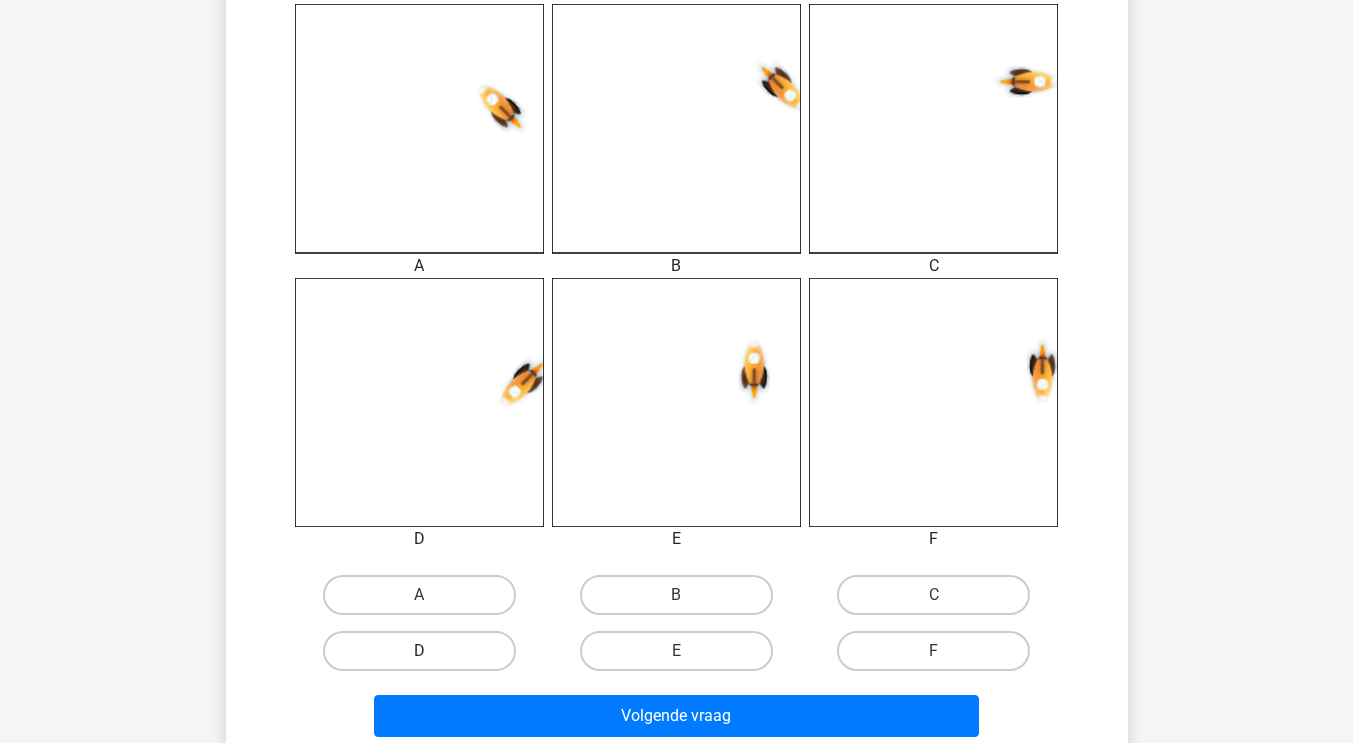 click on "D" at bounding box center [419, 651] 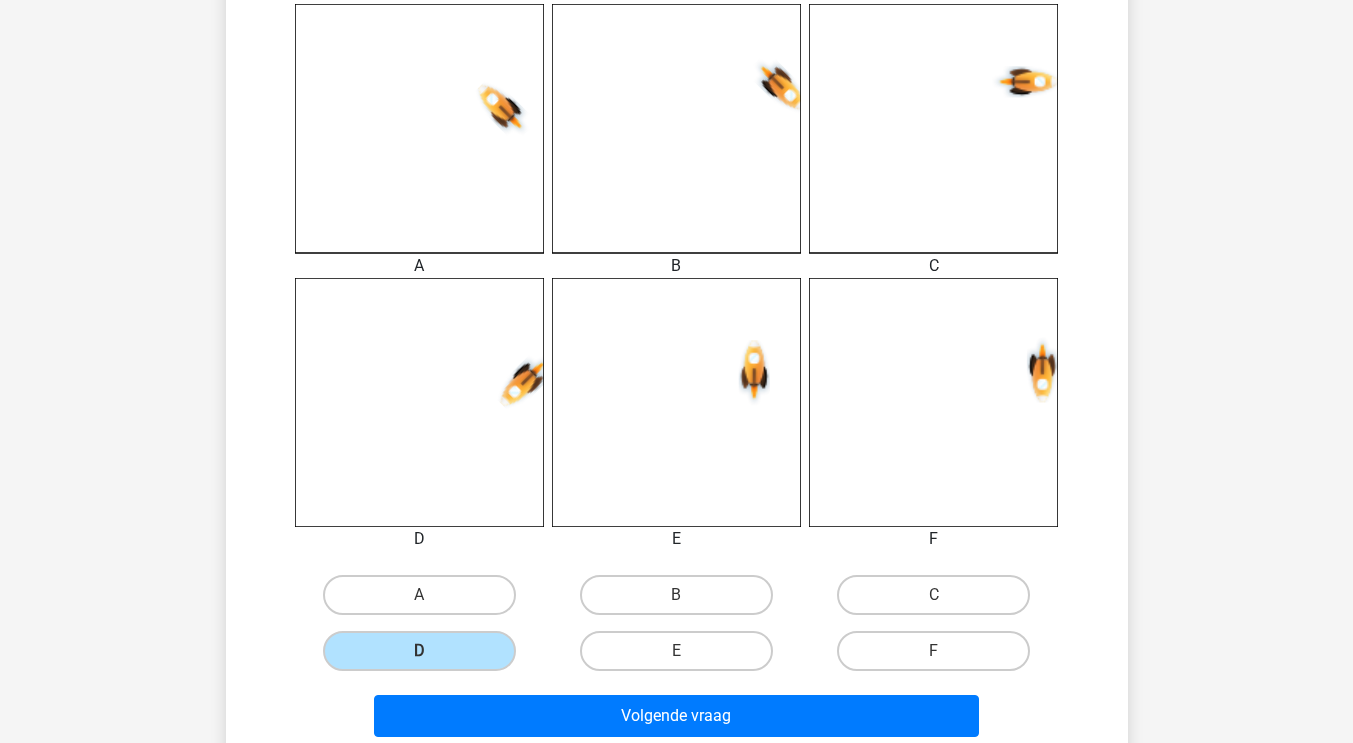 click on "Volgende vraag" at bounding box center [677, 712] 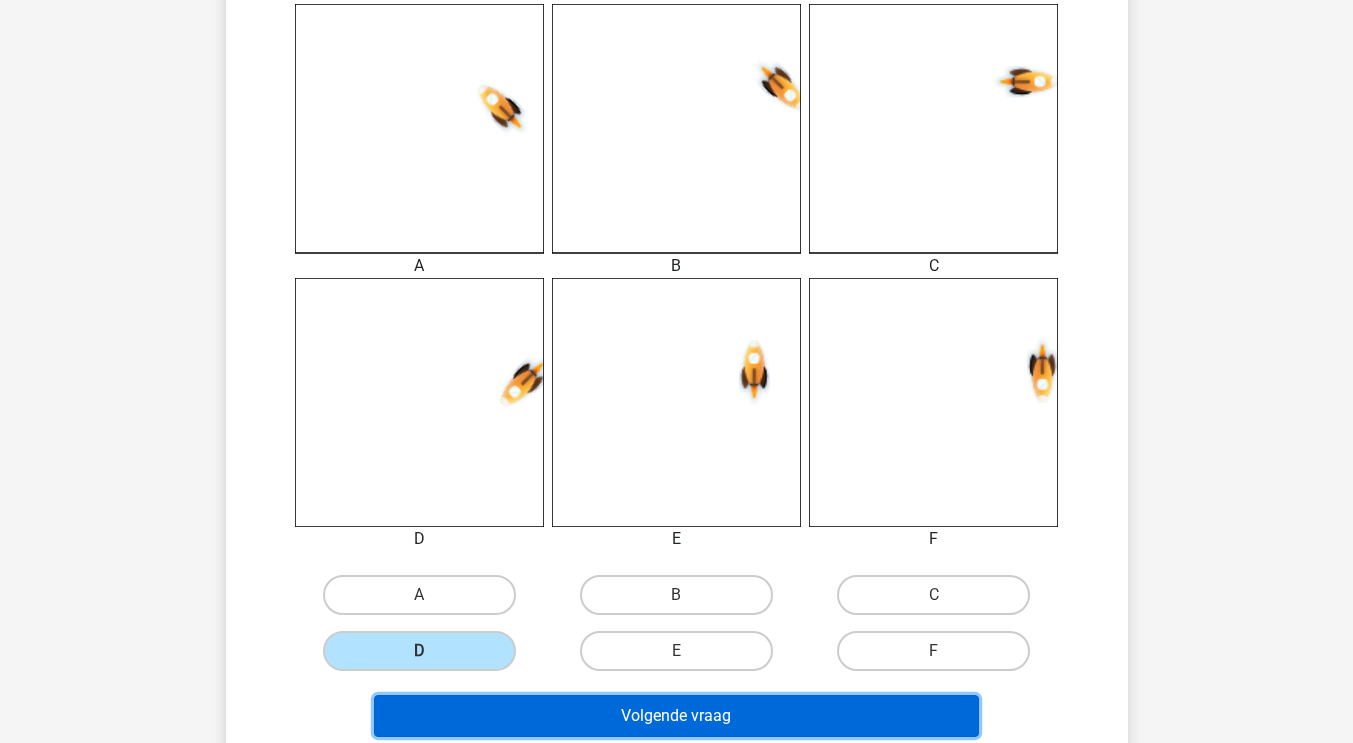 click on "Volgende vraag" at bounding box center (676, 716) 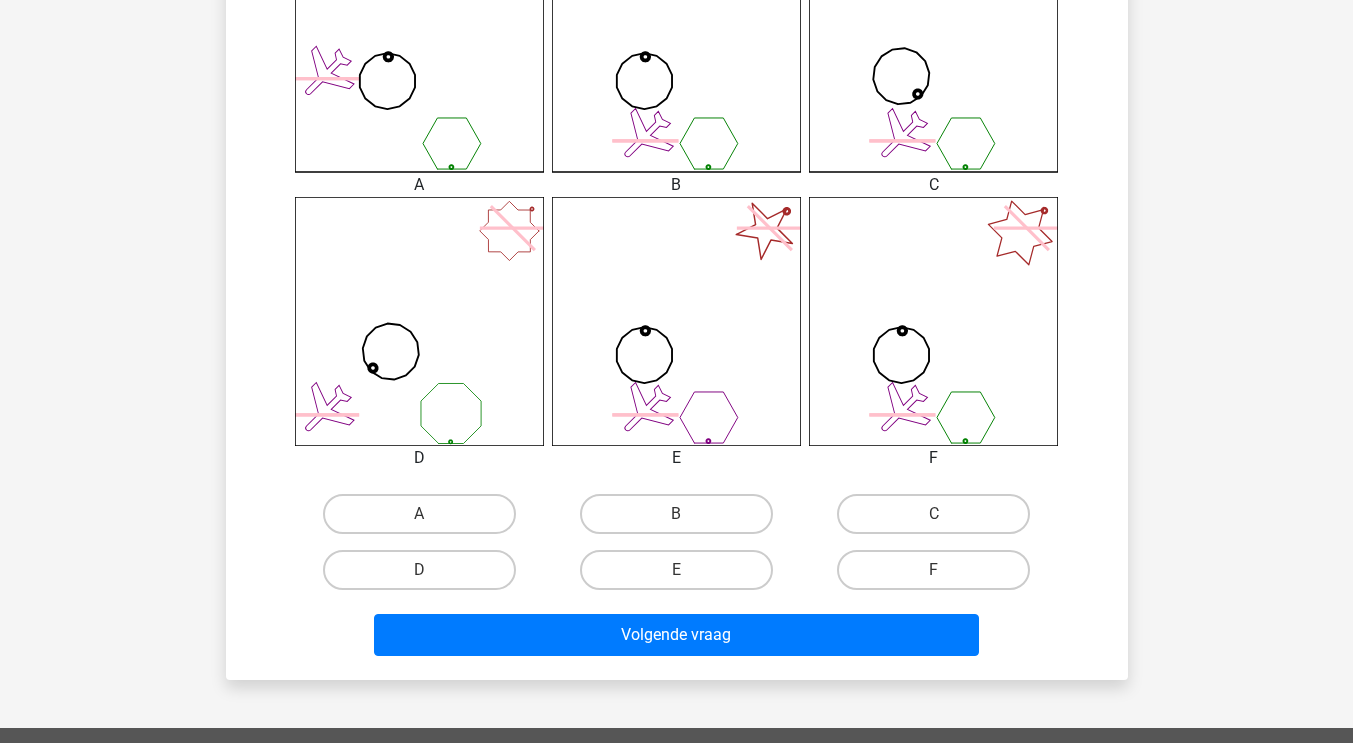 scroll, scrollTop: 643, scrollLeft: 0, axis: vertical 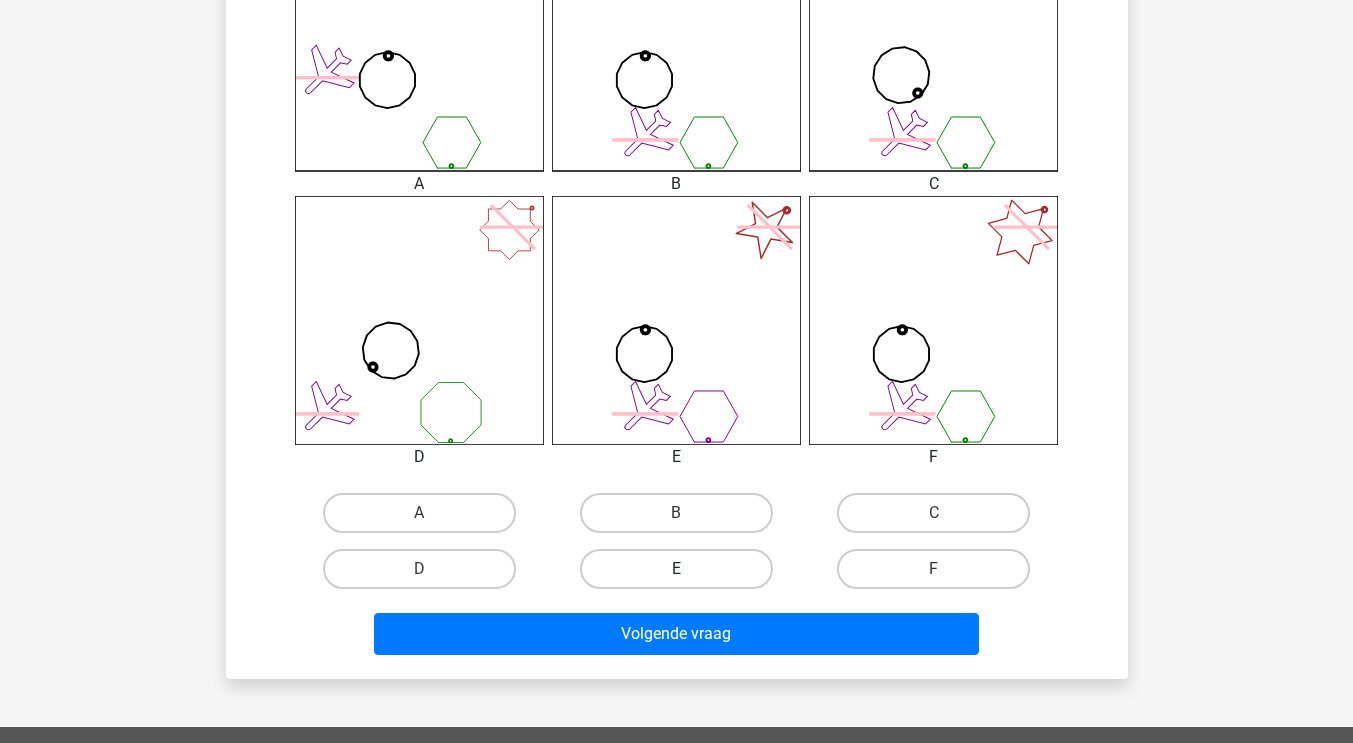 click on "E" at bounding box center [676, 569] 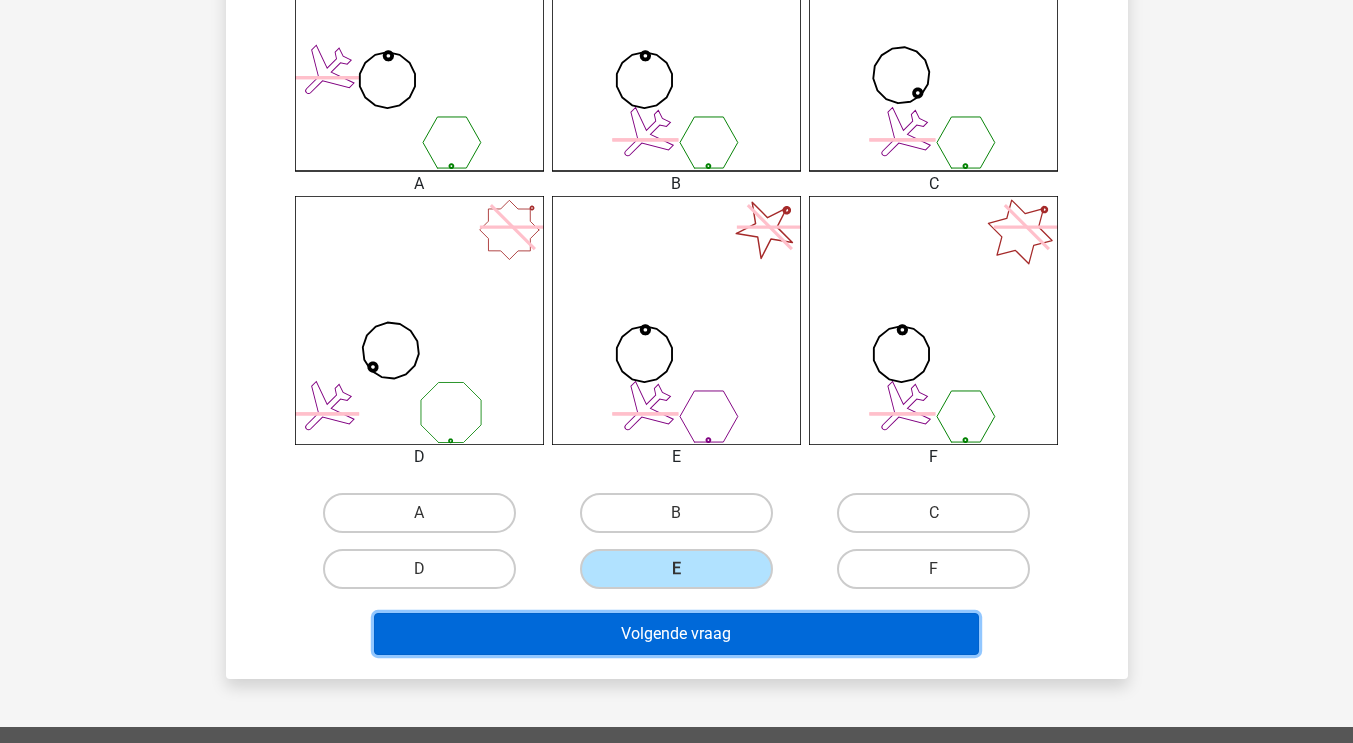 click on "Volgende vraag" at bounding box center [676, 634] 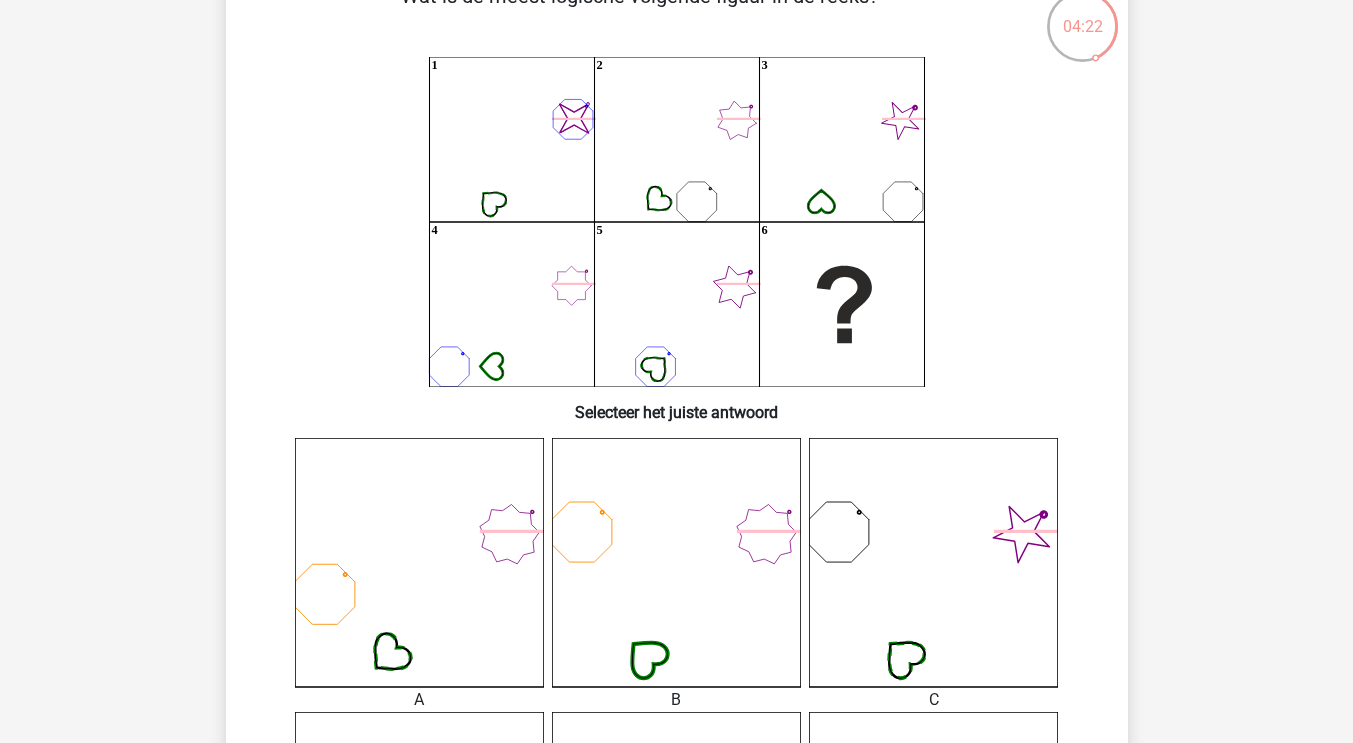 scroll, scrollTop: 109, scrollLeft: 0, axis: vertical 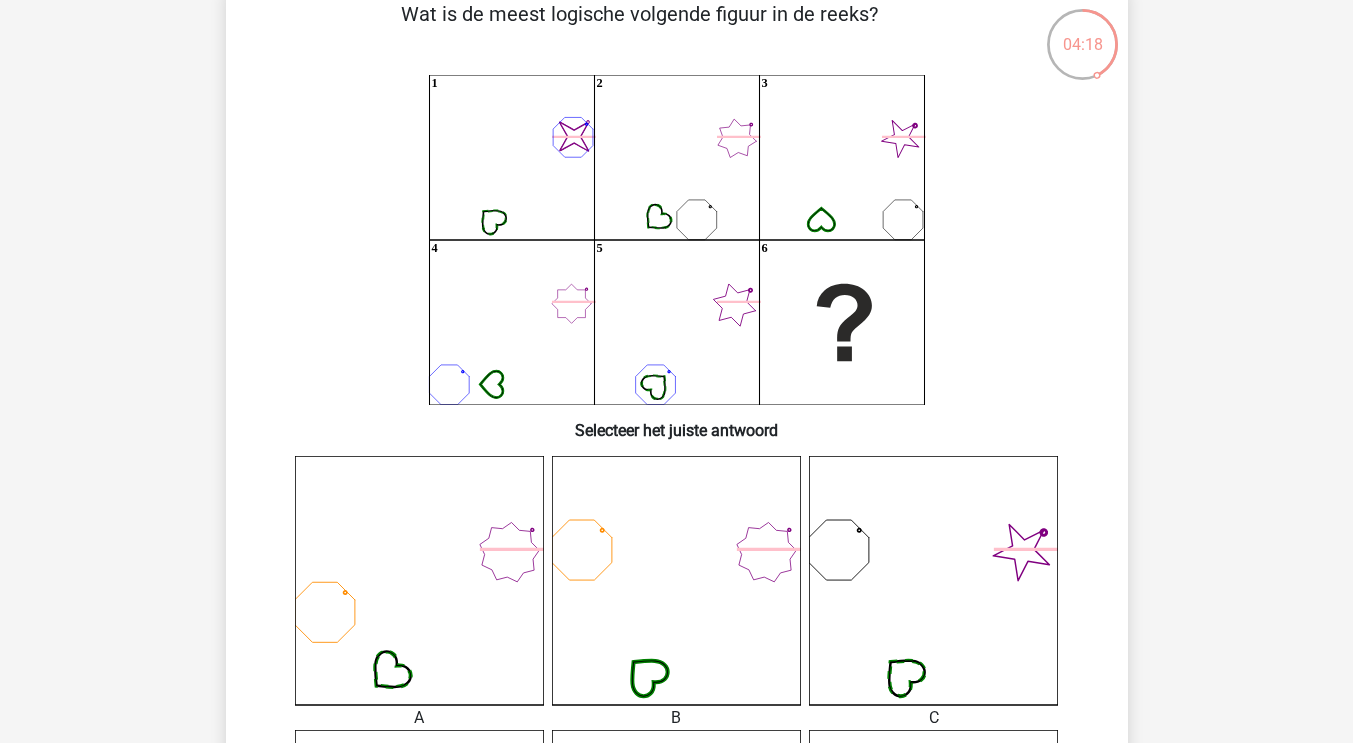 click 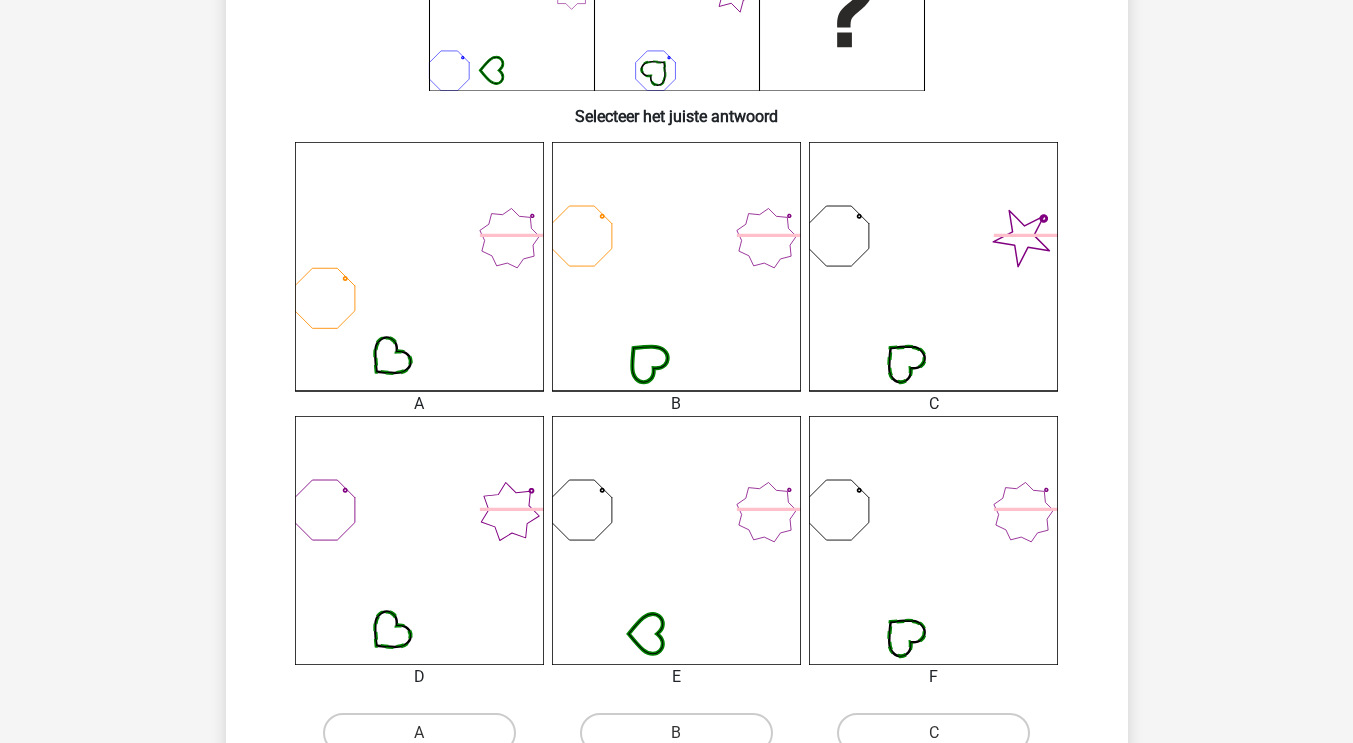 scroll, scrollTop: 445, scrollLeft: 0, axis: vertical 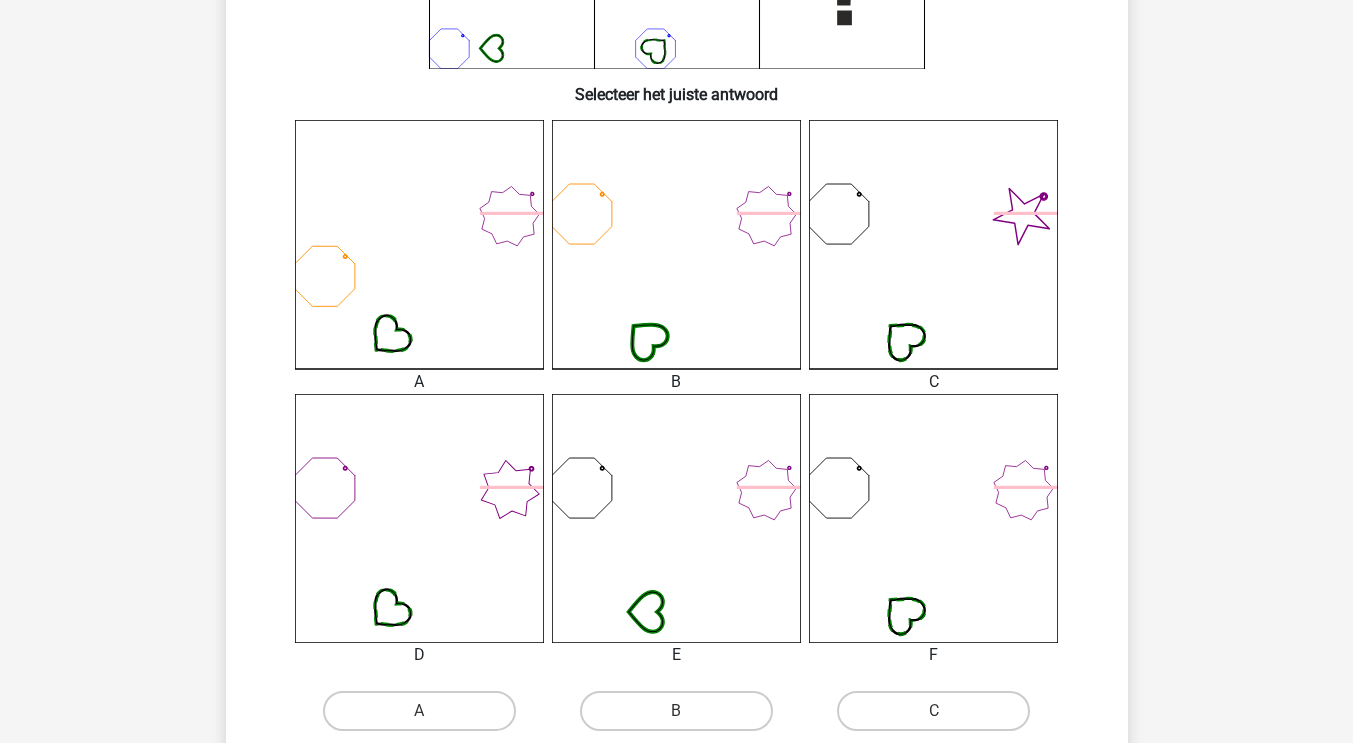 click 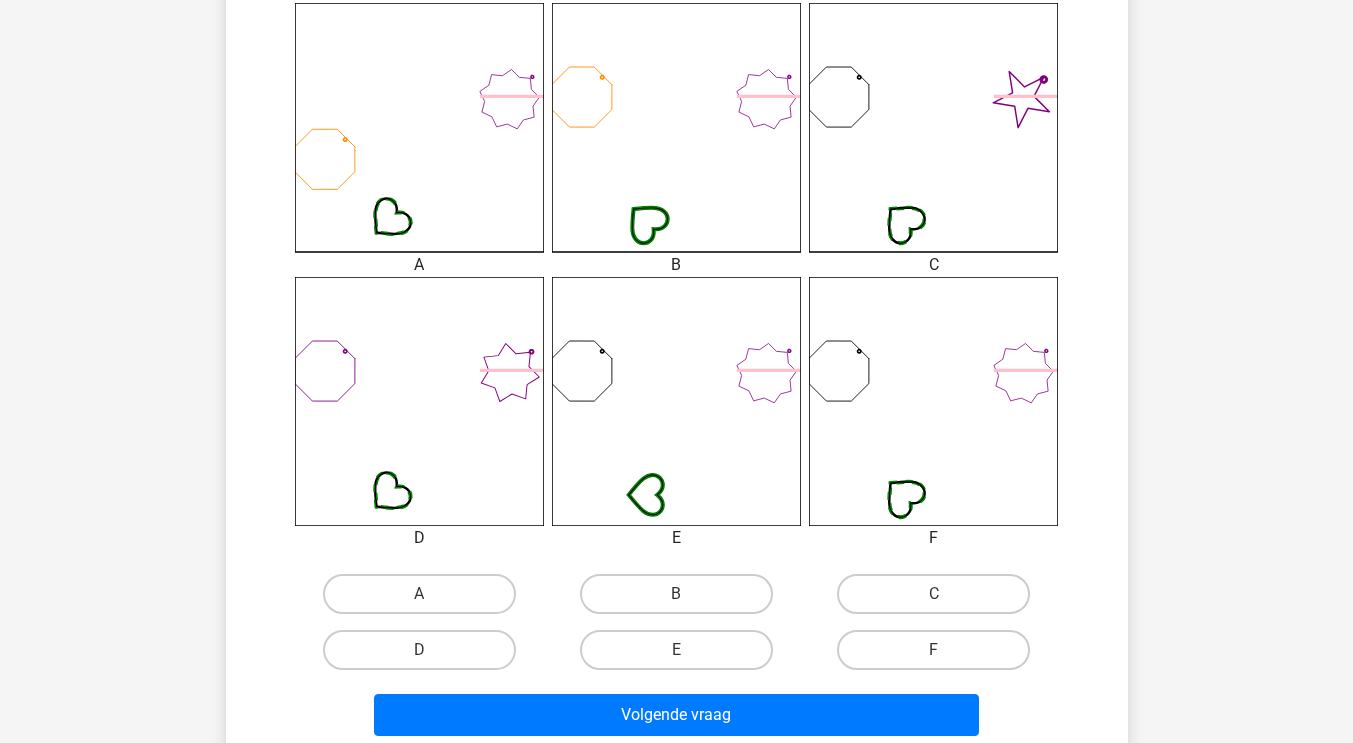 scroll, scrollTop: 561, scrollLeft: 0, axis: vertical 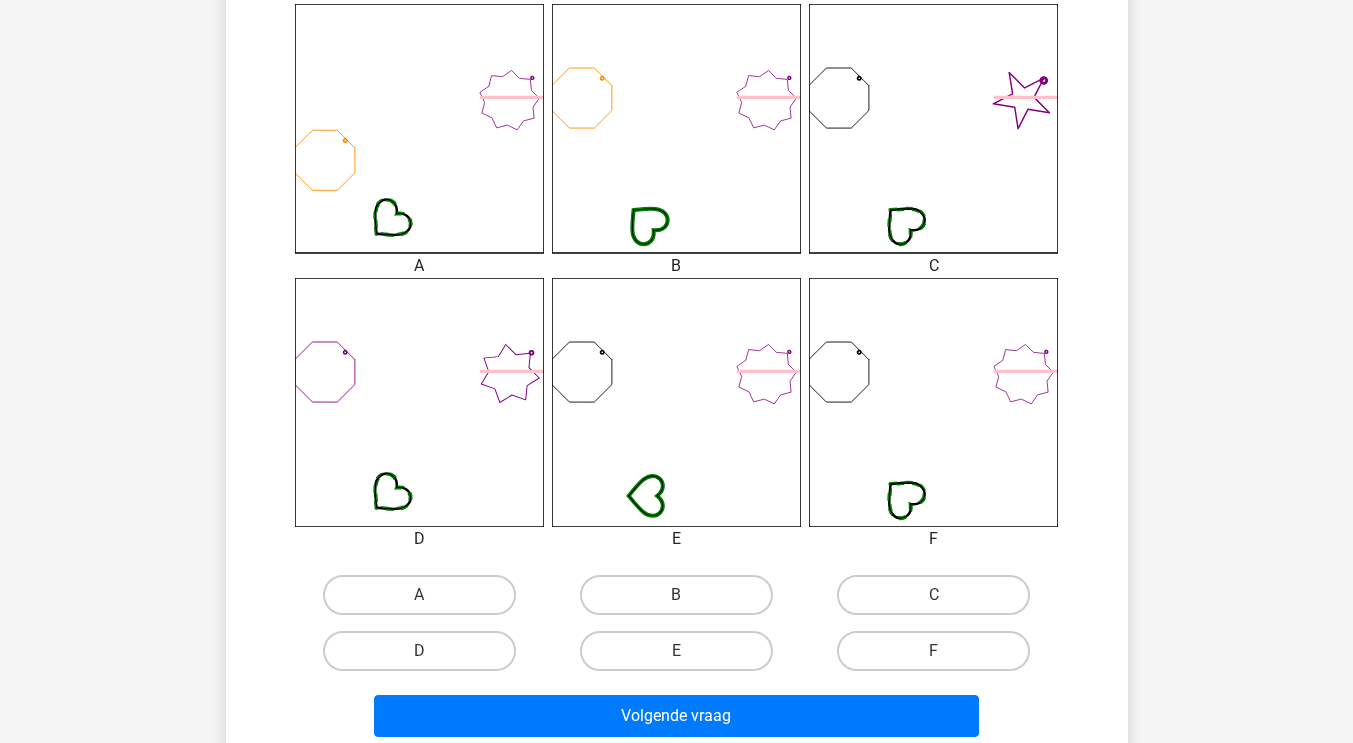 click on "C" at bounding box center (933, 595) 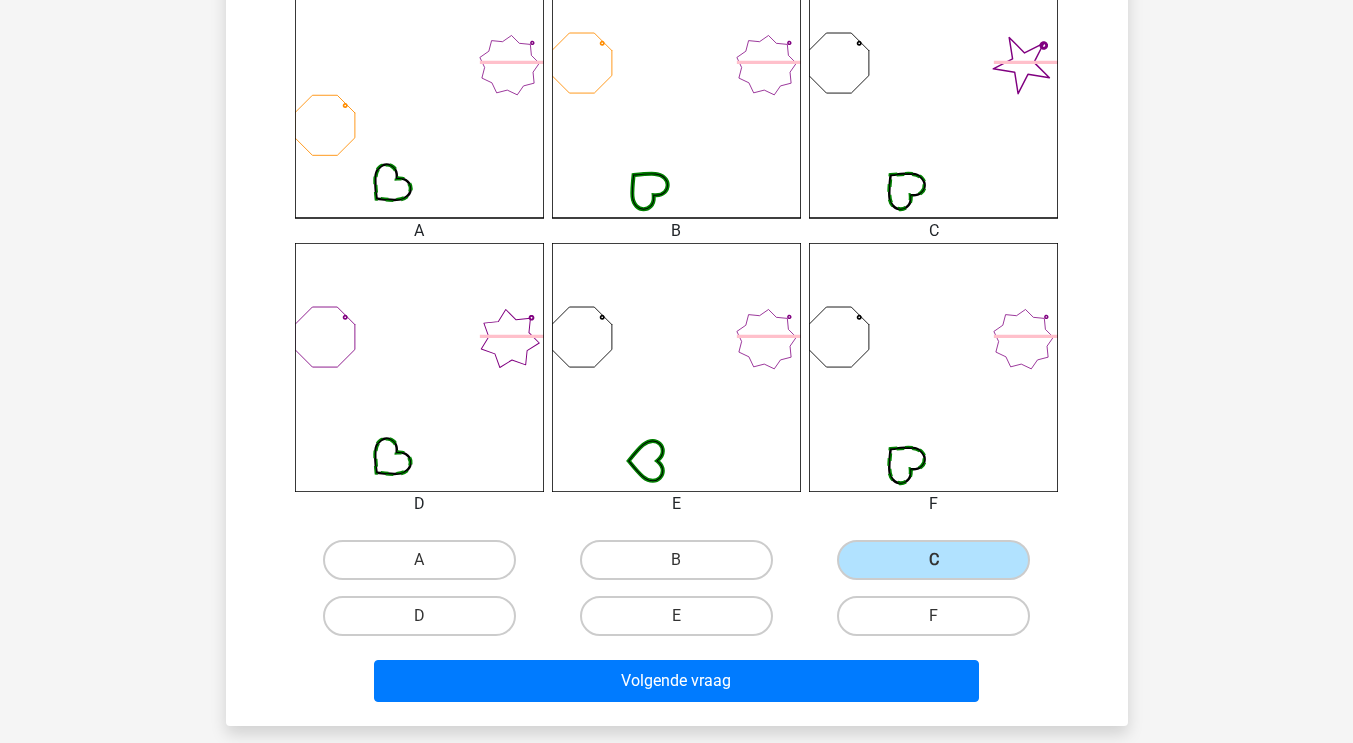 scroll, scrollTop: 624, scrollLeft: 0, axis: vertical 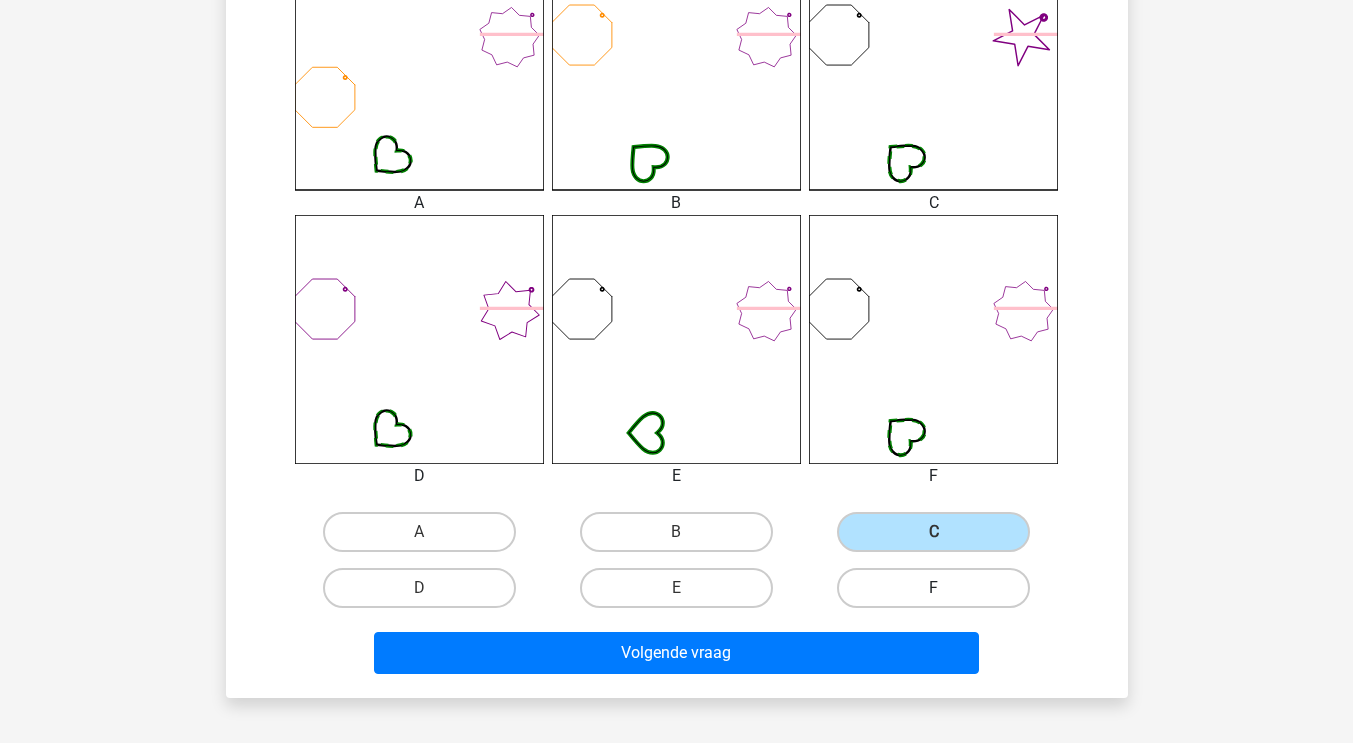 click on "F" at bounding box center (933, 588) 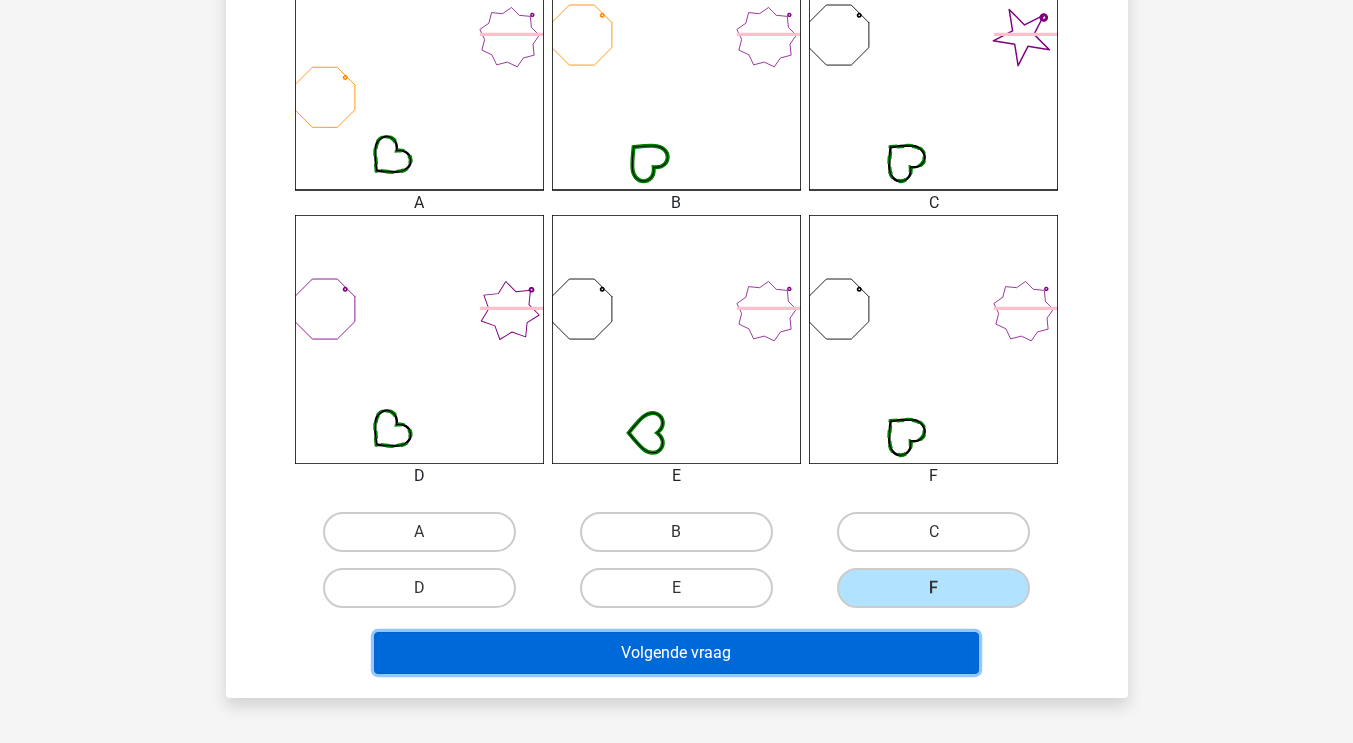 click on "Volgende vraag" at bounding box center [676, 653] 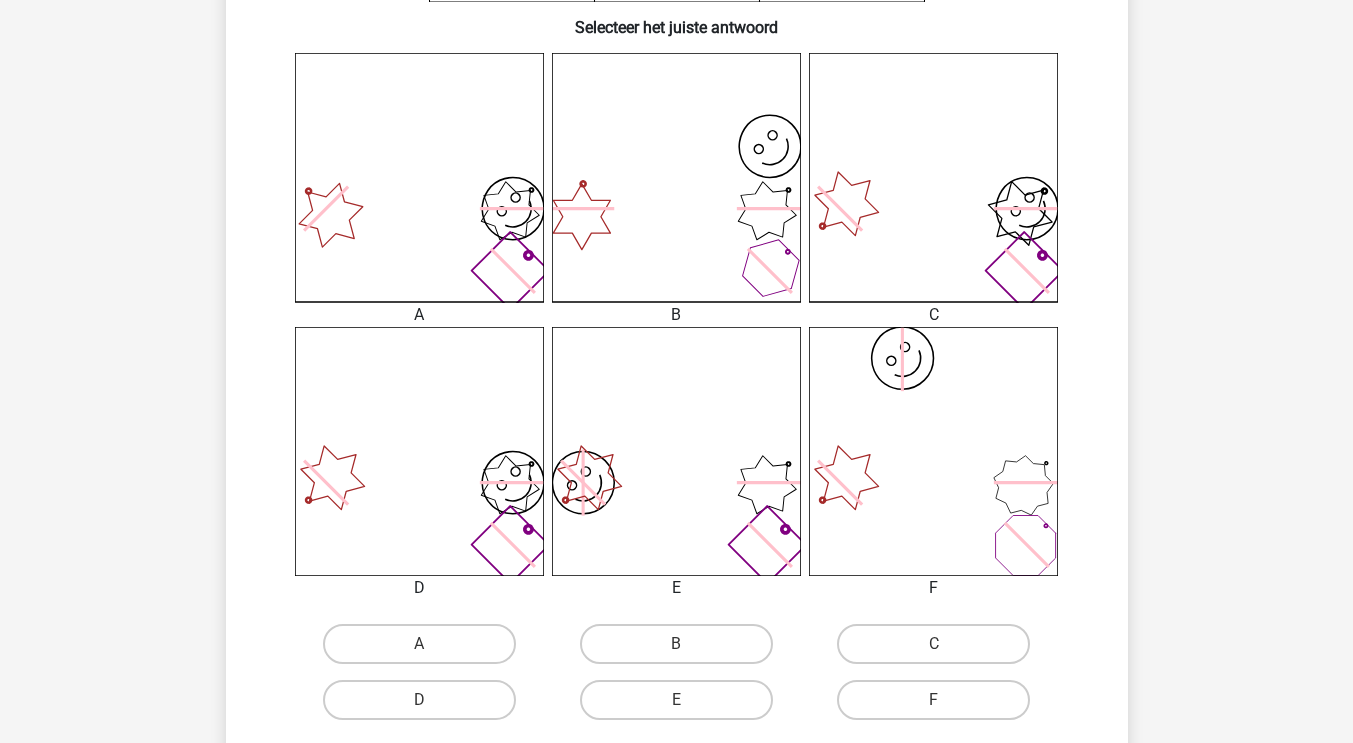 scroll, scrollTop: 526, scrollLeft: 0, axis: vertical 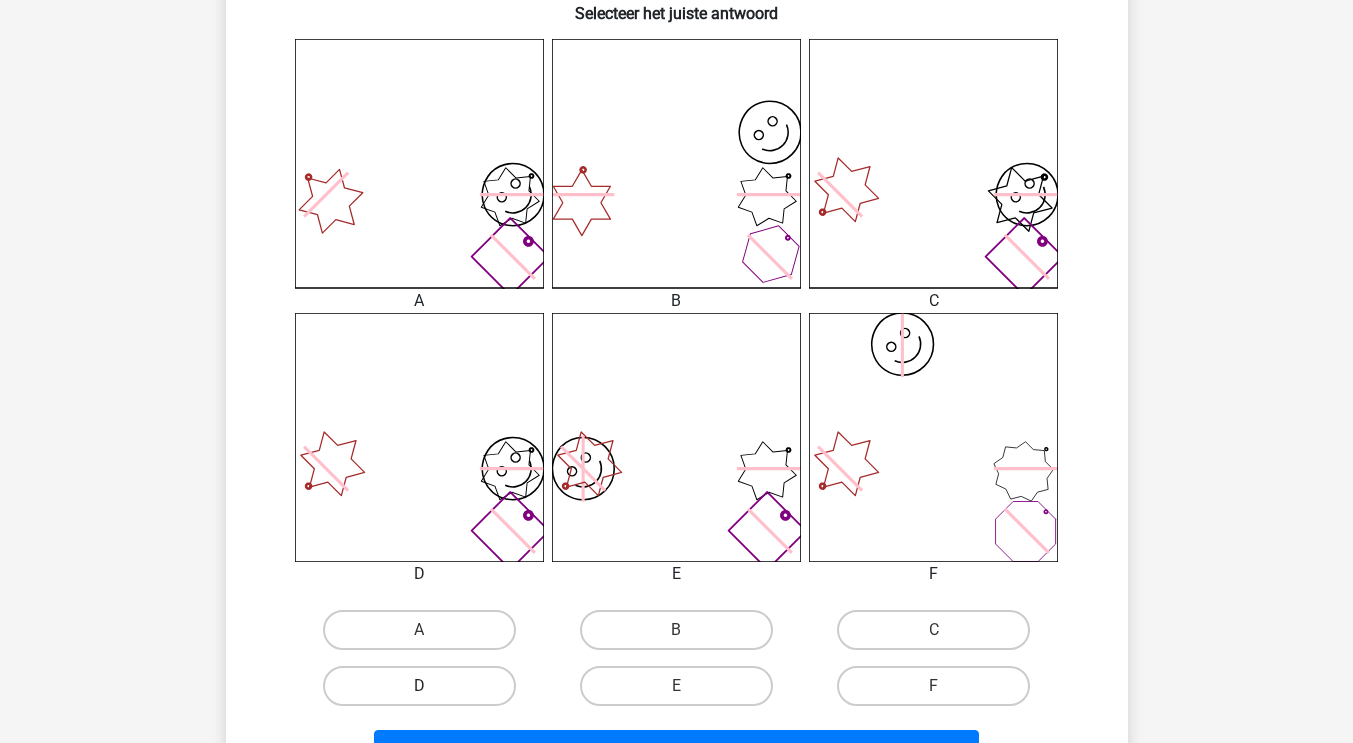 click on "D" at bounding box center (419, 686) 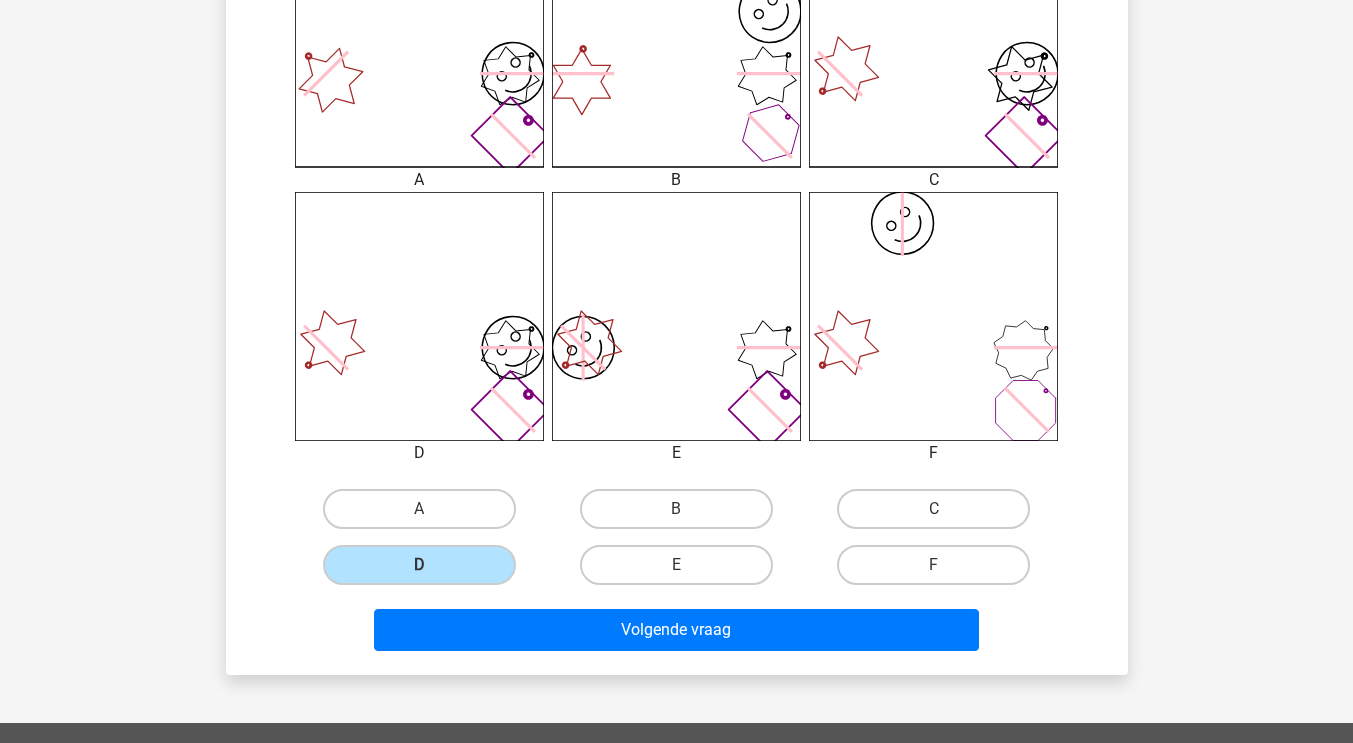 scroll, scrollTop: 640, scrollLeft: 0, axis: vertical 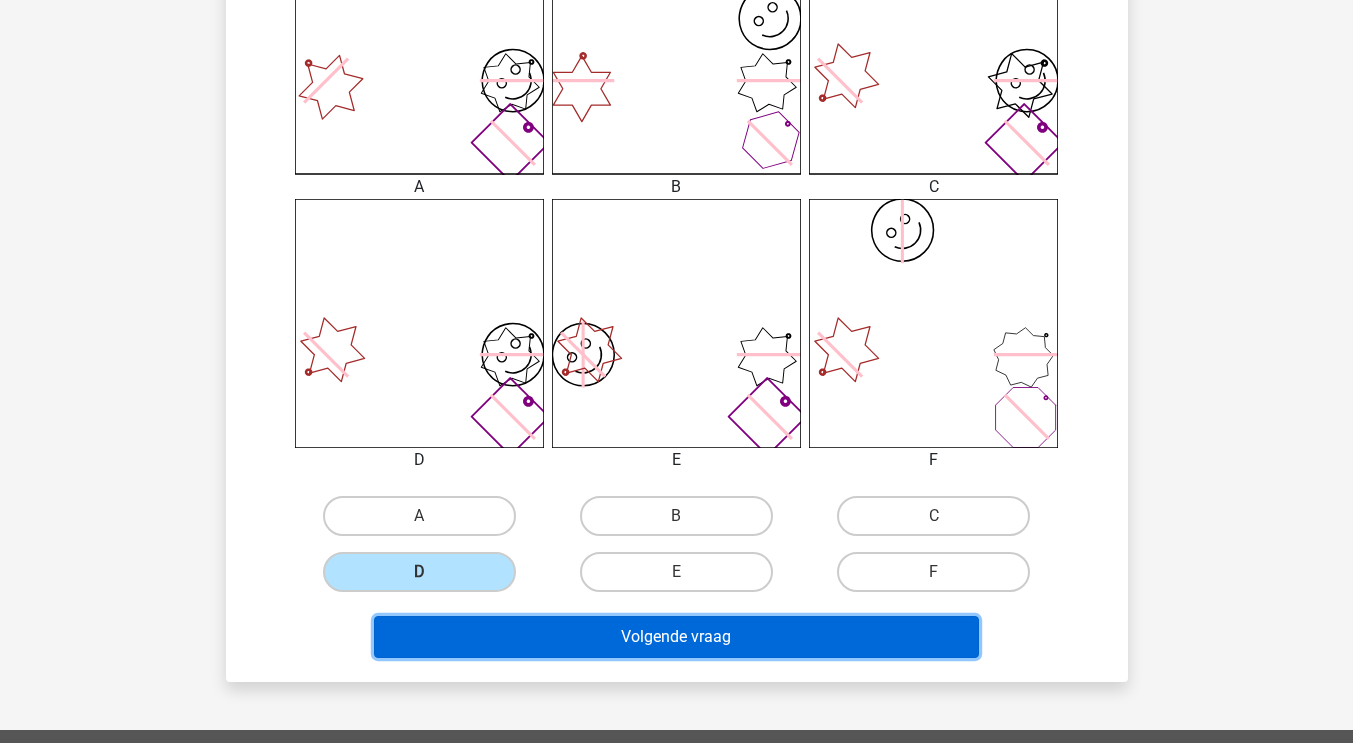 click on "Volgende vraag" at bounding box center (676, 637) 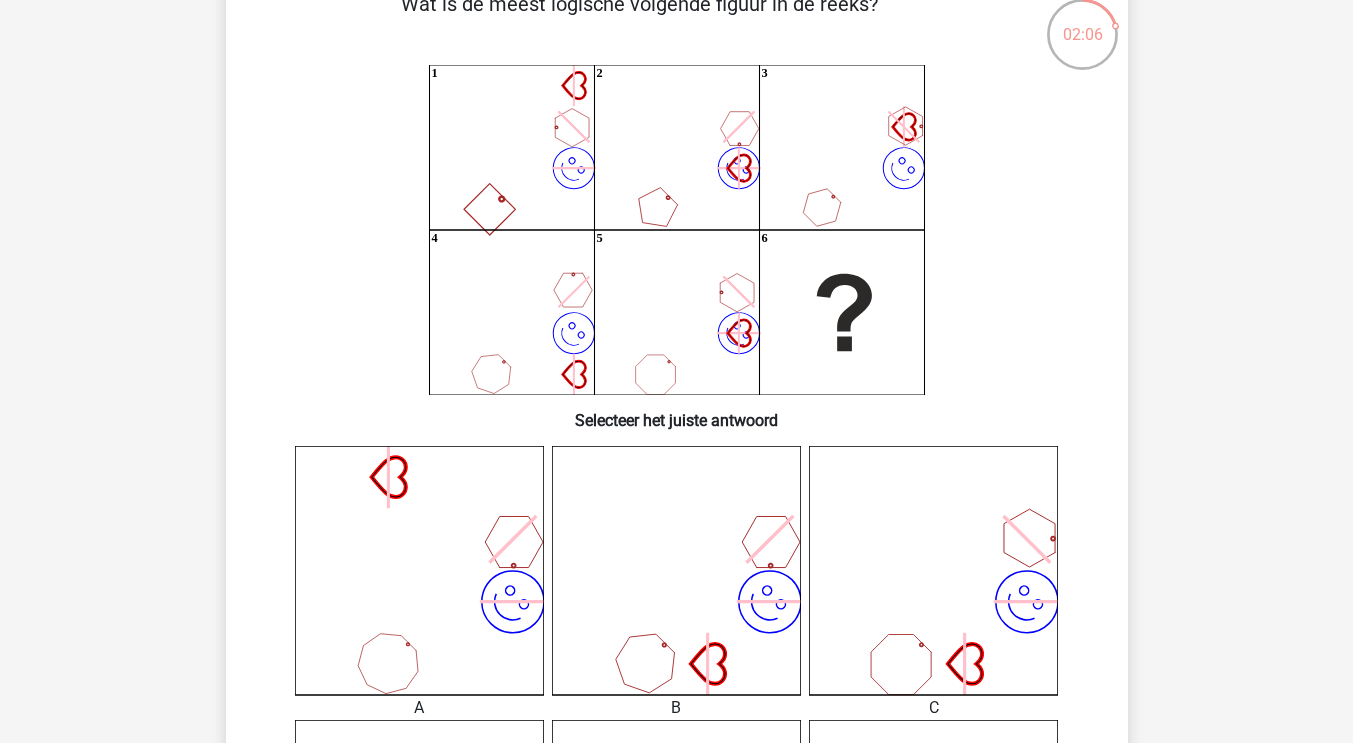 scroll, scrollTop: 120, scrollLeft: 0, axis: vertical 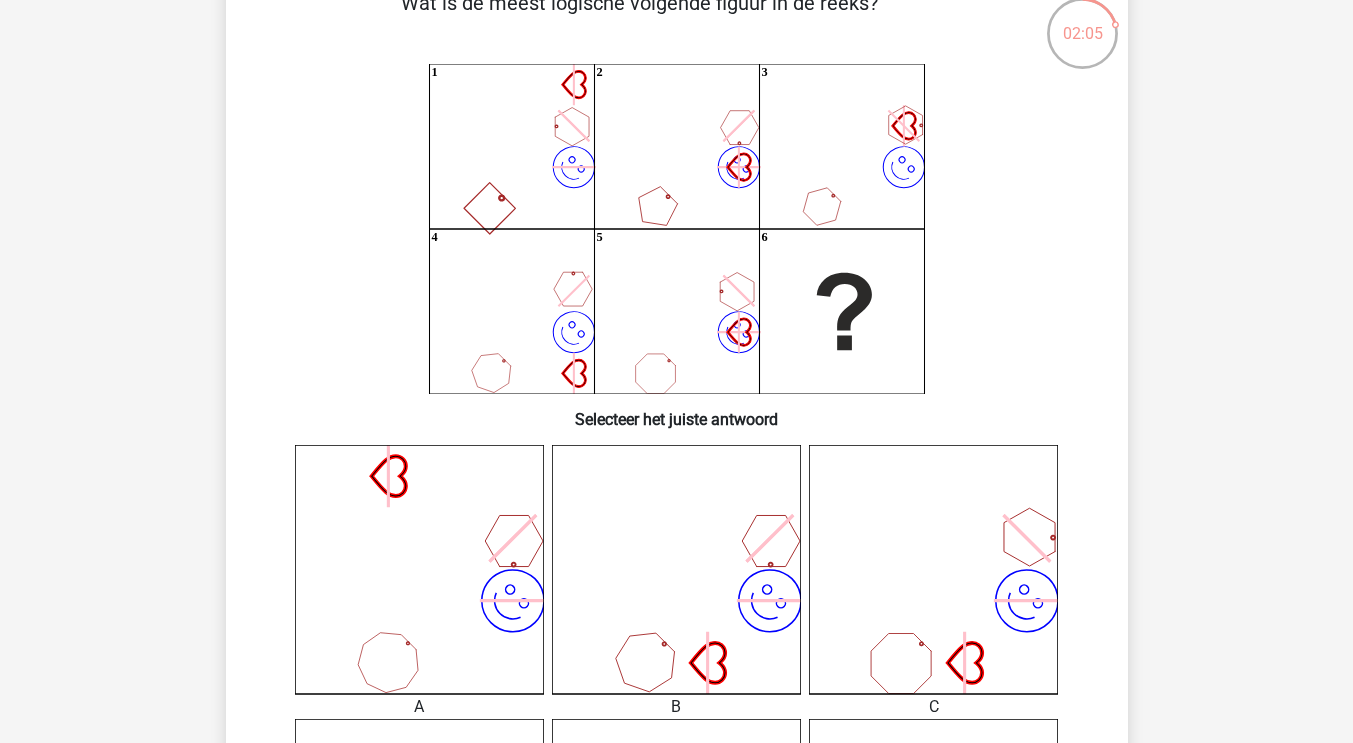 click on "image/svg+xml" 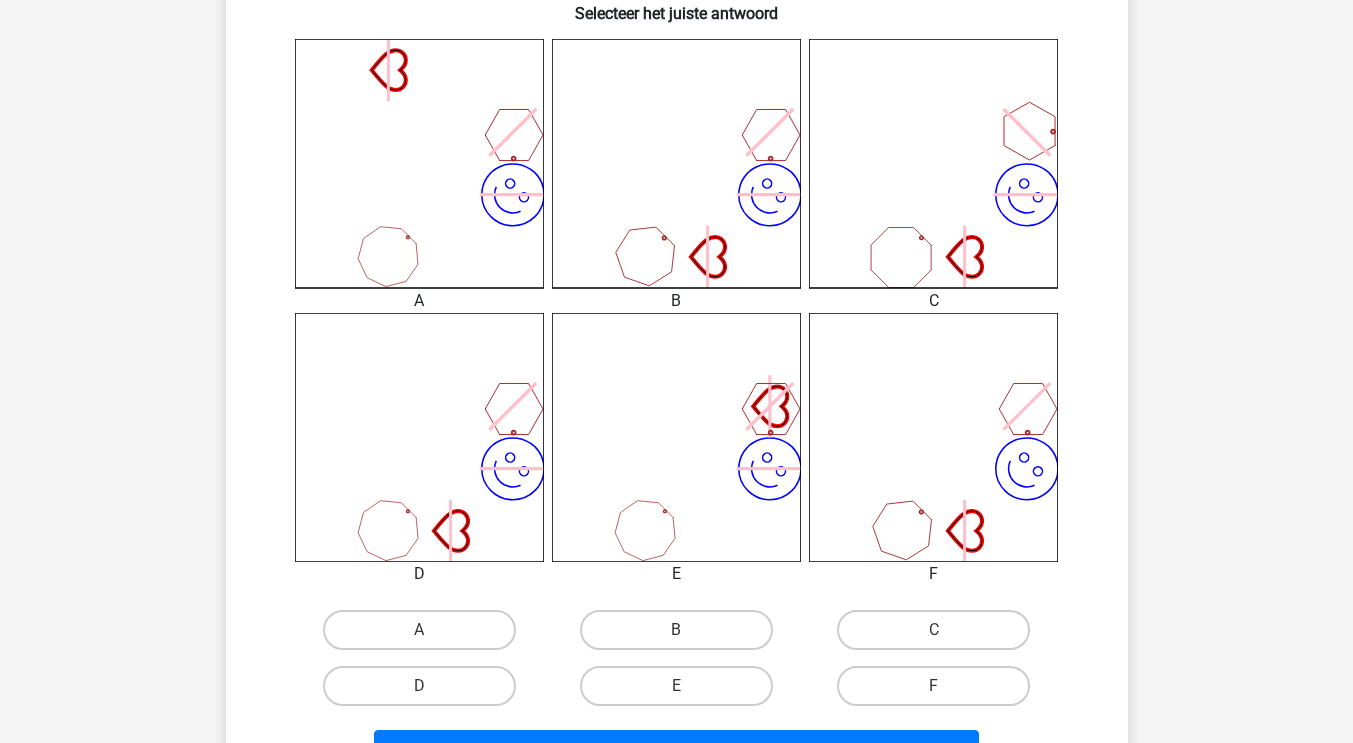 scroll, scrollTop: 528, scrollLeft: 0, axis: vertical 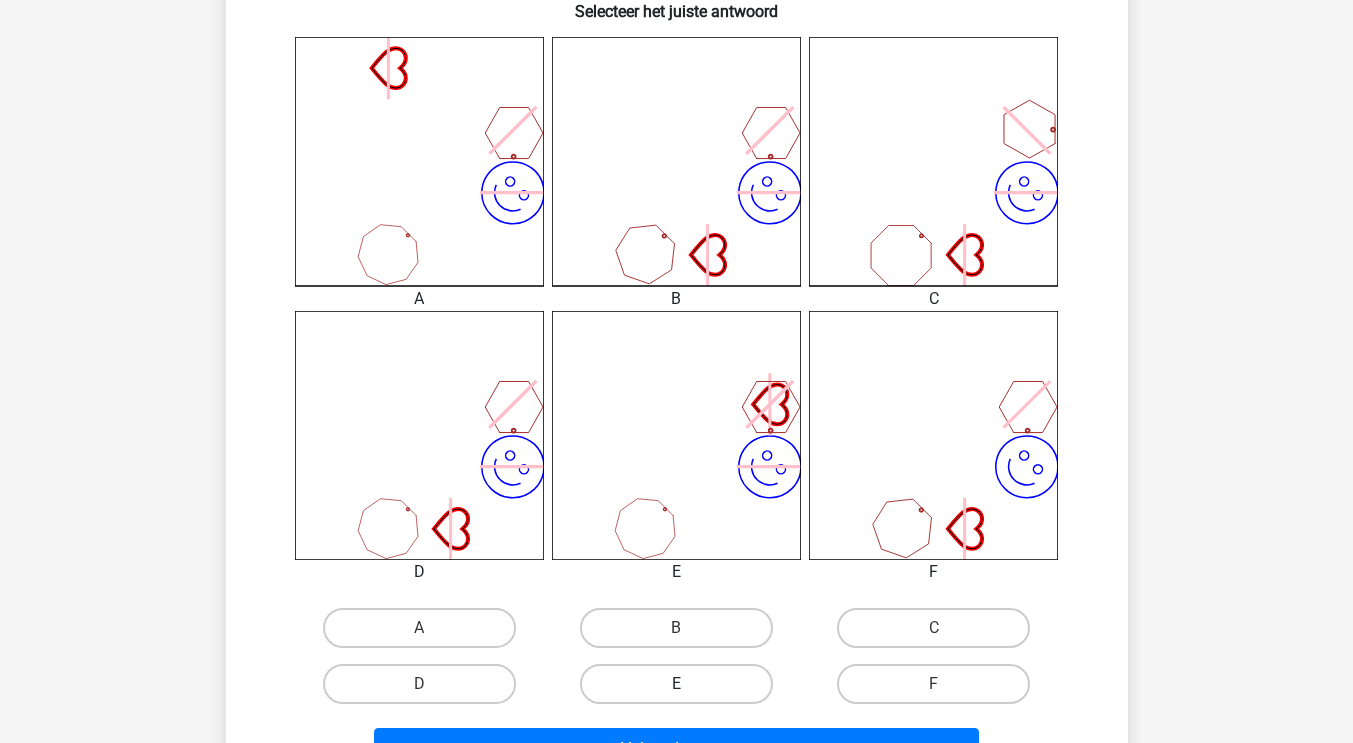 click on "E" at bounding box center (676, 684) 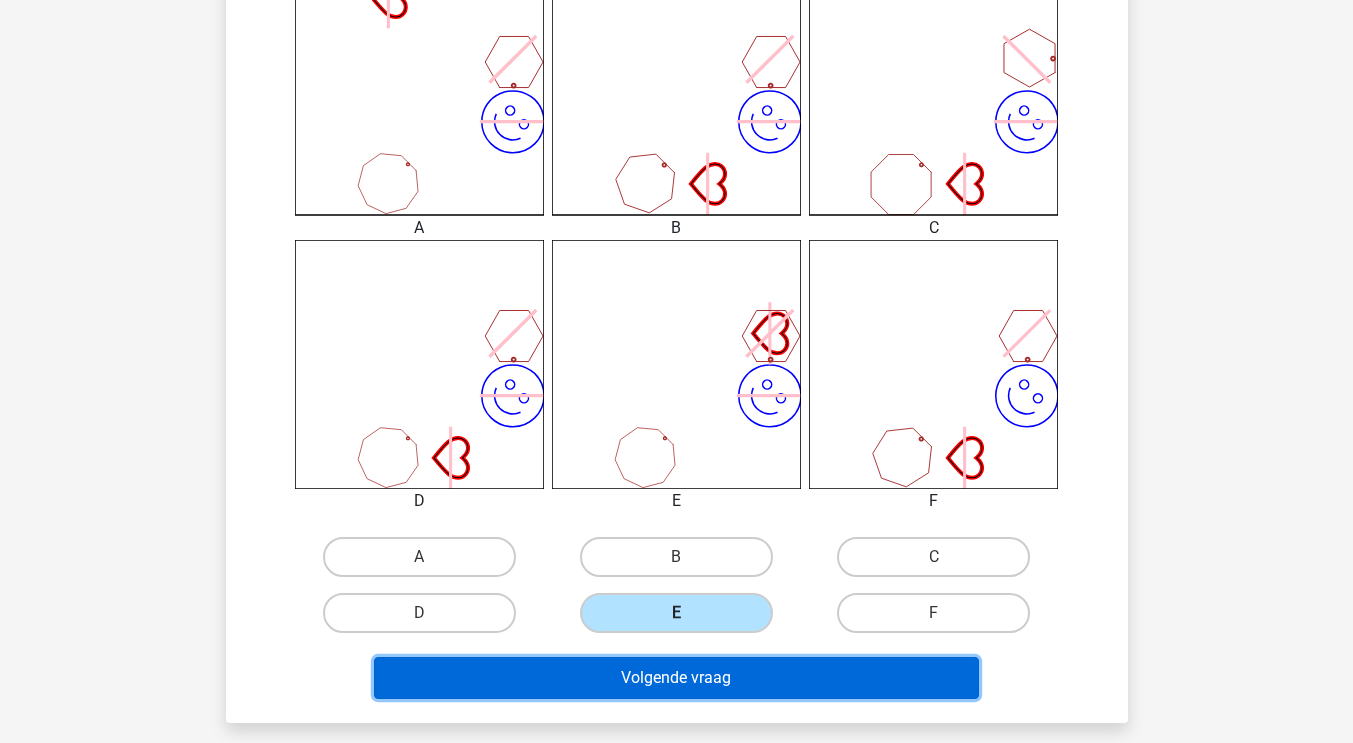 click on "Volgende vraag" at bounding box center [676, 678] 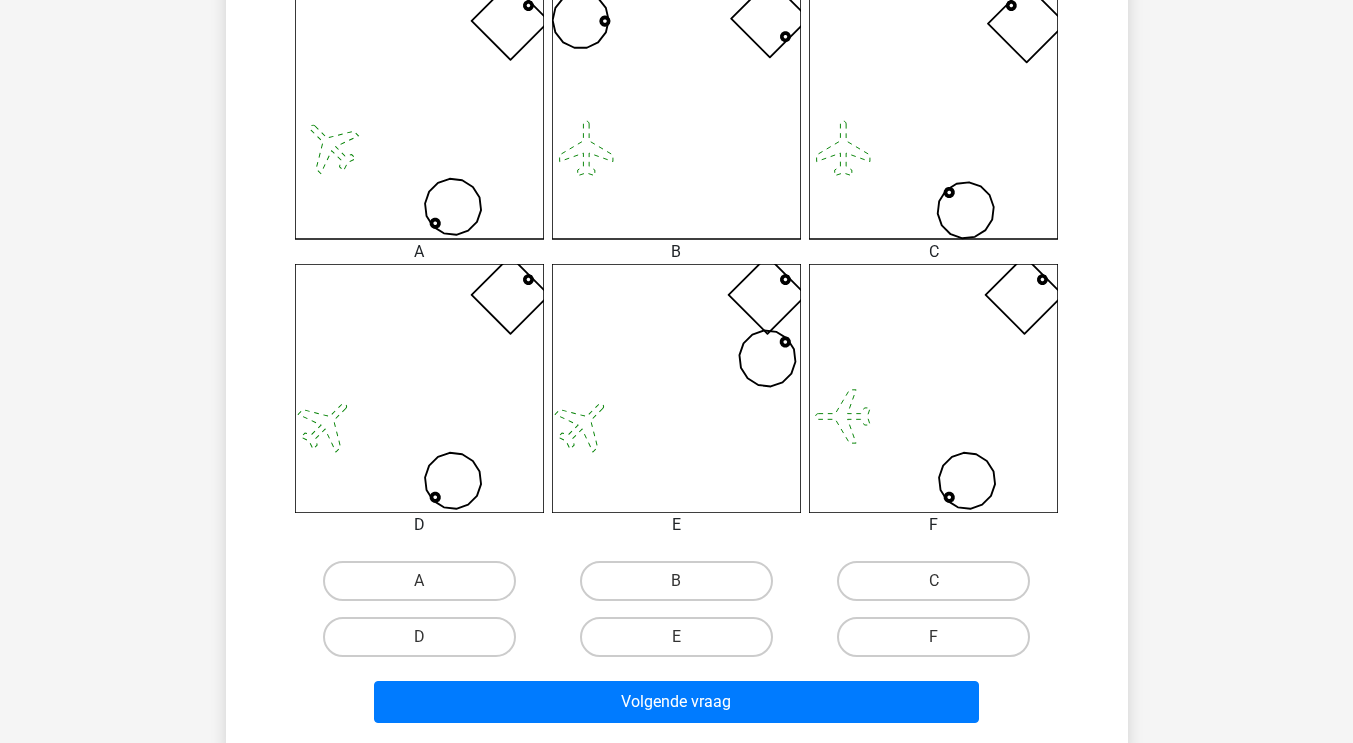 scroll, scrollTop: 590, scrollLeft: 0, axis: vertical 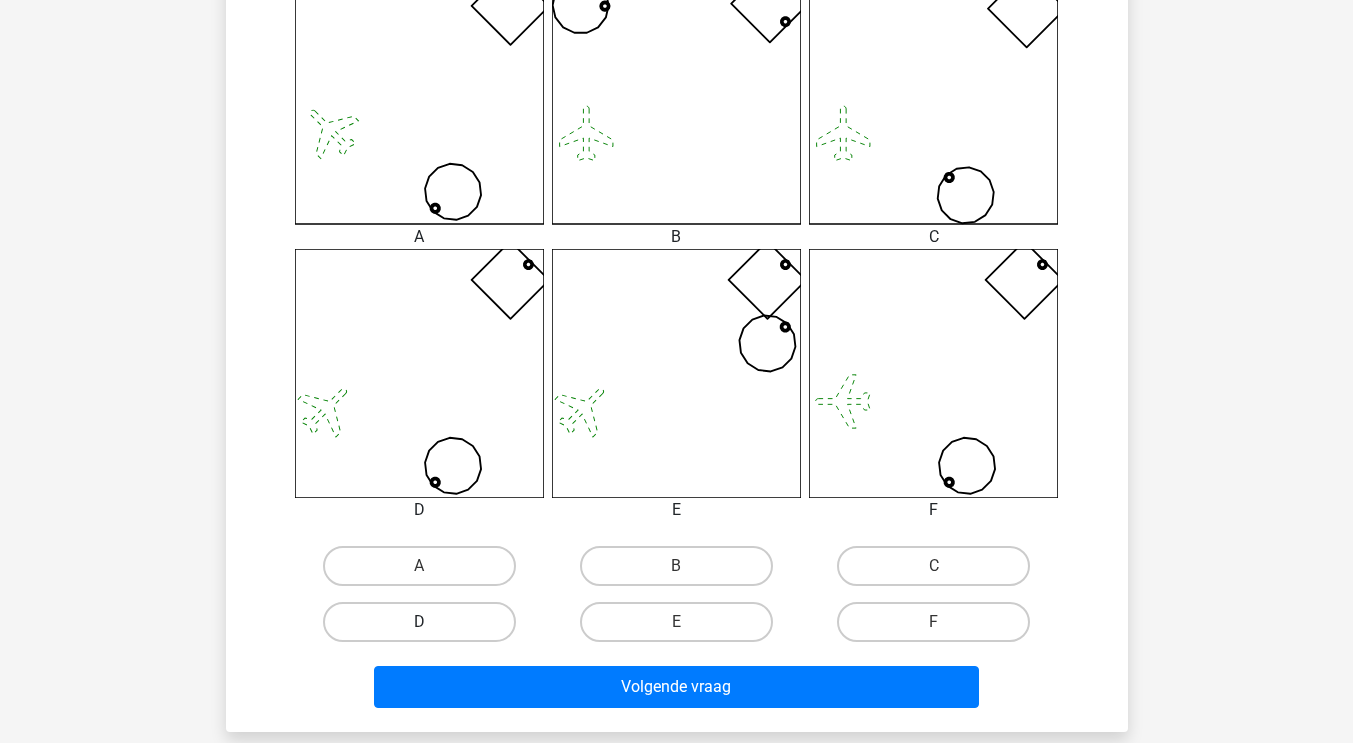 click on "D" at bounding box center (419, 622) 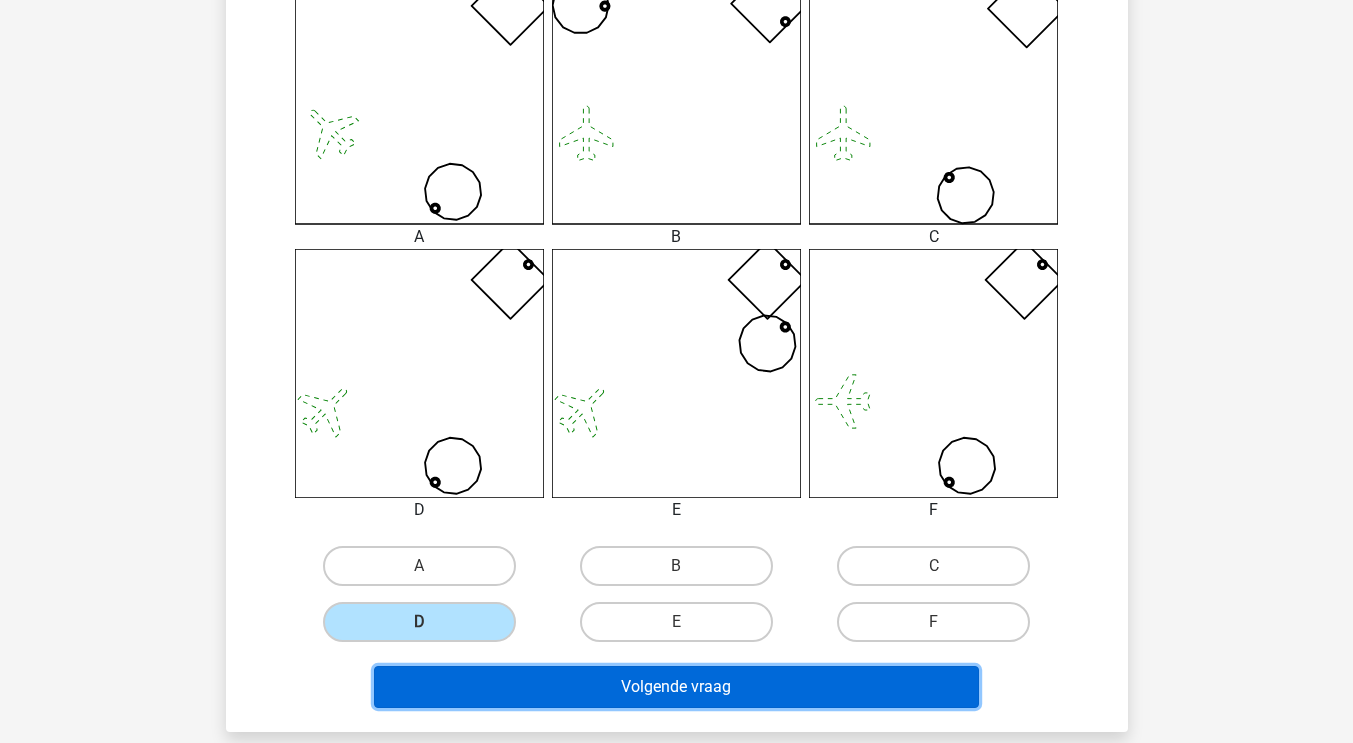 click on "Volgende vraag" at bounding box center (676, 687) 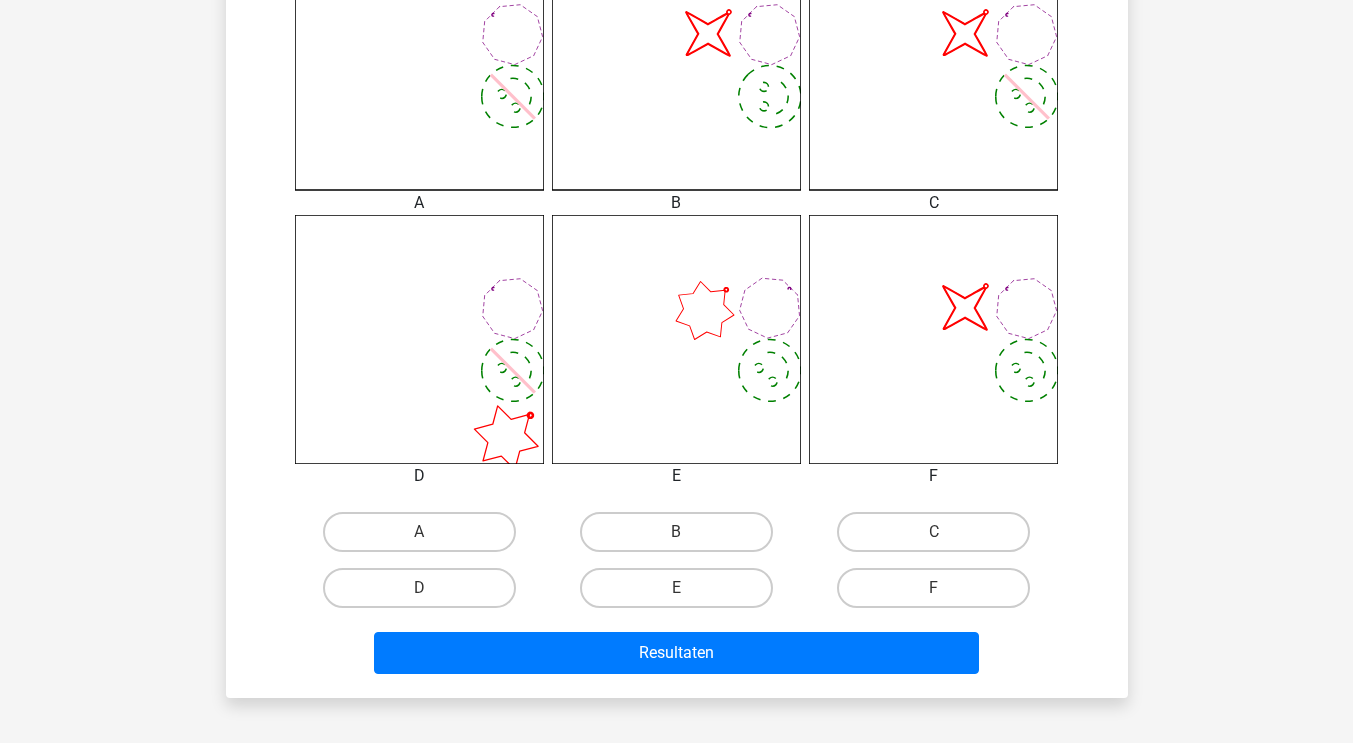 scroll, scrollTop: 627, scrollLeft: 0, axis: vertical 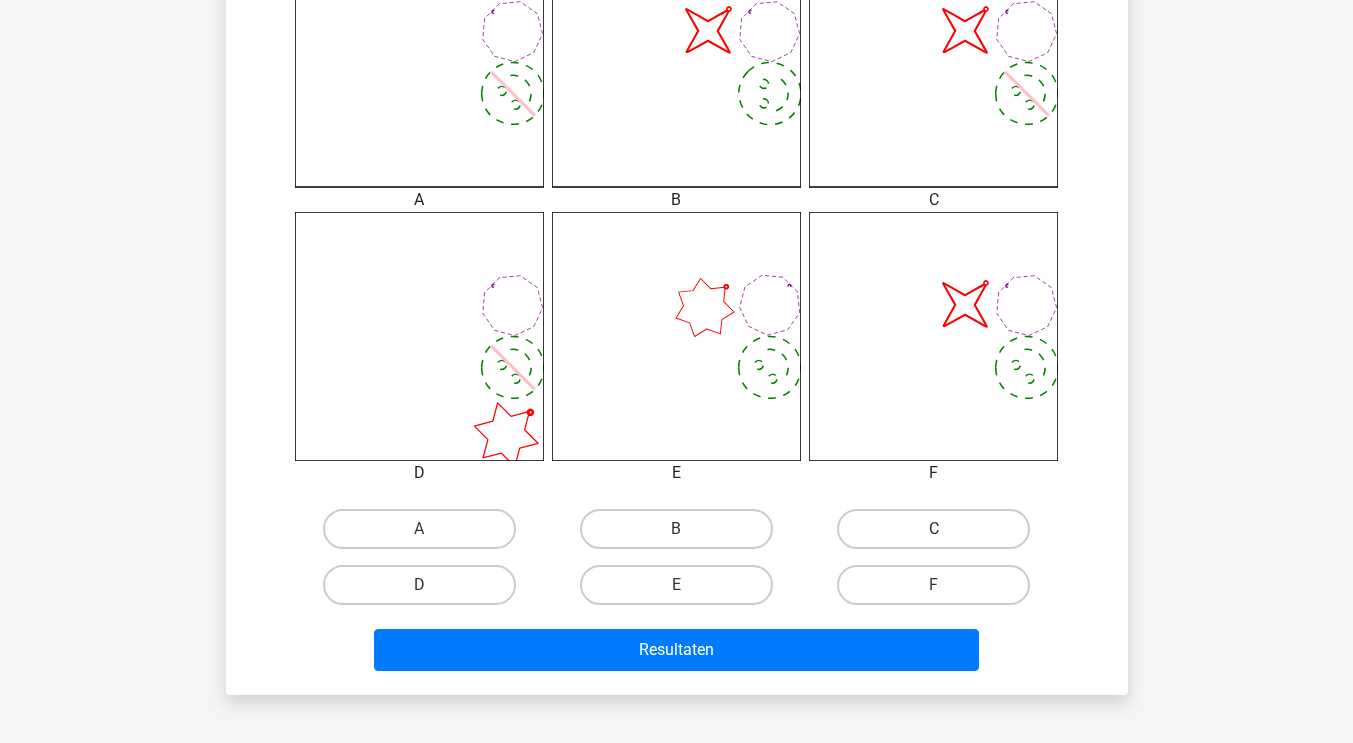 click on "C" at bounding box center (933, 529) 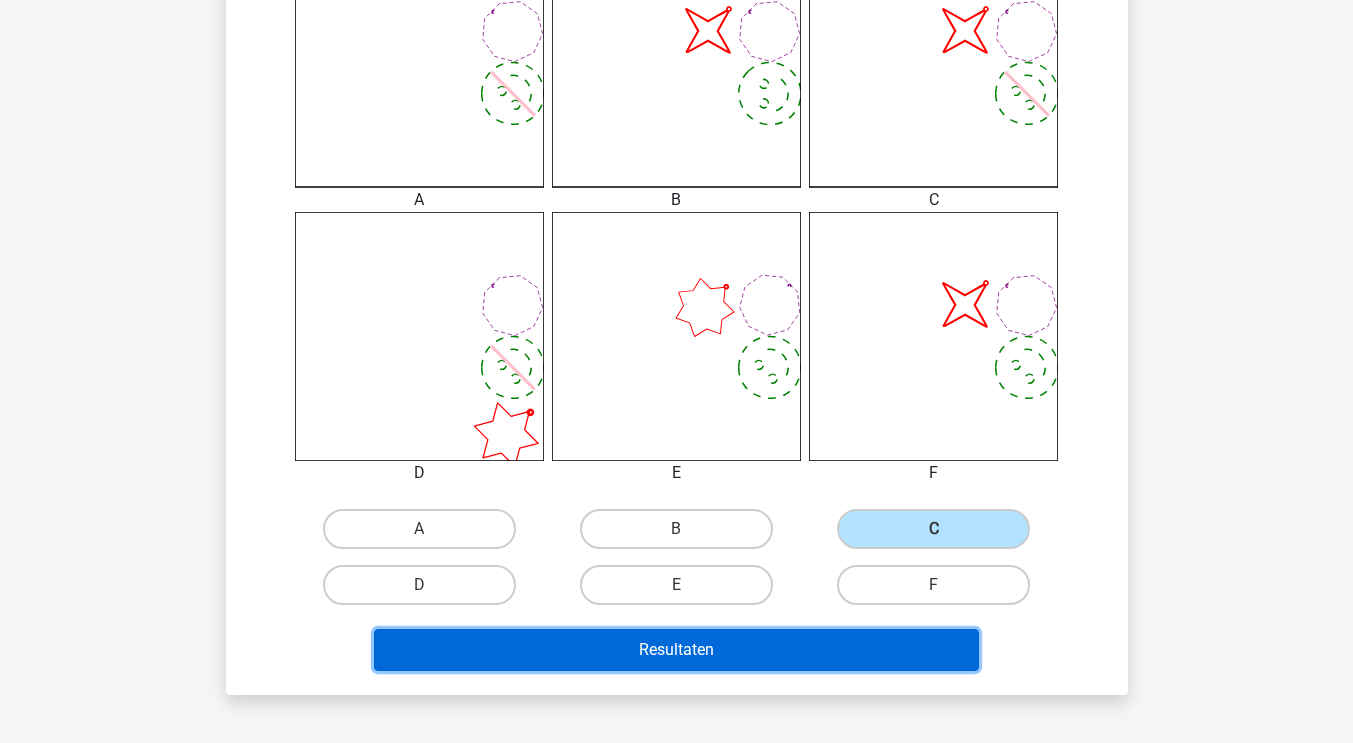 click on "Resultaten" at bounding box center [676, 650] 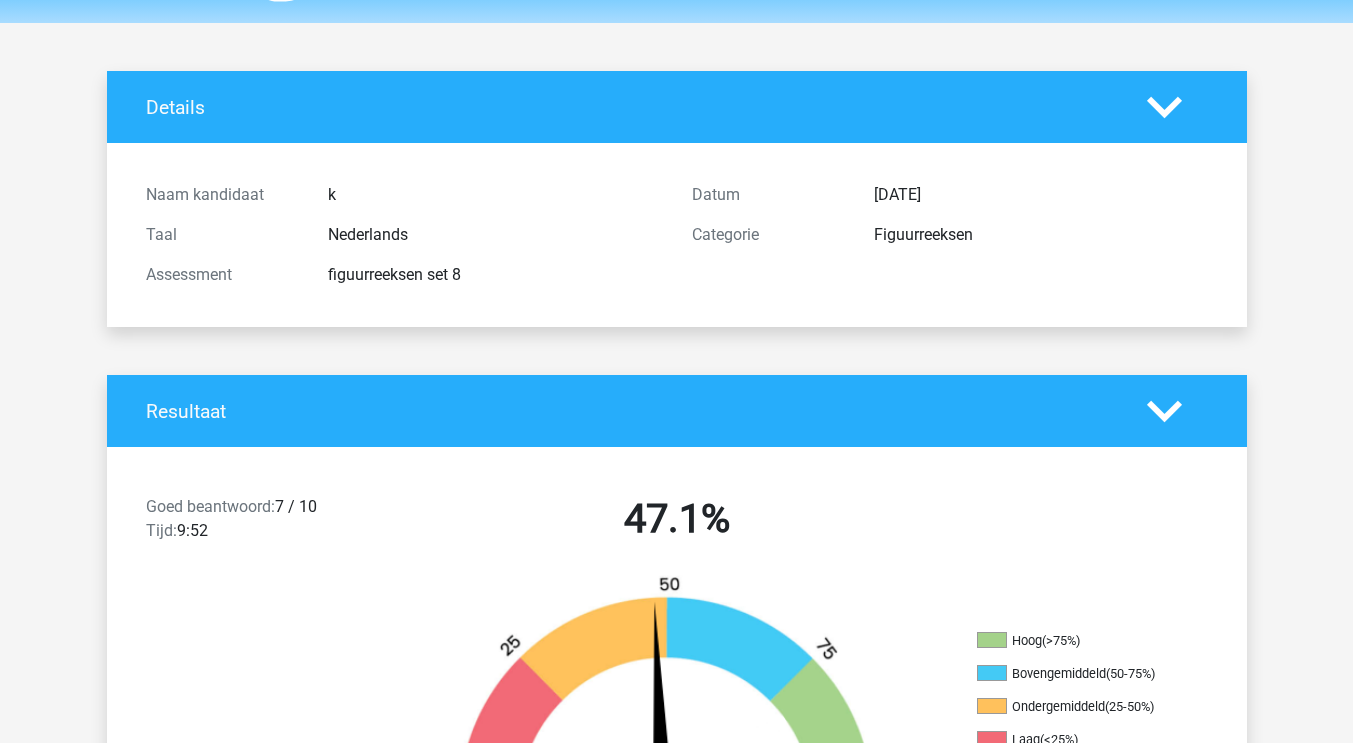 scroll, scrollTop: 0, scrollLeft: 0, axis: both 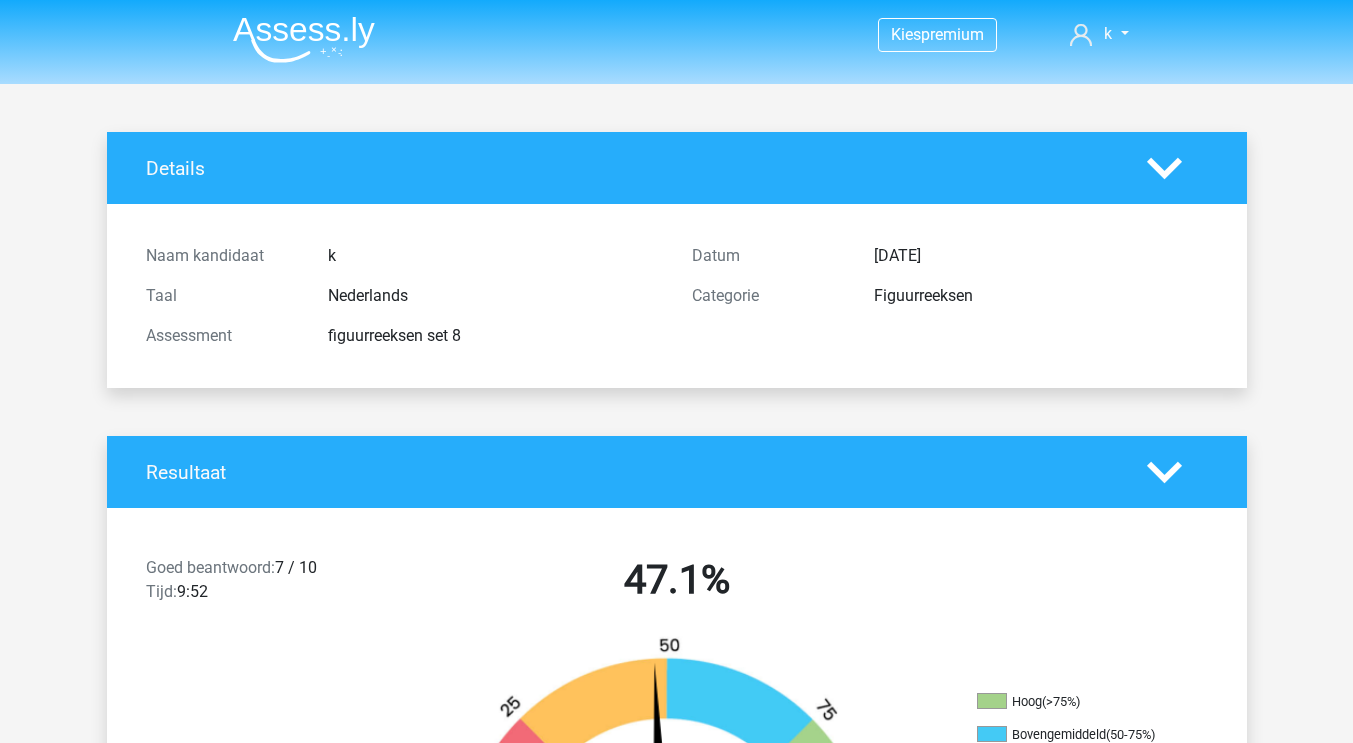 click at bounding box center [304, 39] 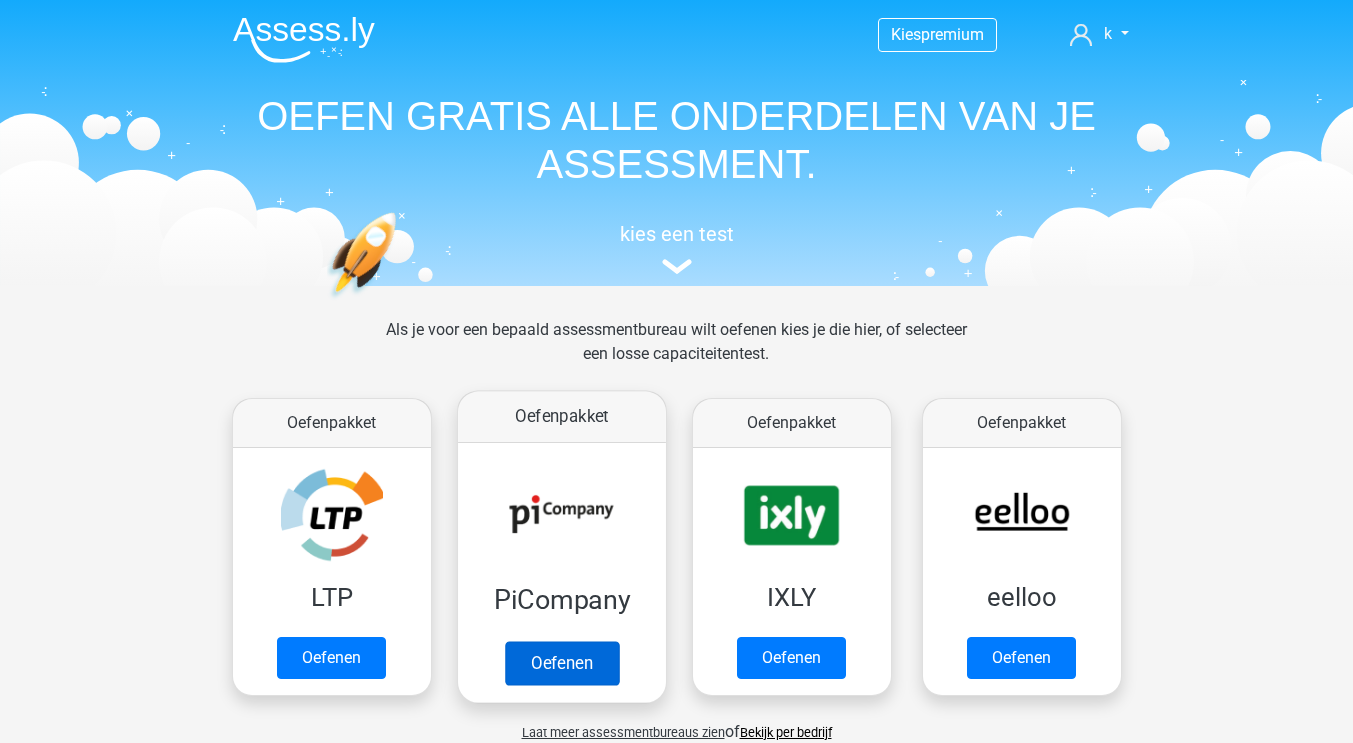 scroll, scrollTop: 0, scrollLeft: 0, axis: both 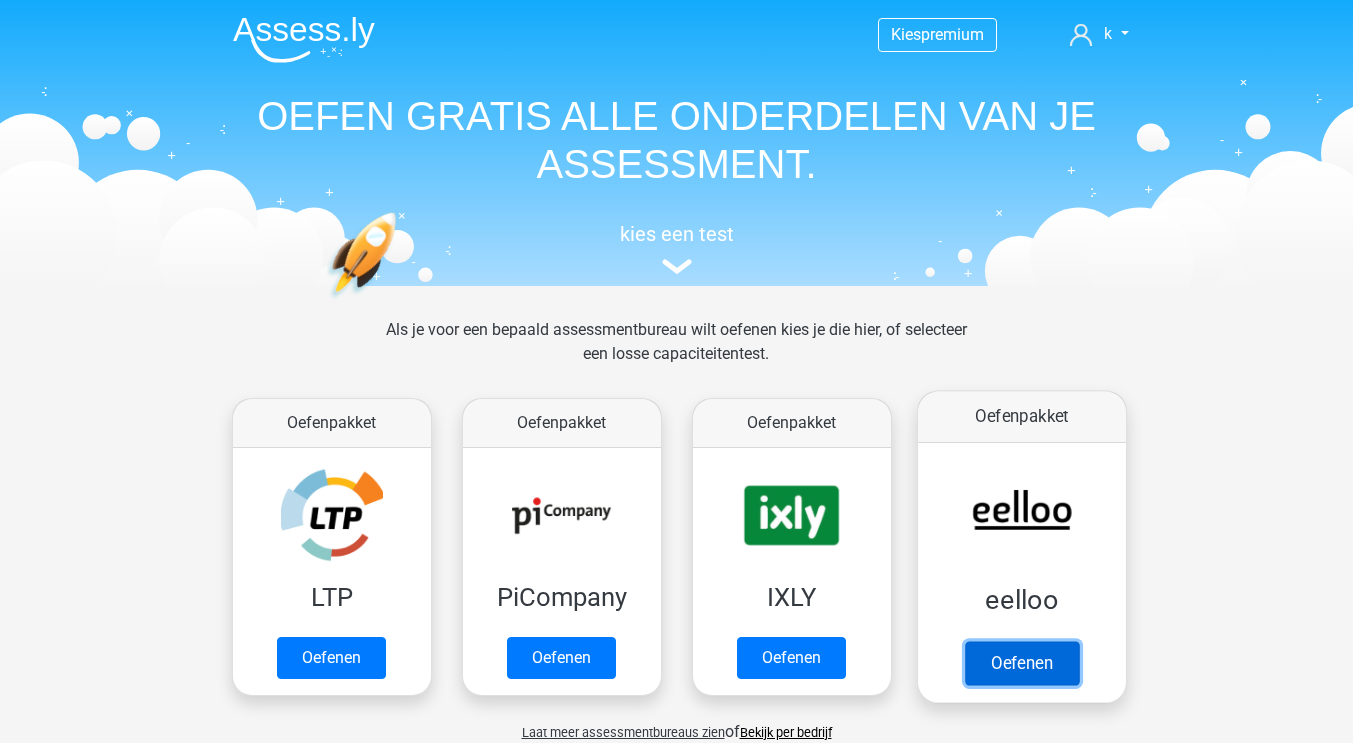click on "Oefenen" at bounding box center [1021, 663] 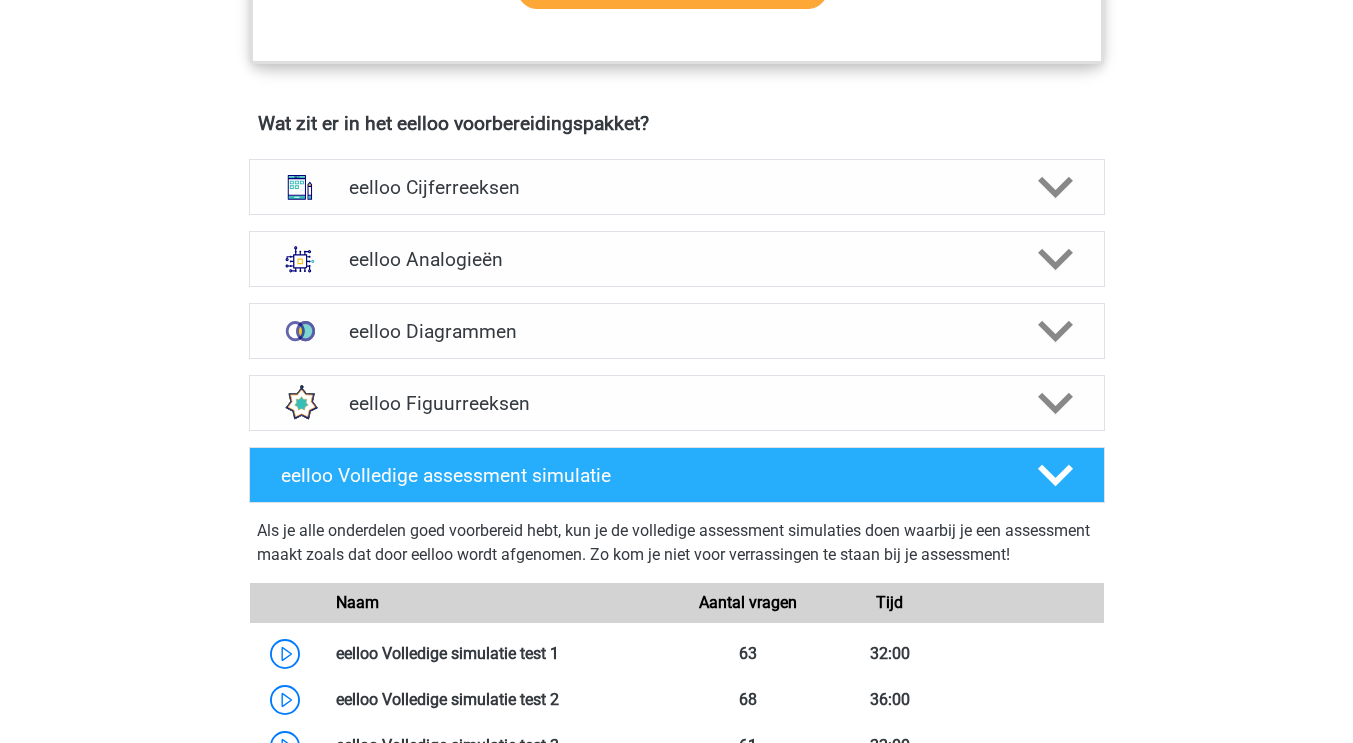 scroll, scrollTop: 1160, scrollLeft: 0, axis: vertical 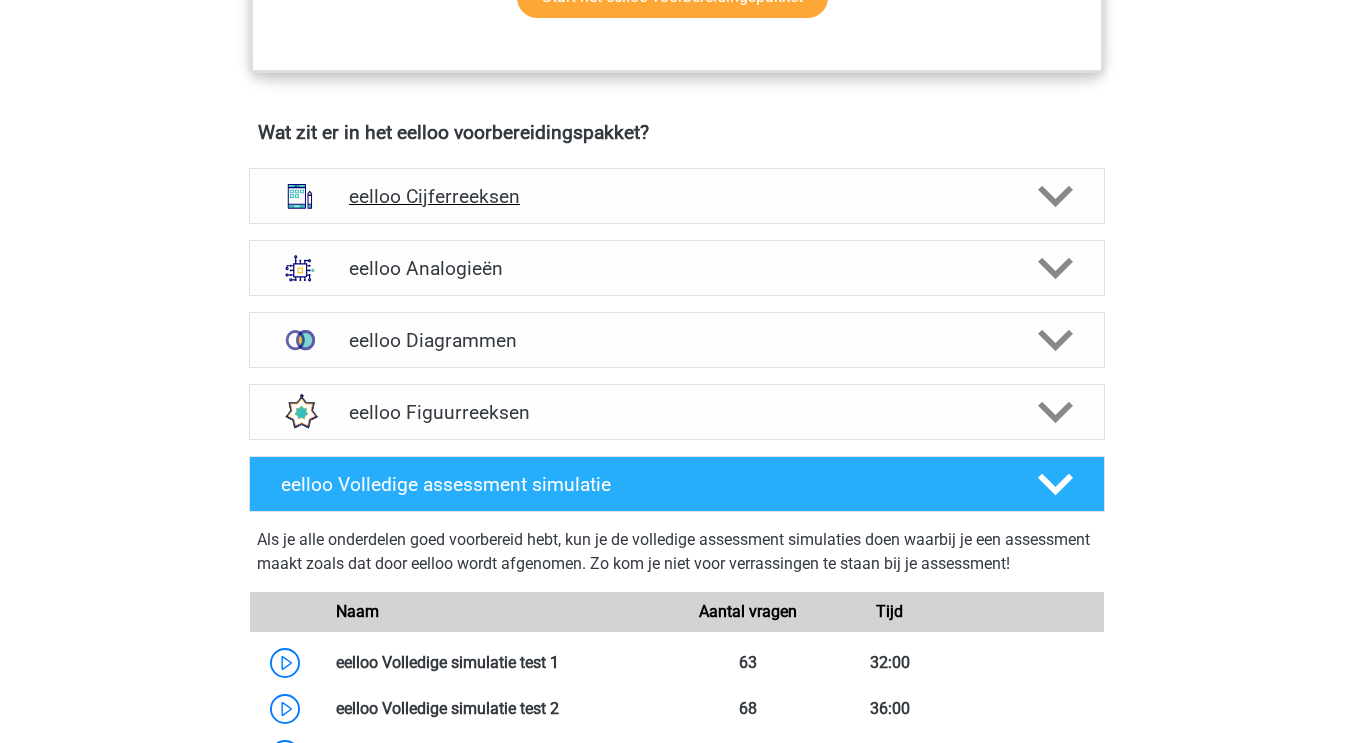 click on "eelloo Cijferreeksen" at bounding box center [677, 196] 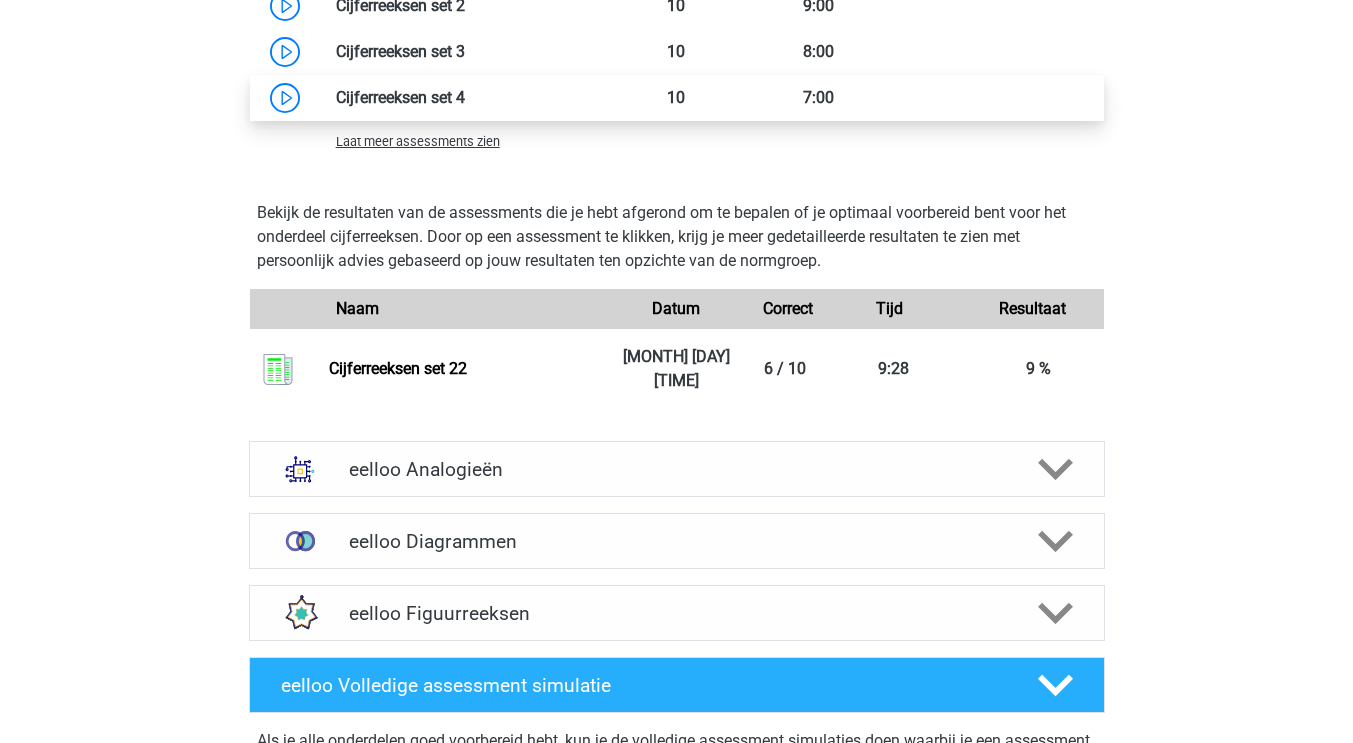 scroll, scrollTop: 2204, scrollLeft: 0, axis: vertical 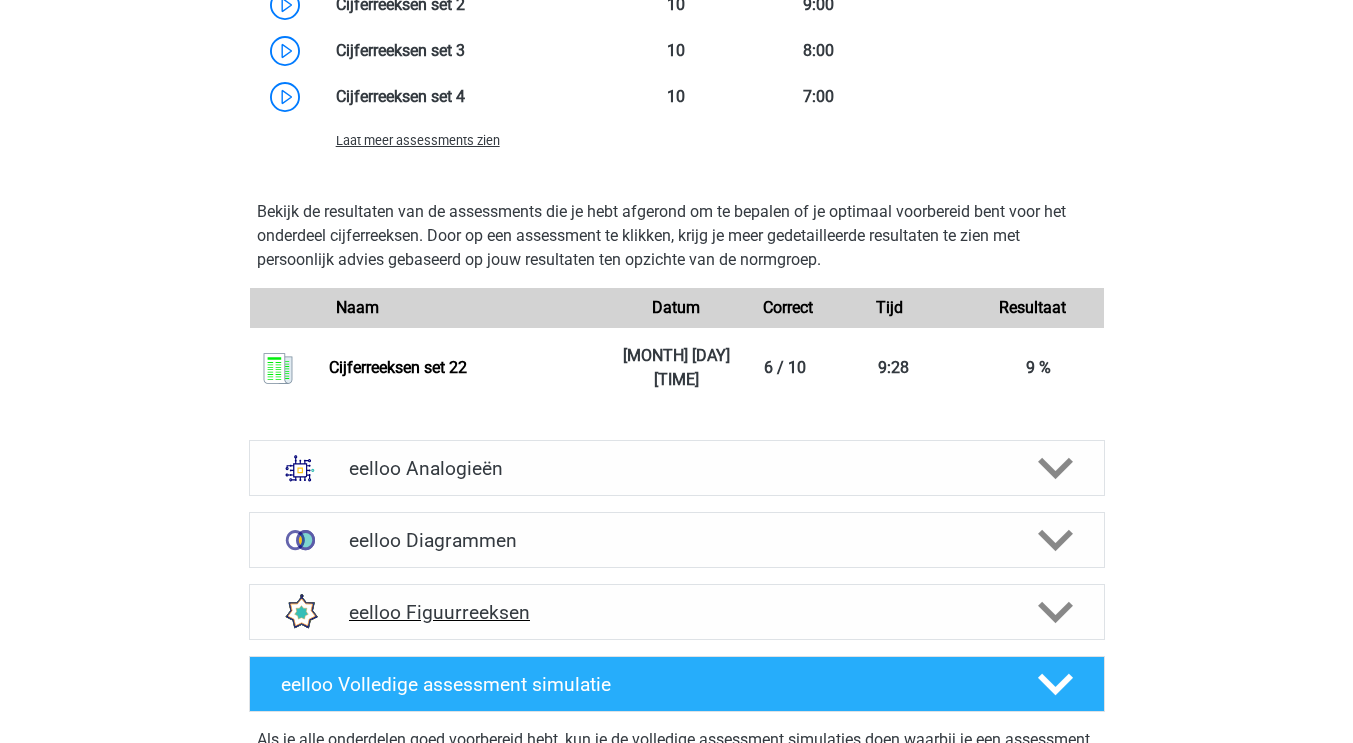 click on "eelloo Figuurreeksen" at bounding box center [676, 612] 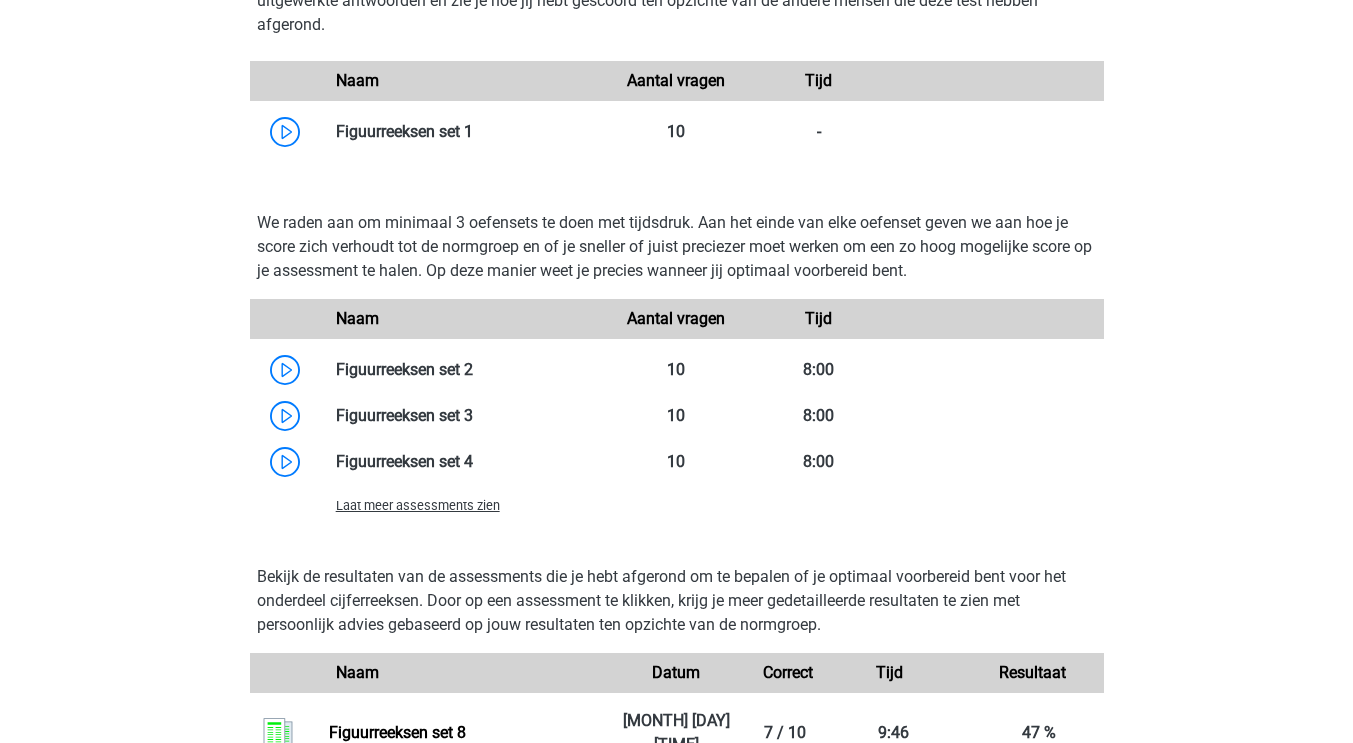 scroll, scrollTop: 3048, scrollLeft: 0, axis: vertical 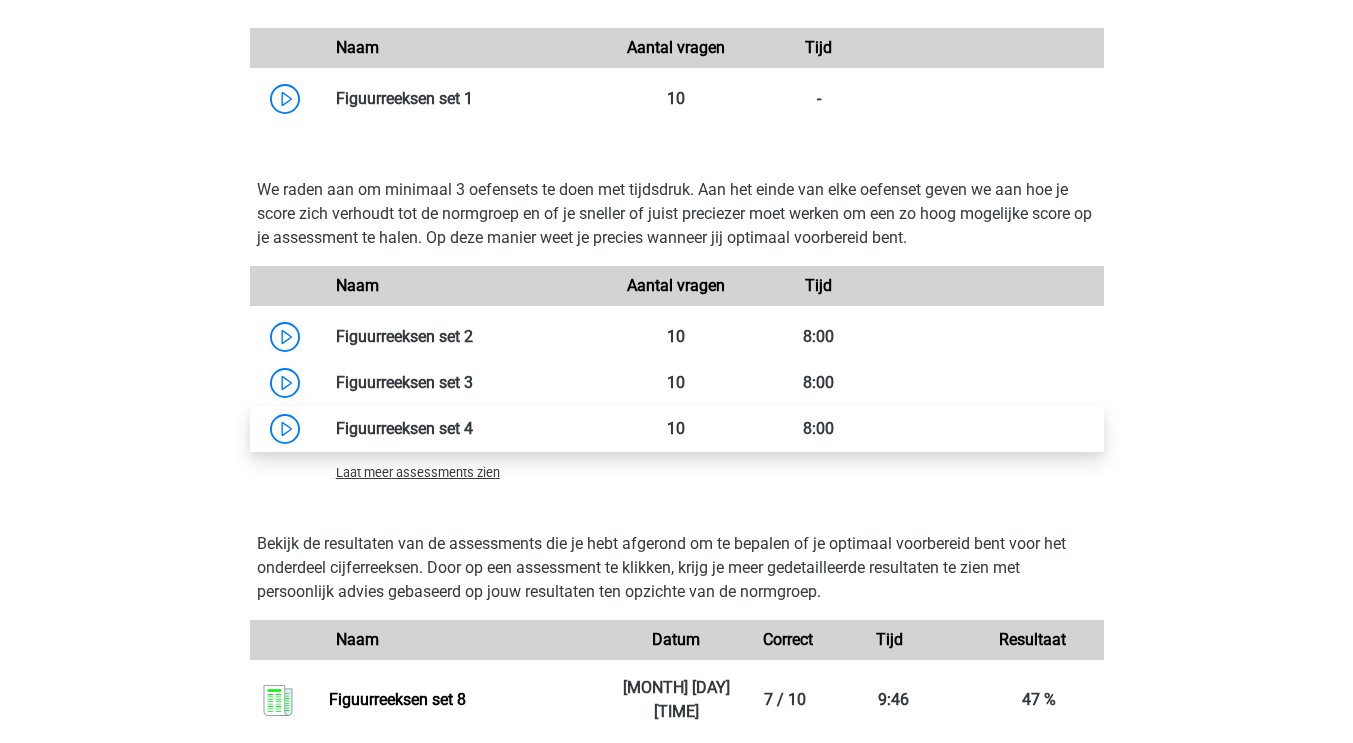 click at bounding box center (473, 428) 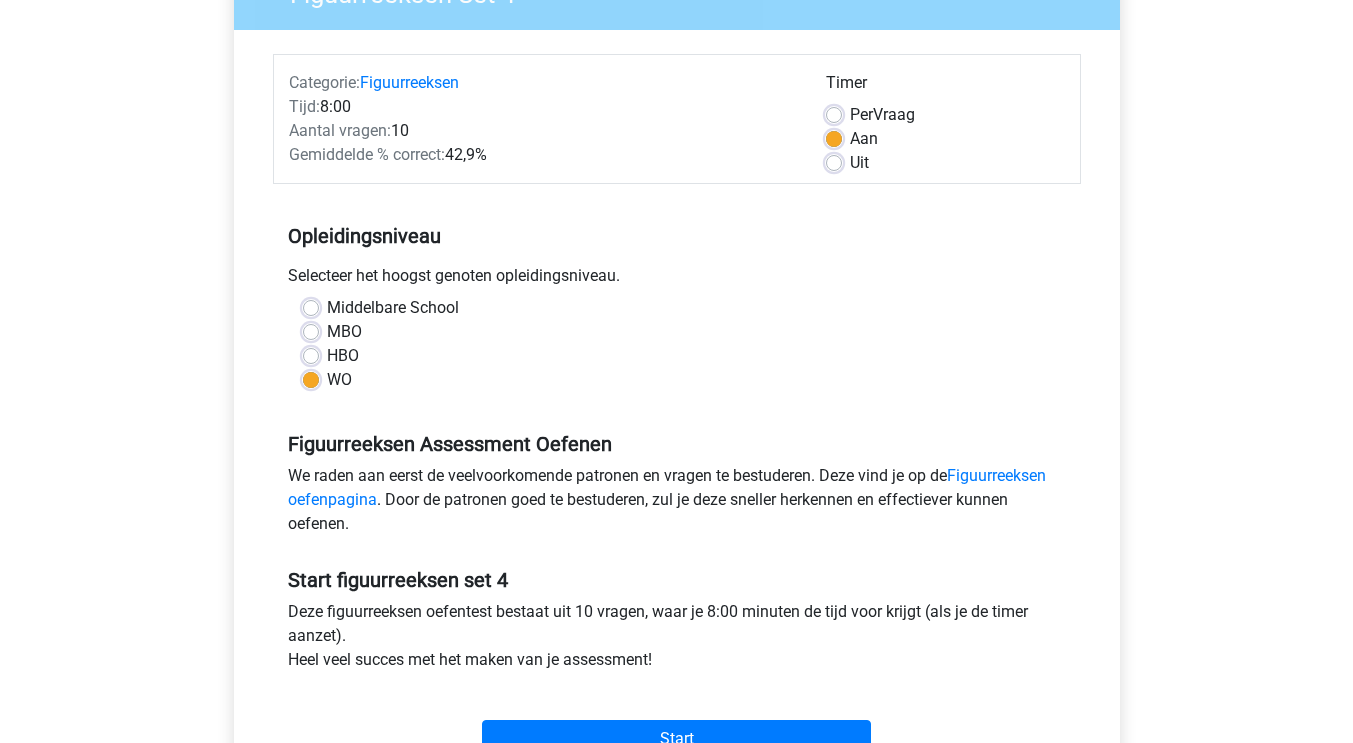 scroll, scrollTop: 207, scrollLeft: 0, axis: vertical 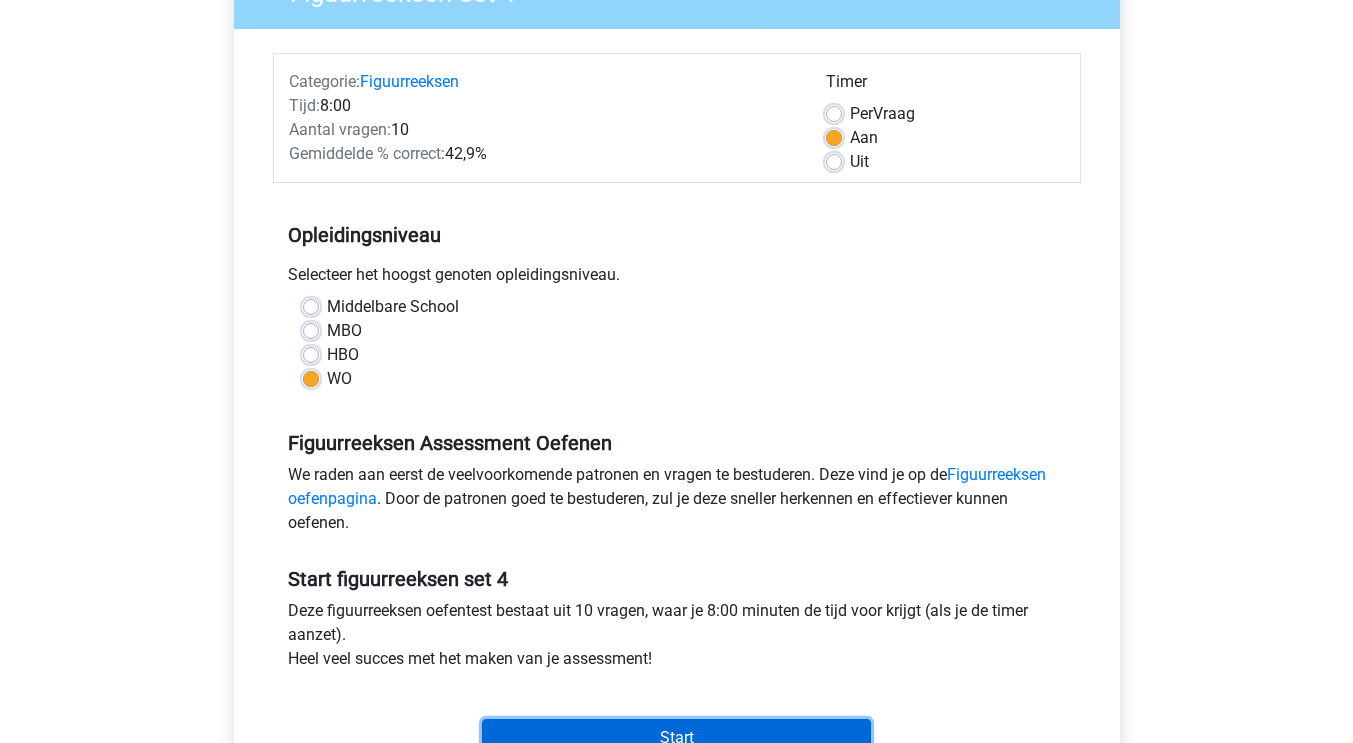 click on "Start" at bounding box center (676, 738) 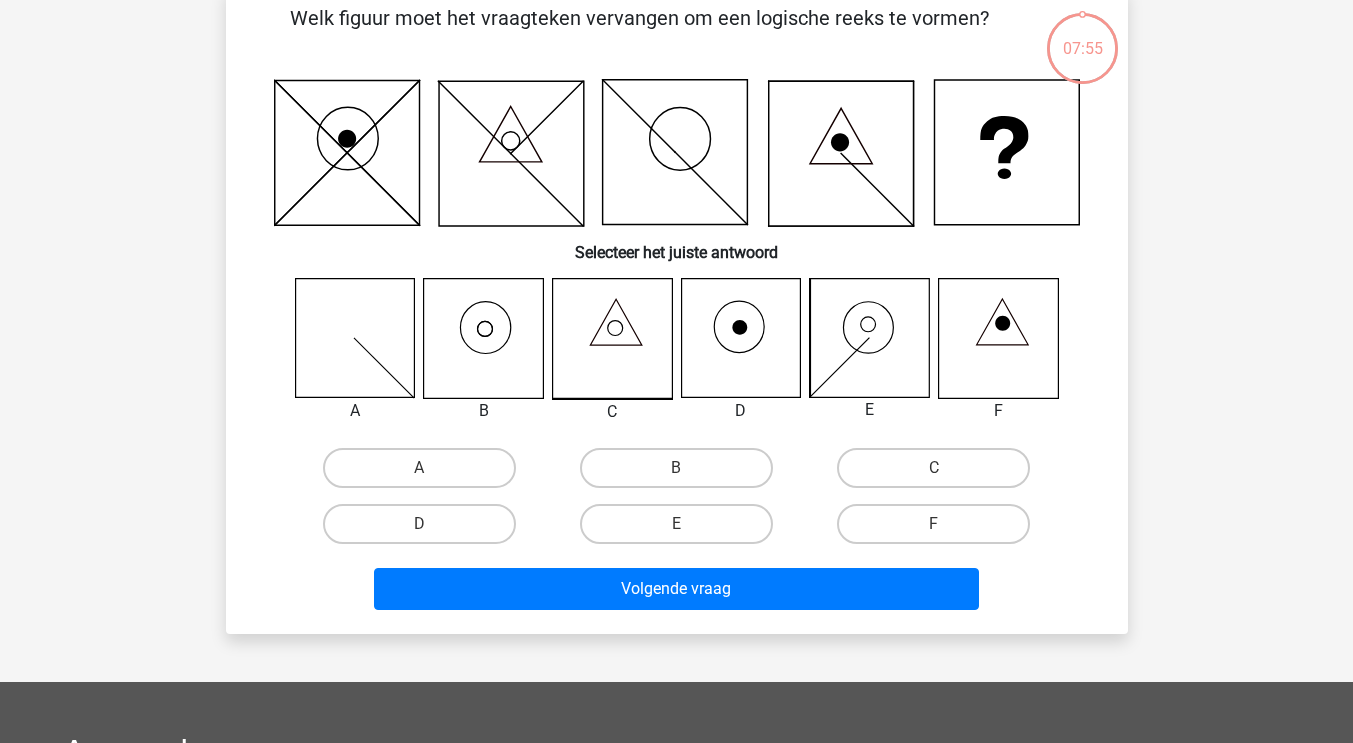 scroll, scrollTop: 109, scrollLeft: 0, axis: vertical 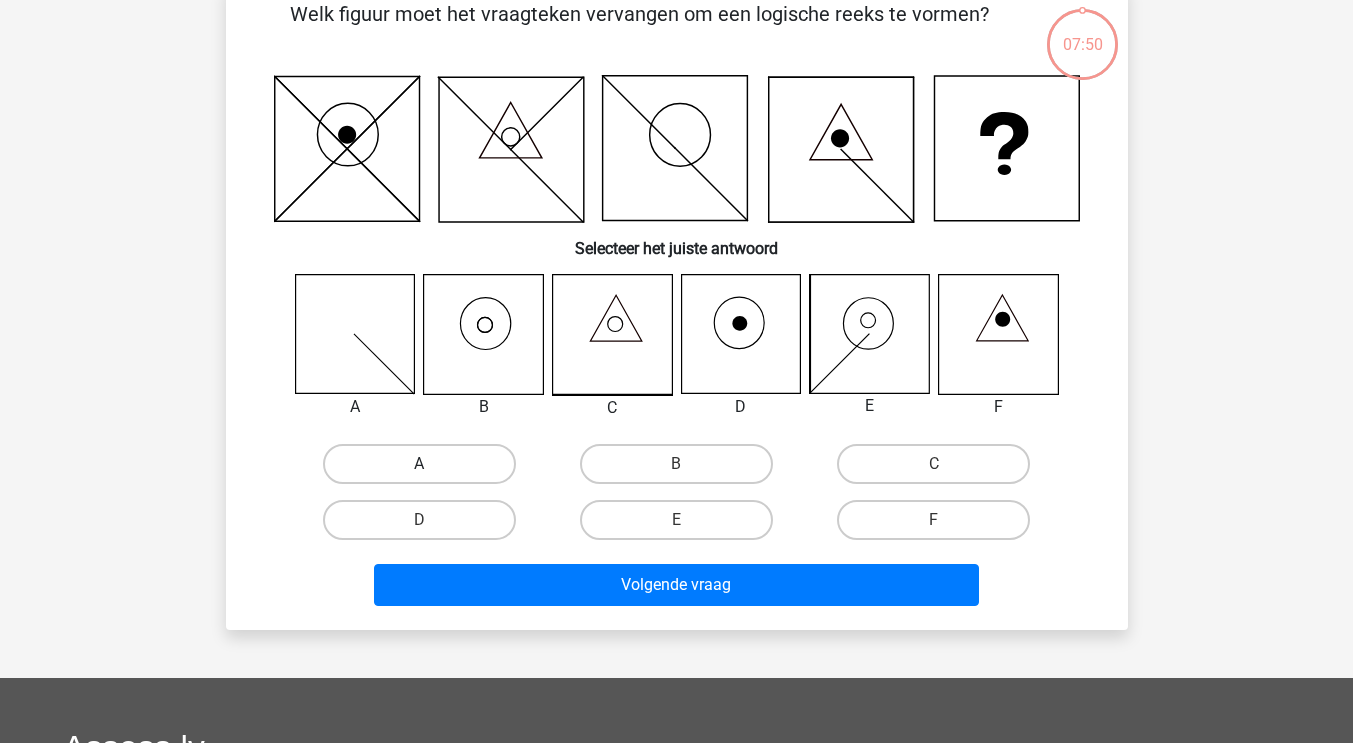 click on "A" at bounding box center (419, 464) 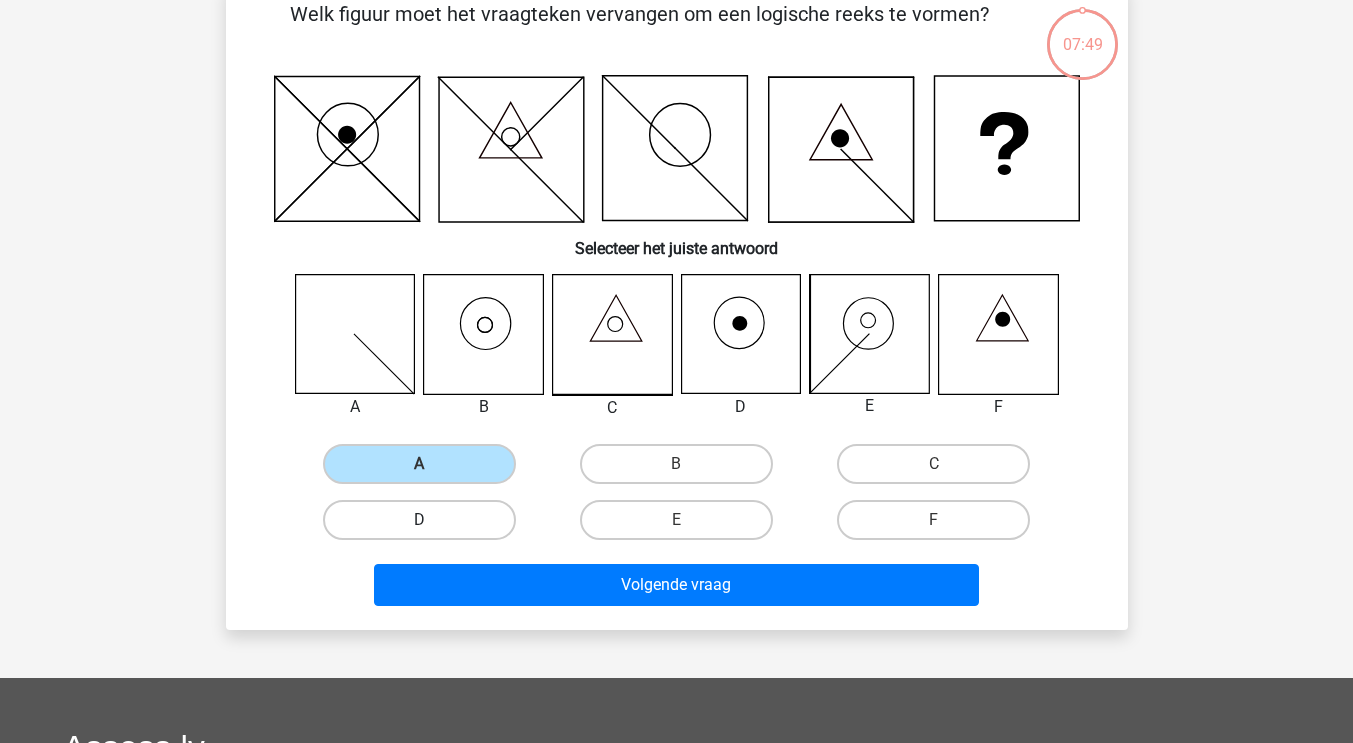 click on "D" at bounding box center [419, 520] 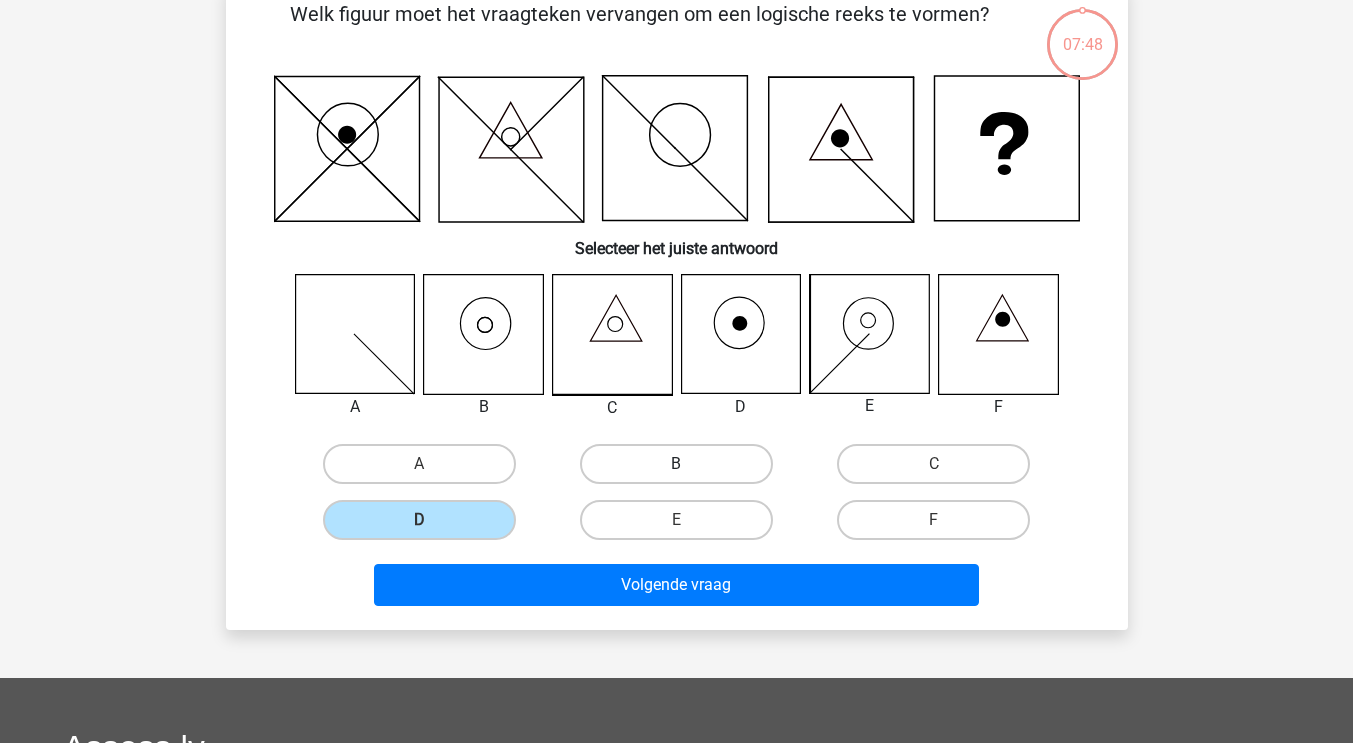 click on "B" at bounding box center [676, 464] 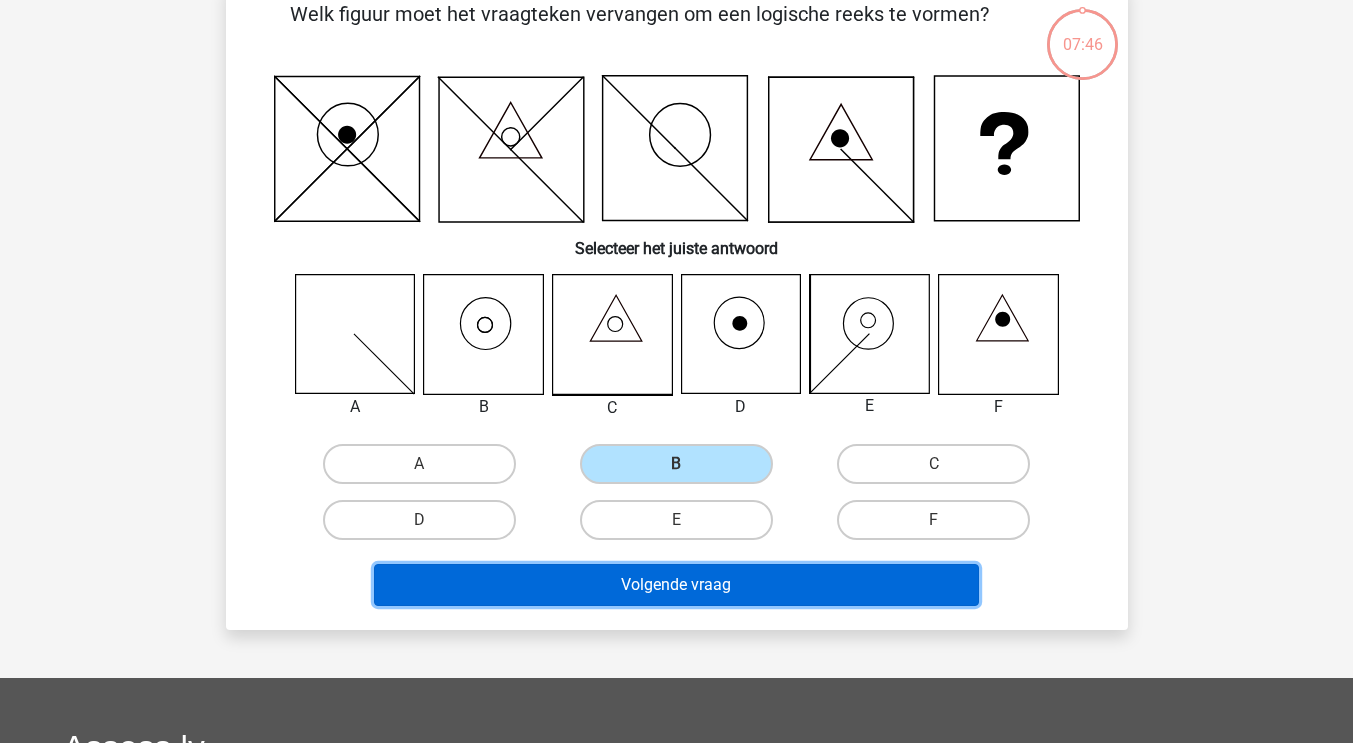 click on "Volgende vraag" at bounding box center (676, 585) 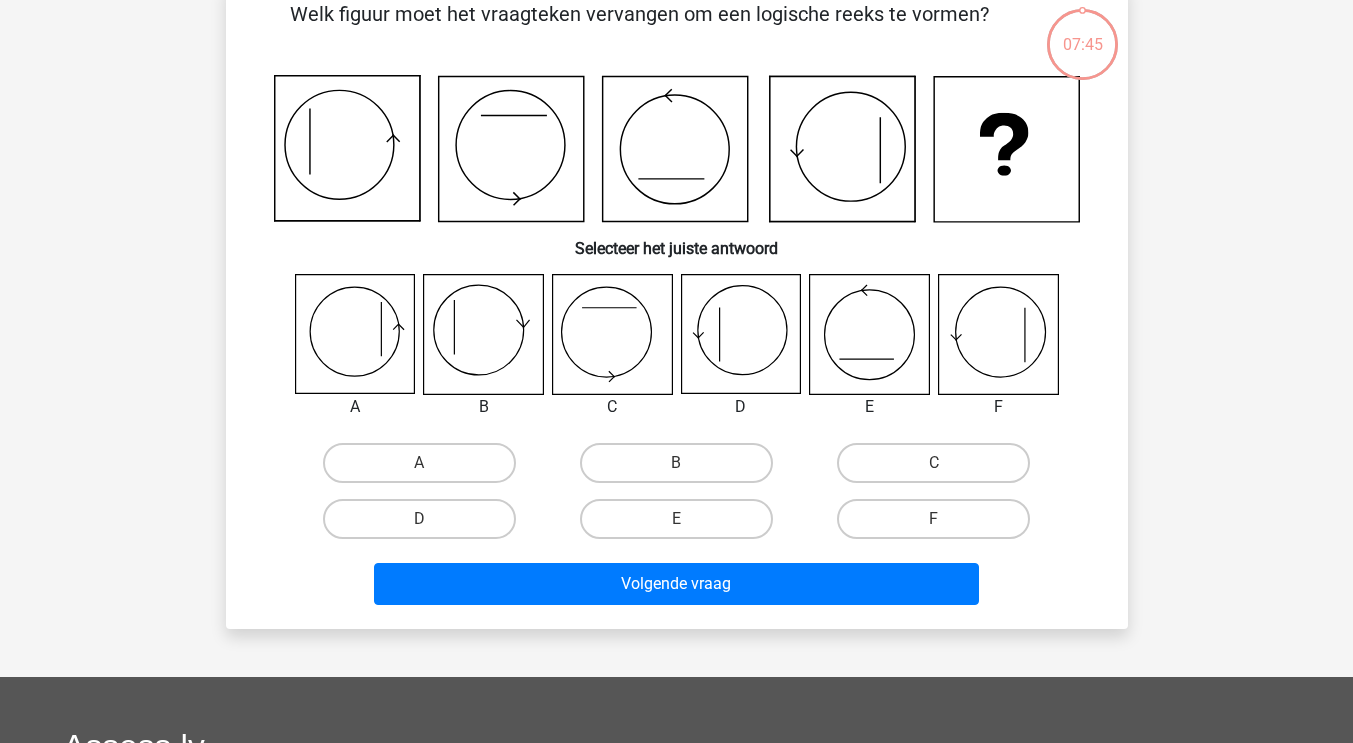 scroll, scrollTop: 92, scrollLeft: 0, axis: vertical 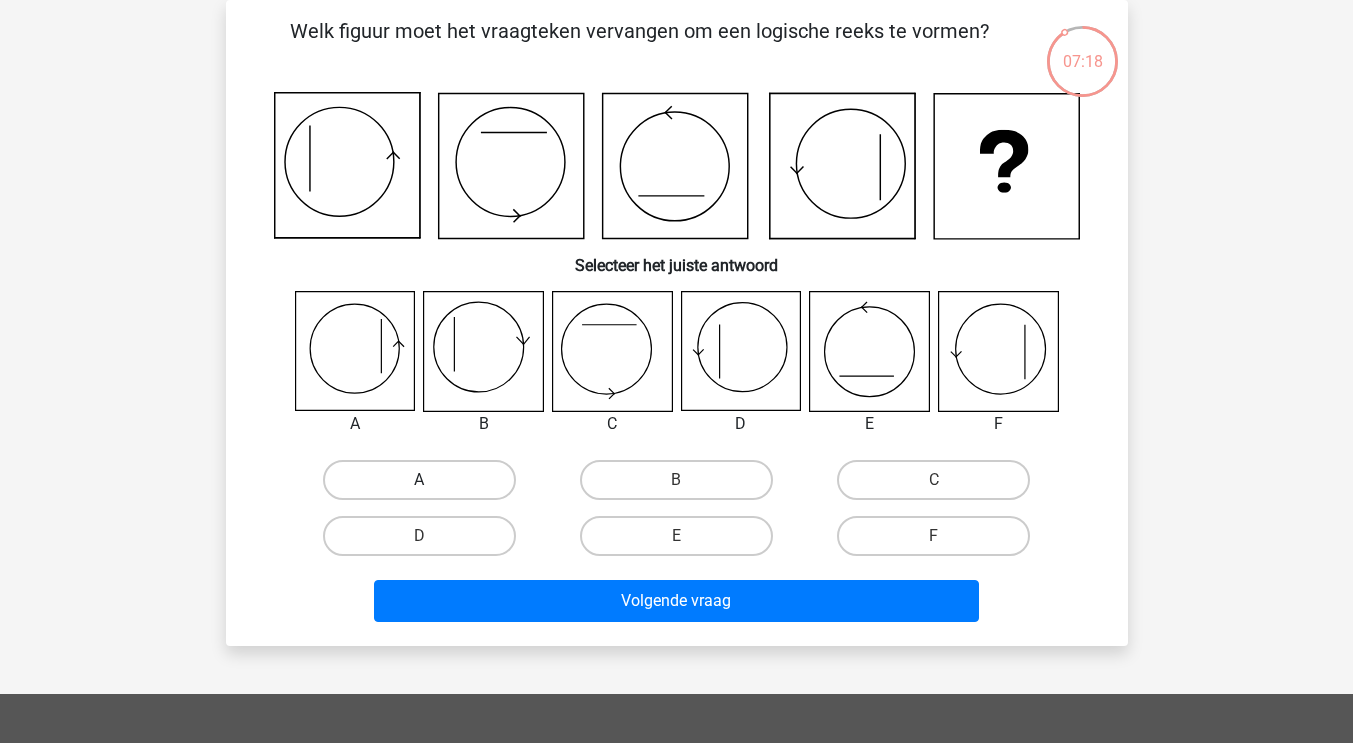 click on "A" at bounding box center (419, 480) 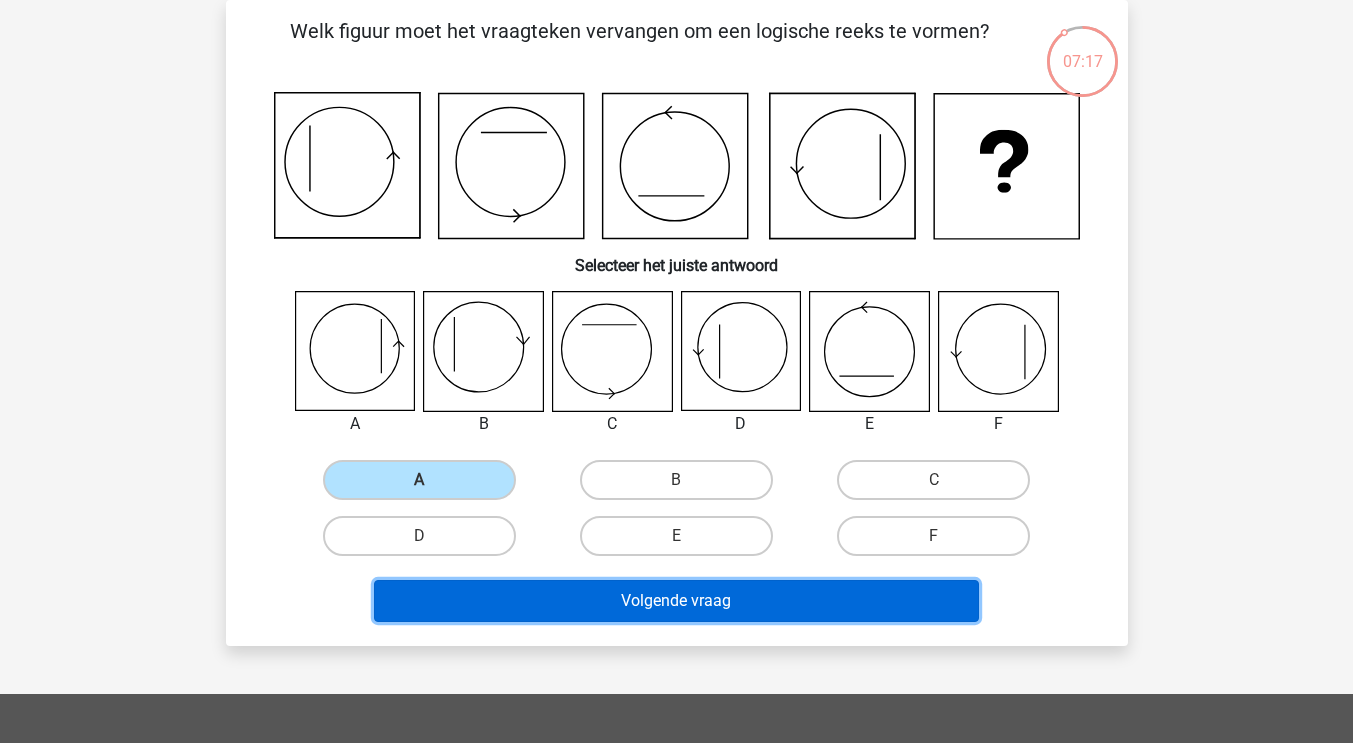 click on "Volgende vraag" at bounding box center [676, 601] 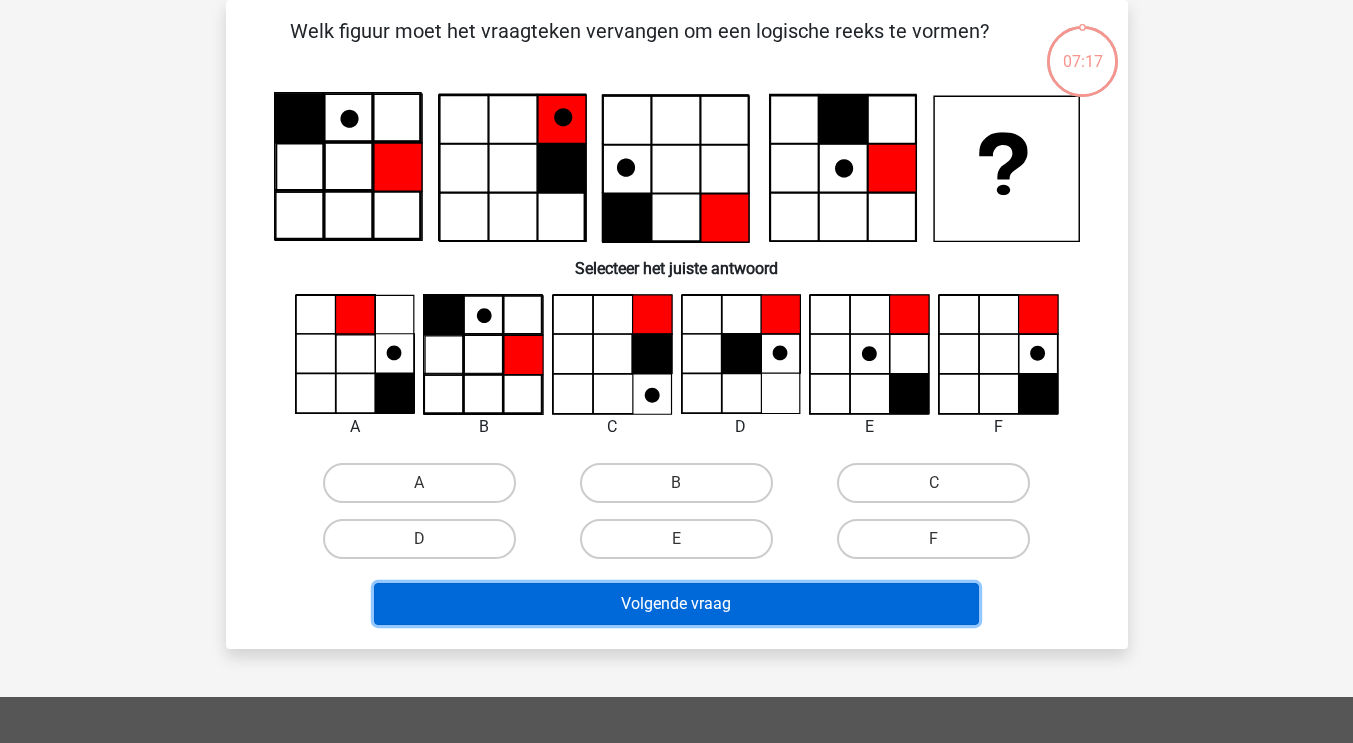 click on "Volgende vraag" at bounding box center (676, 604) 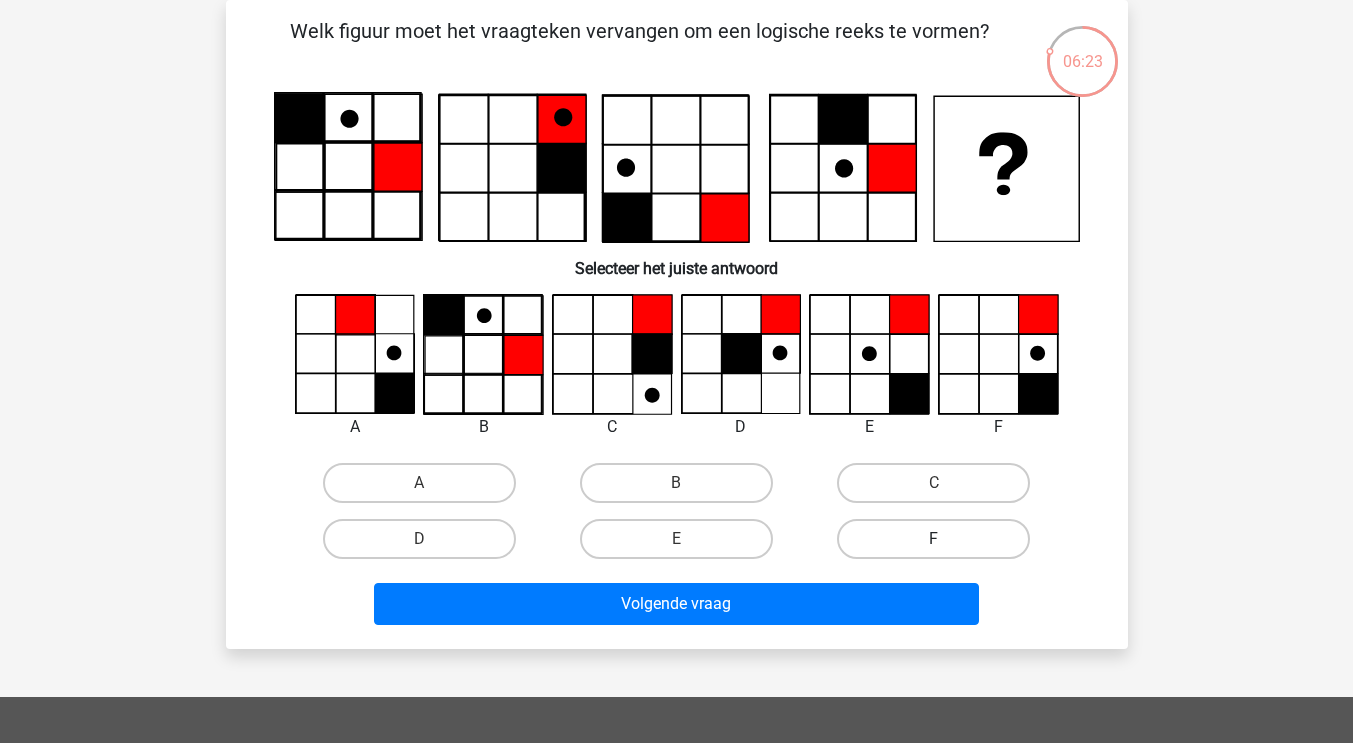 click on "F" at bounding box center (933, 539) 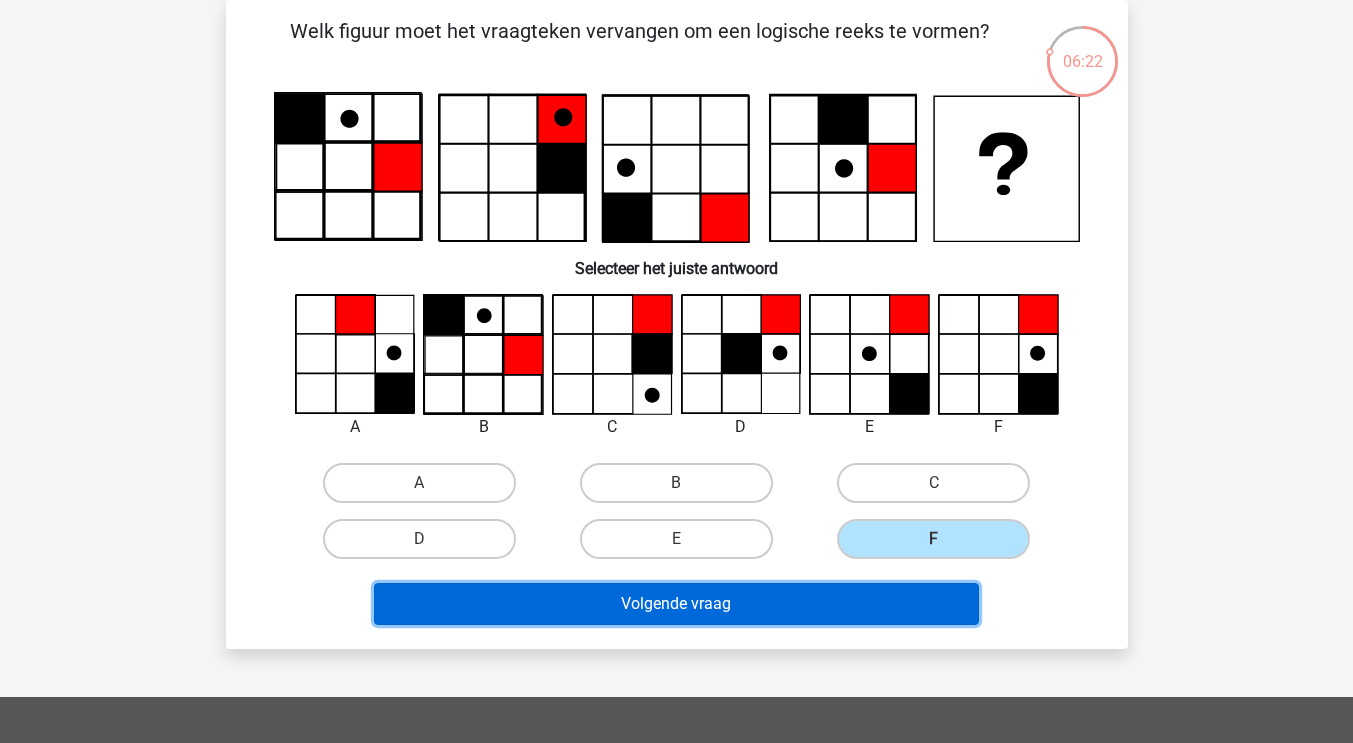 click on "Volgende vraag" at bounding box center (676, 604) 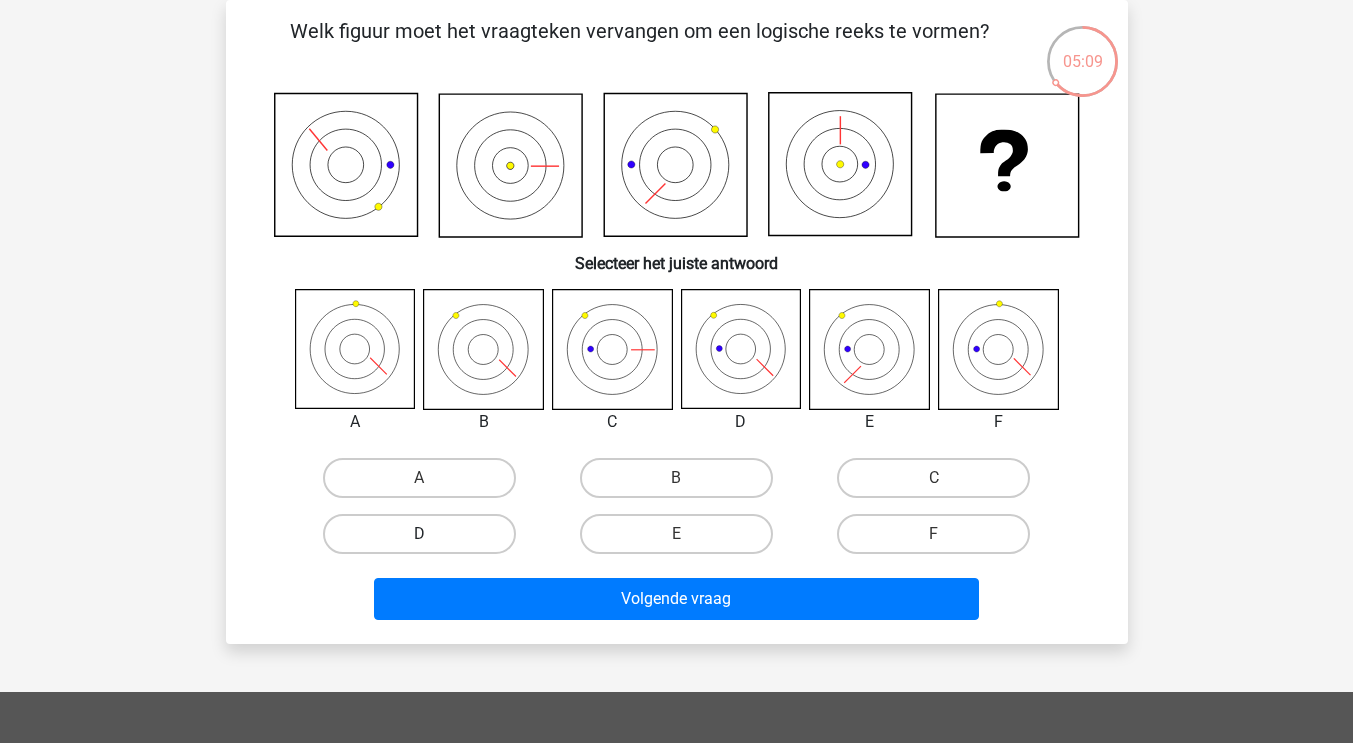 click on "D" at bounding box center [419, 534] 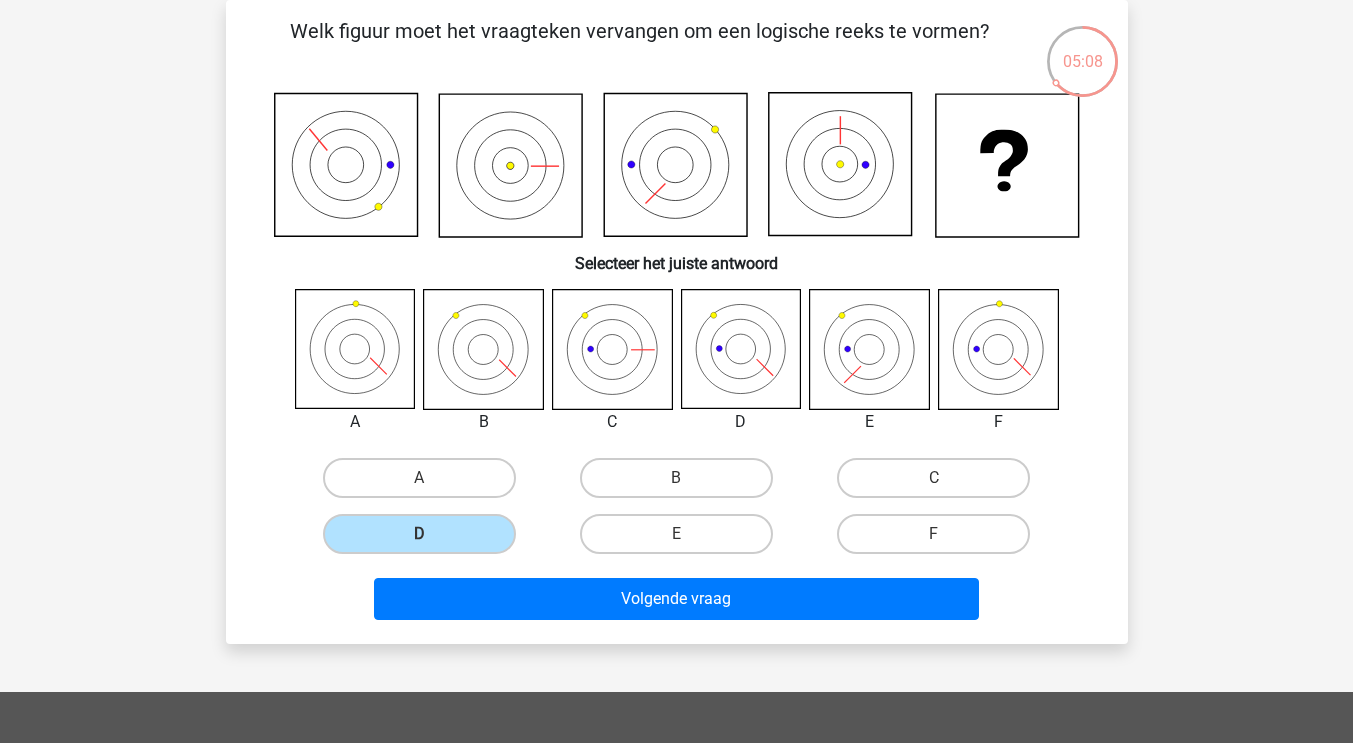 click on "Volgende vraag" at bounding box center (677, 595) 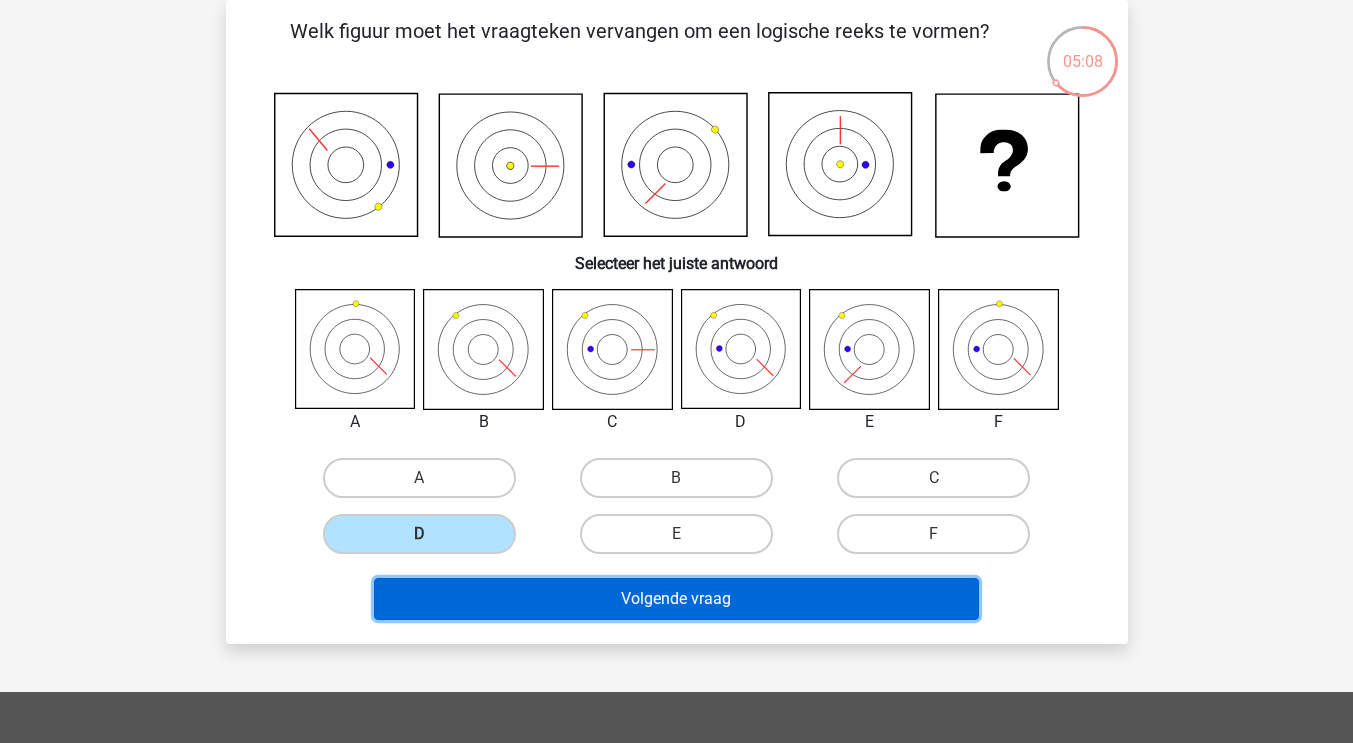 click on "Volgende vraag" at bounding box center [676, 599] 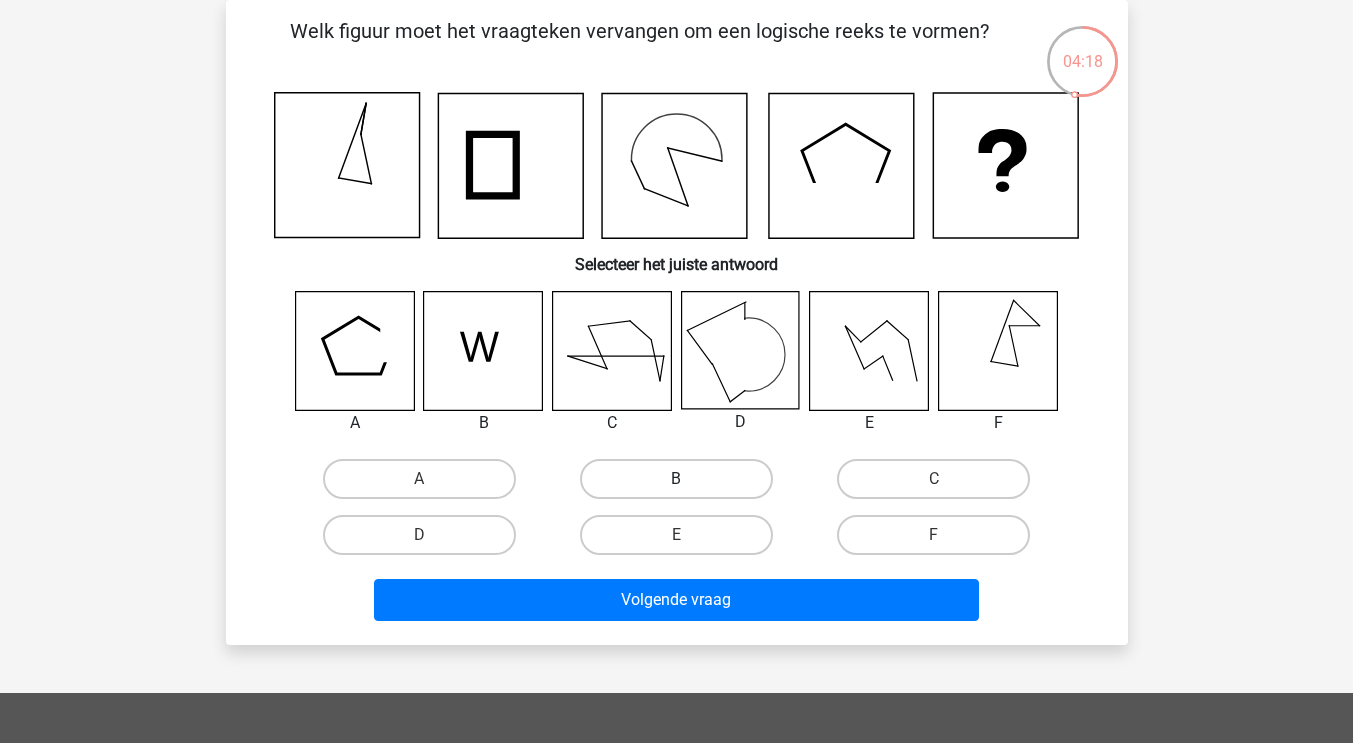 click on "B" at bounding box center (676, 479) 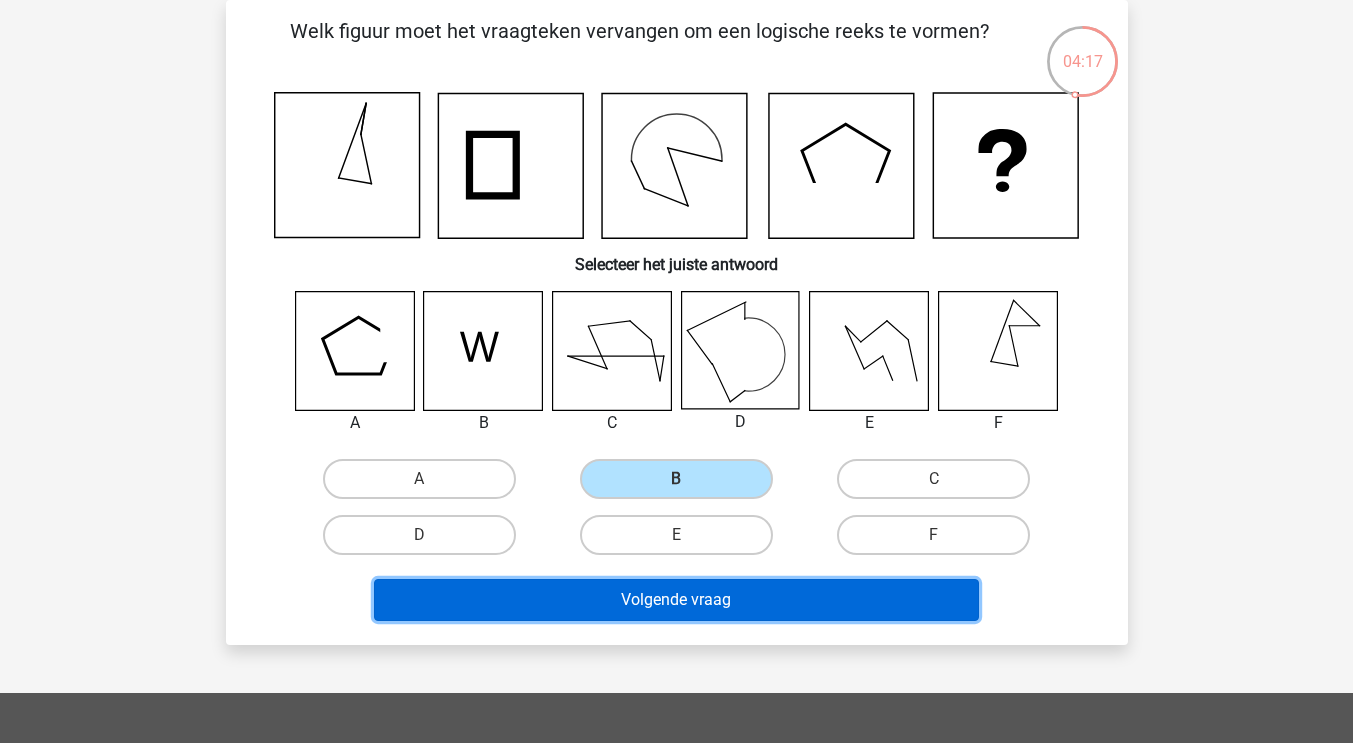 click on "Volgende vraag" at bounding box center (676, 600) 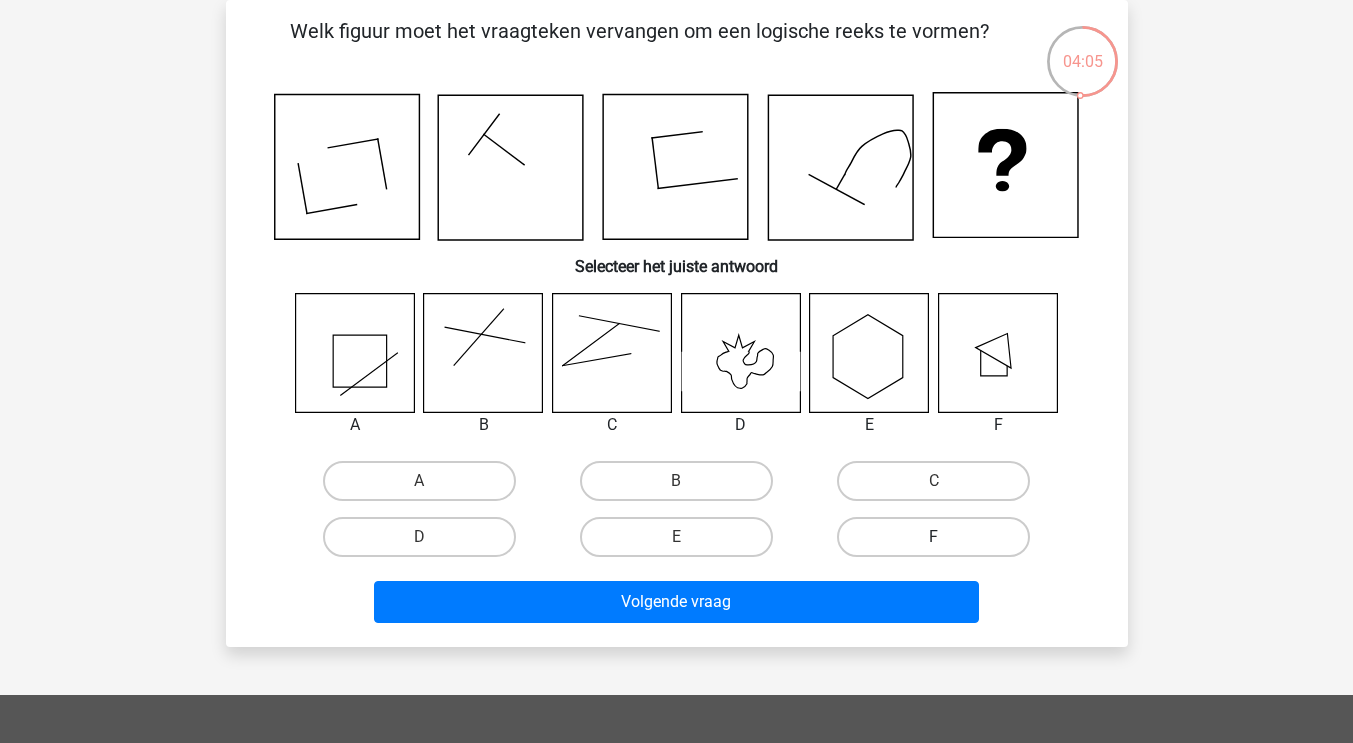 click on "F" at bounding box center [933, 537] 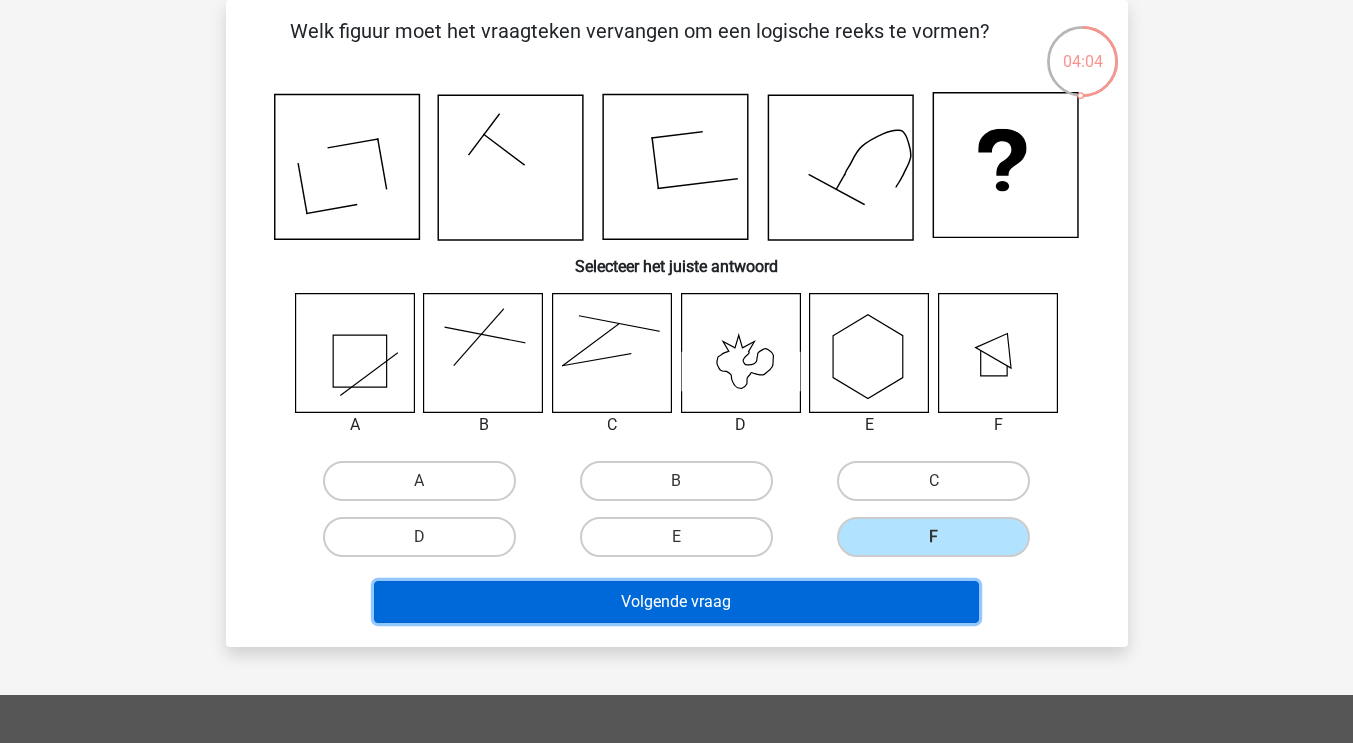 click on "Volgende vraag" at bounding box center (676, 602) 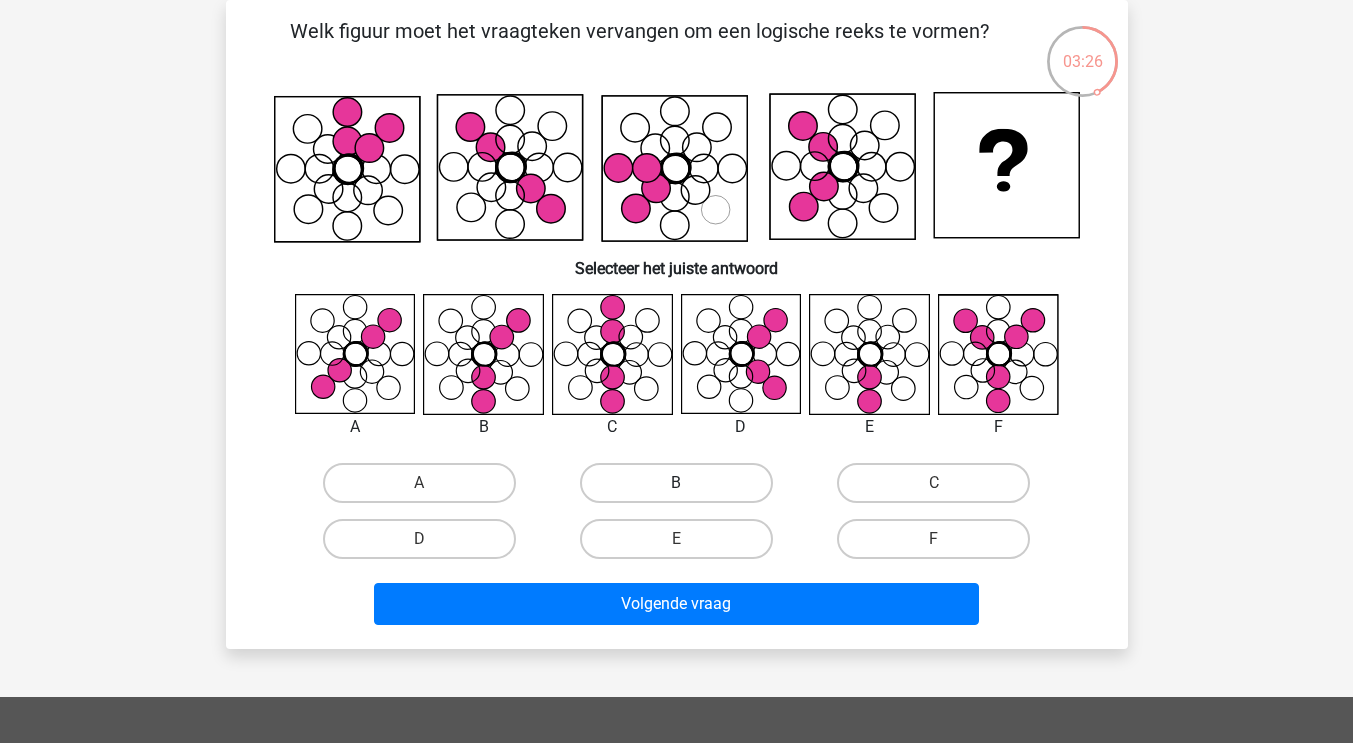 click on "B" at bounding box center (676, 483) 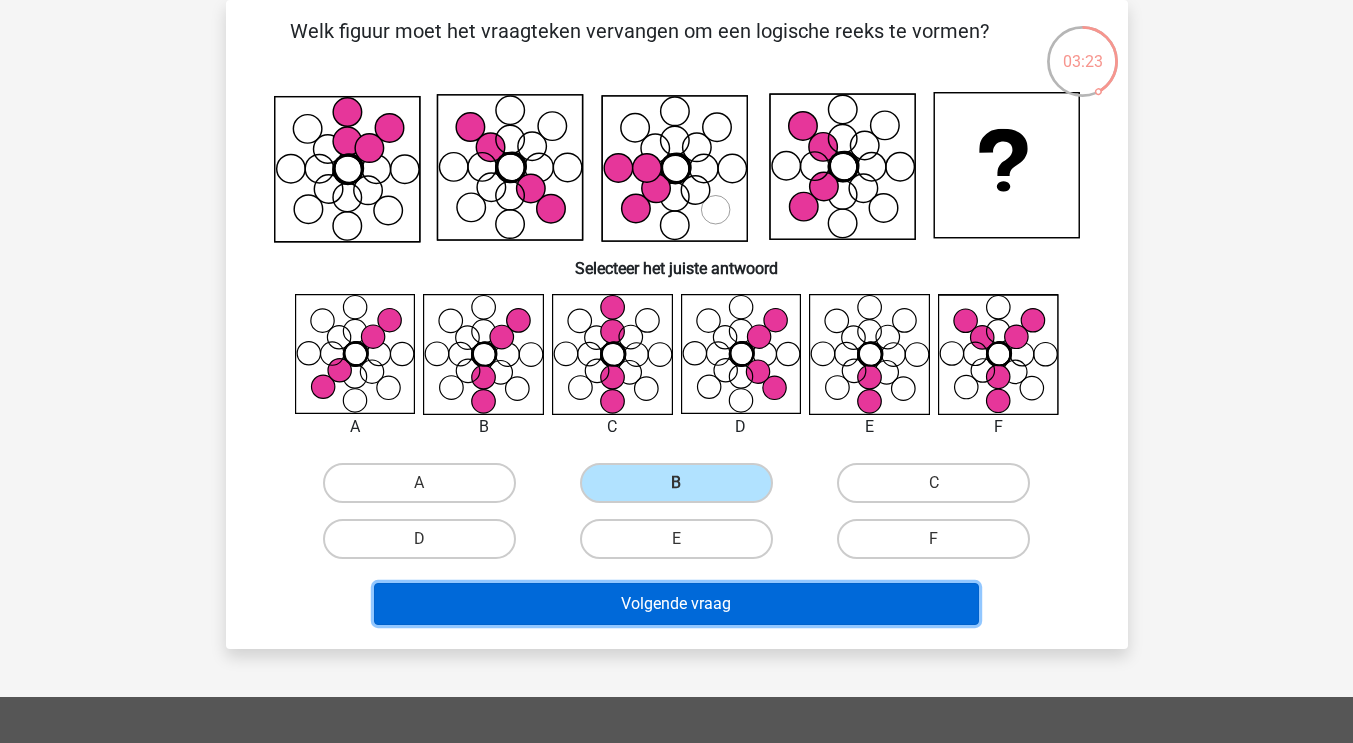 click on "Volgende vraag" at bounding box center [676, 604] 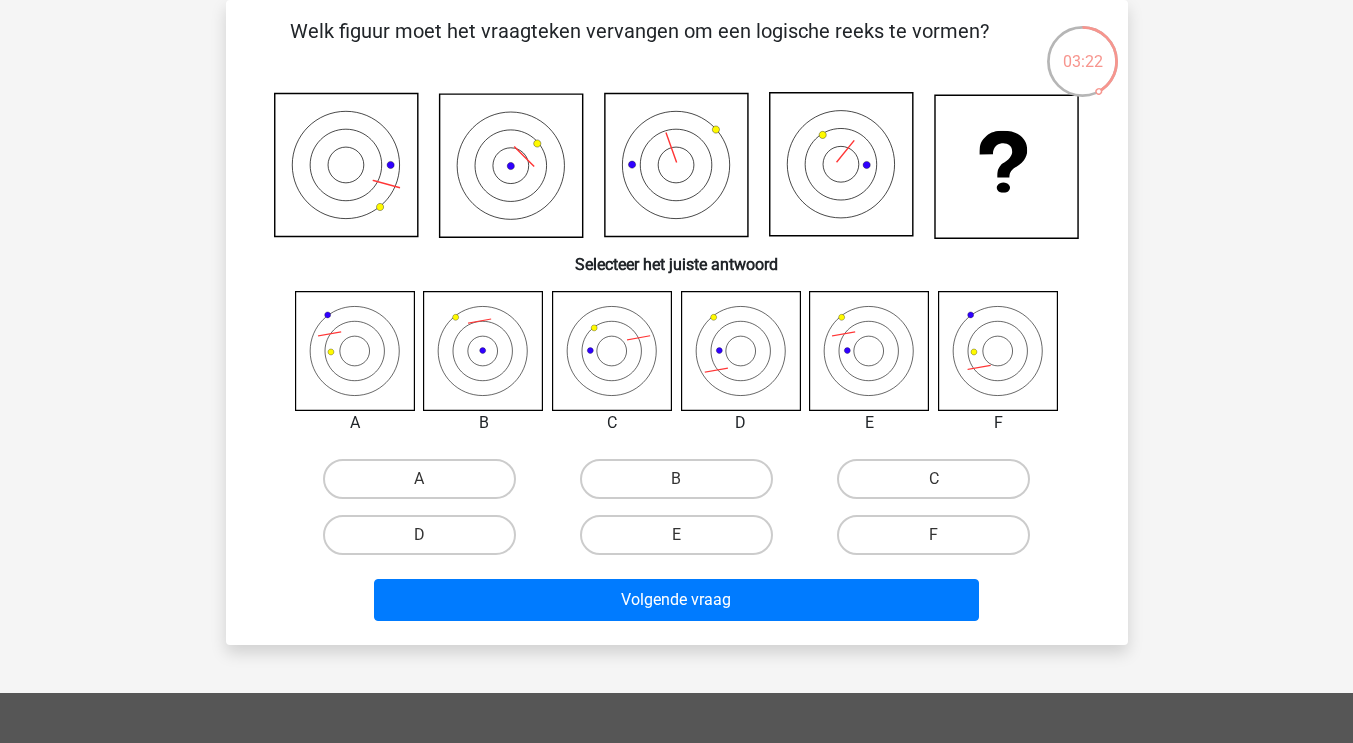 scroll, scrollTop: 87, scrollLeft: 0, axis: vertical 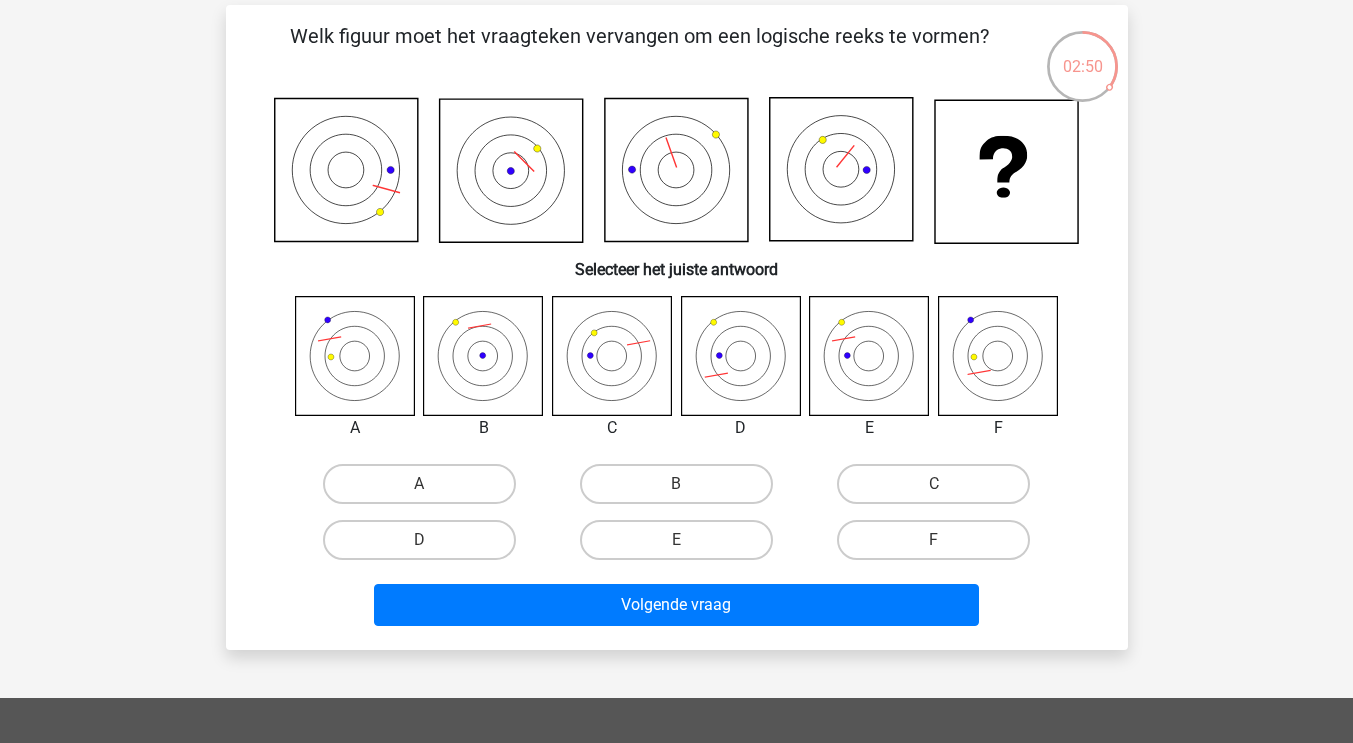 click on "E" at bounding box center (682, 546) 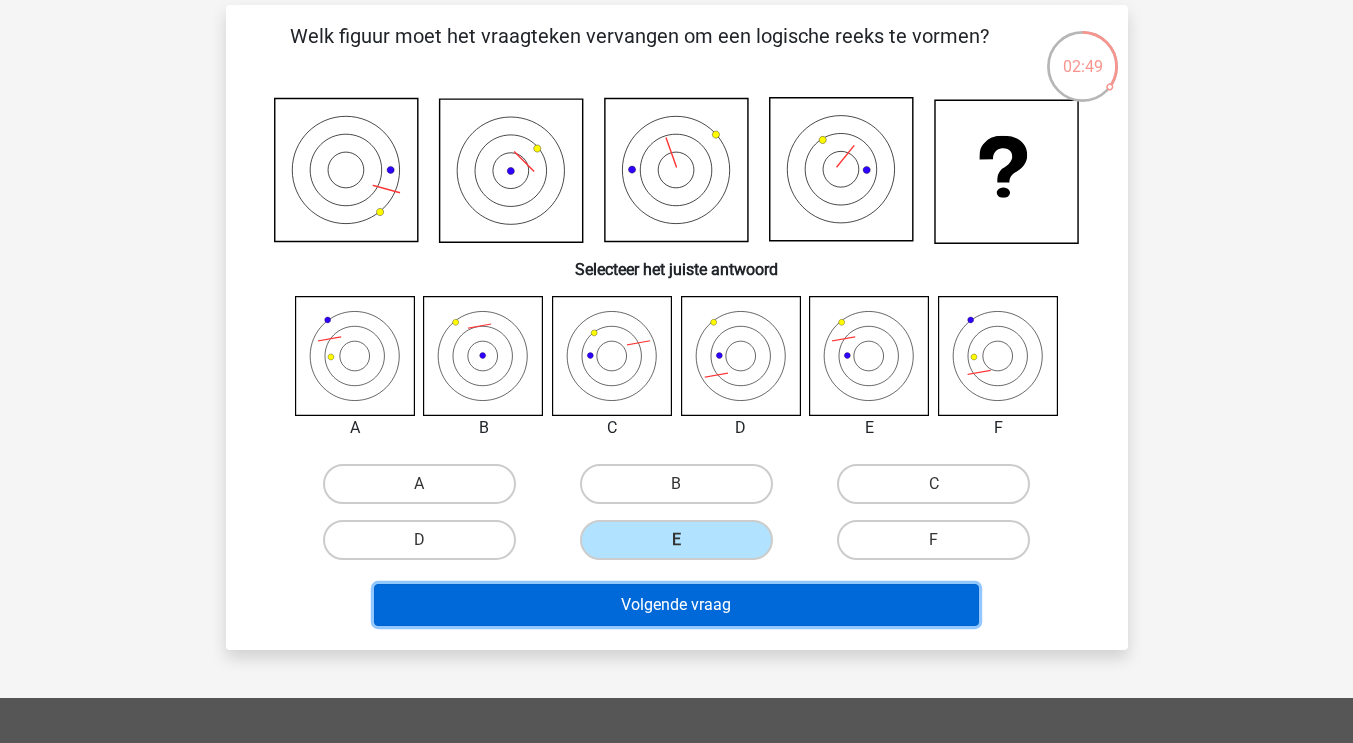 click on "Volgende vraag" at bounding box center (676, 605) 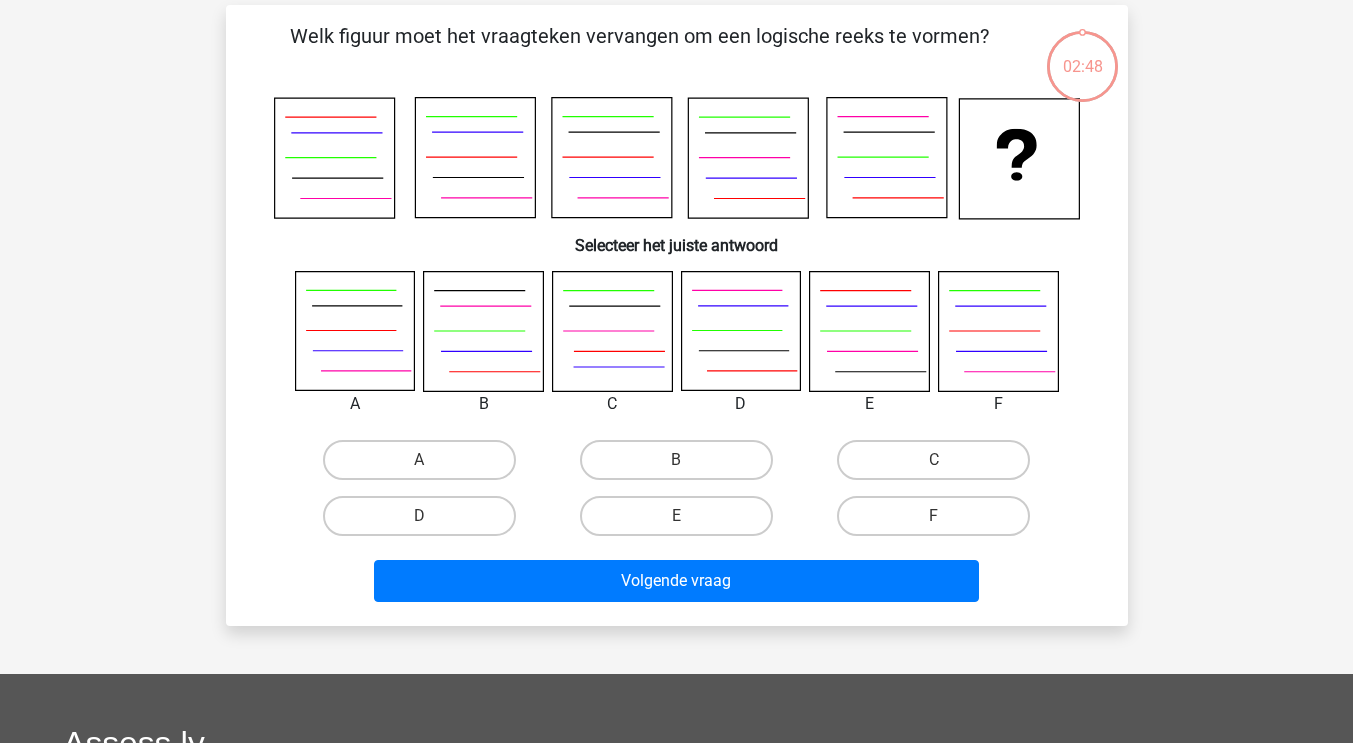 scroll, scrollTop: 92, scrollLeft: 0, axis: vertical 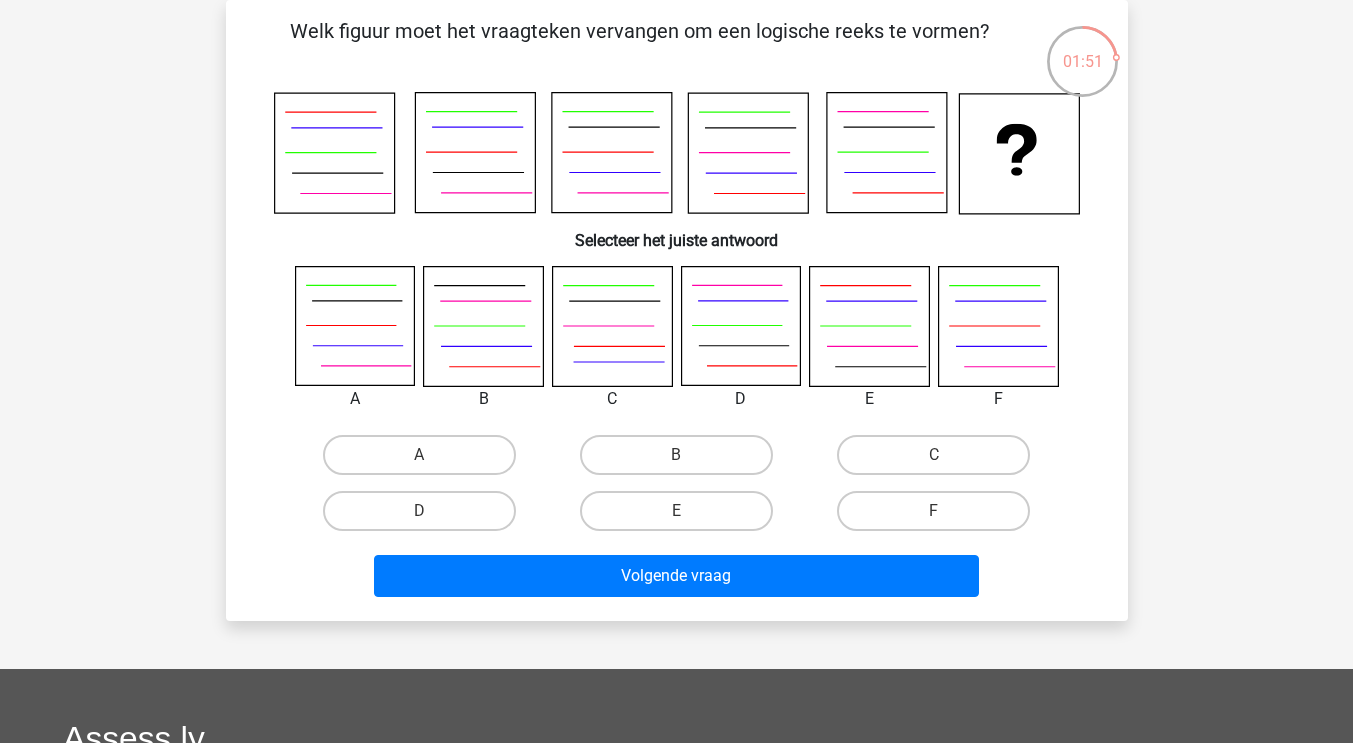 click on "Volgende vraag" at bounding box center [677, 572] 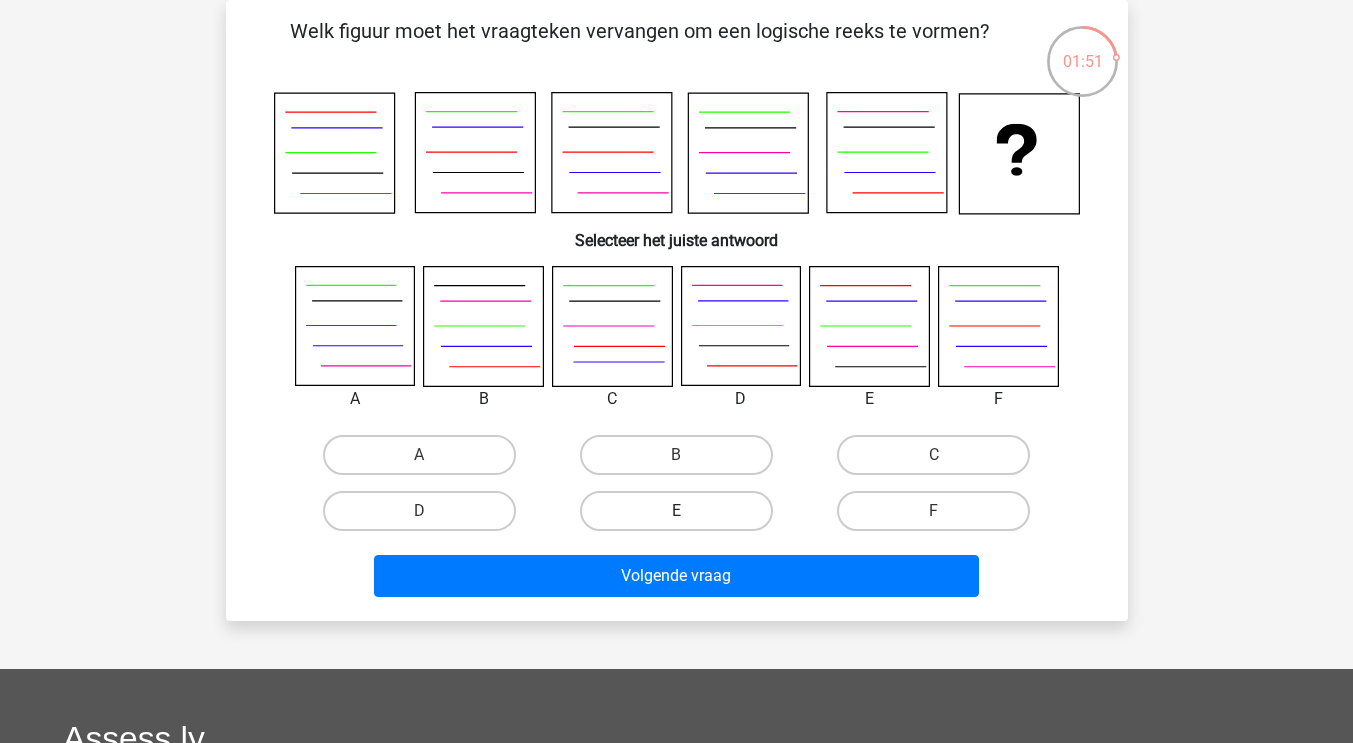 click on "E" at bounding box center (676, 511) 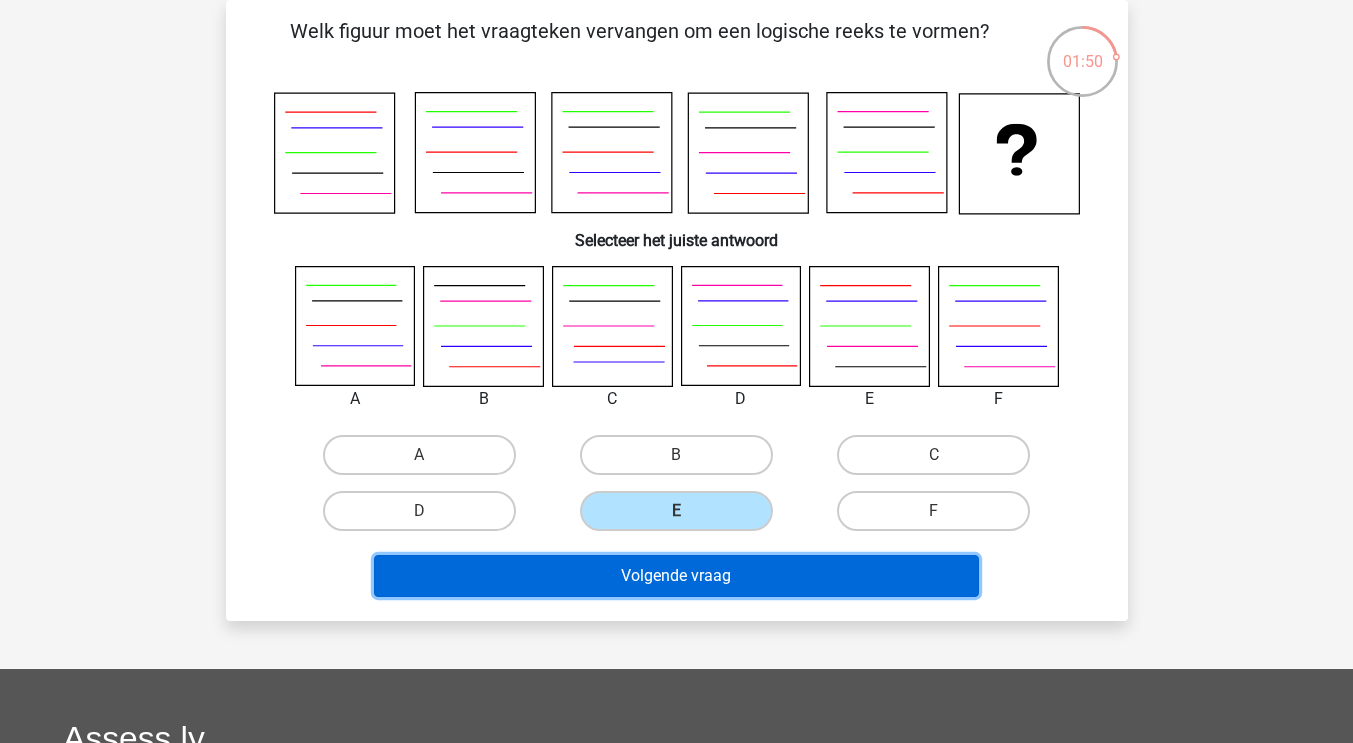 click on "Volgende vraag" at bounding box center [676, 576] 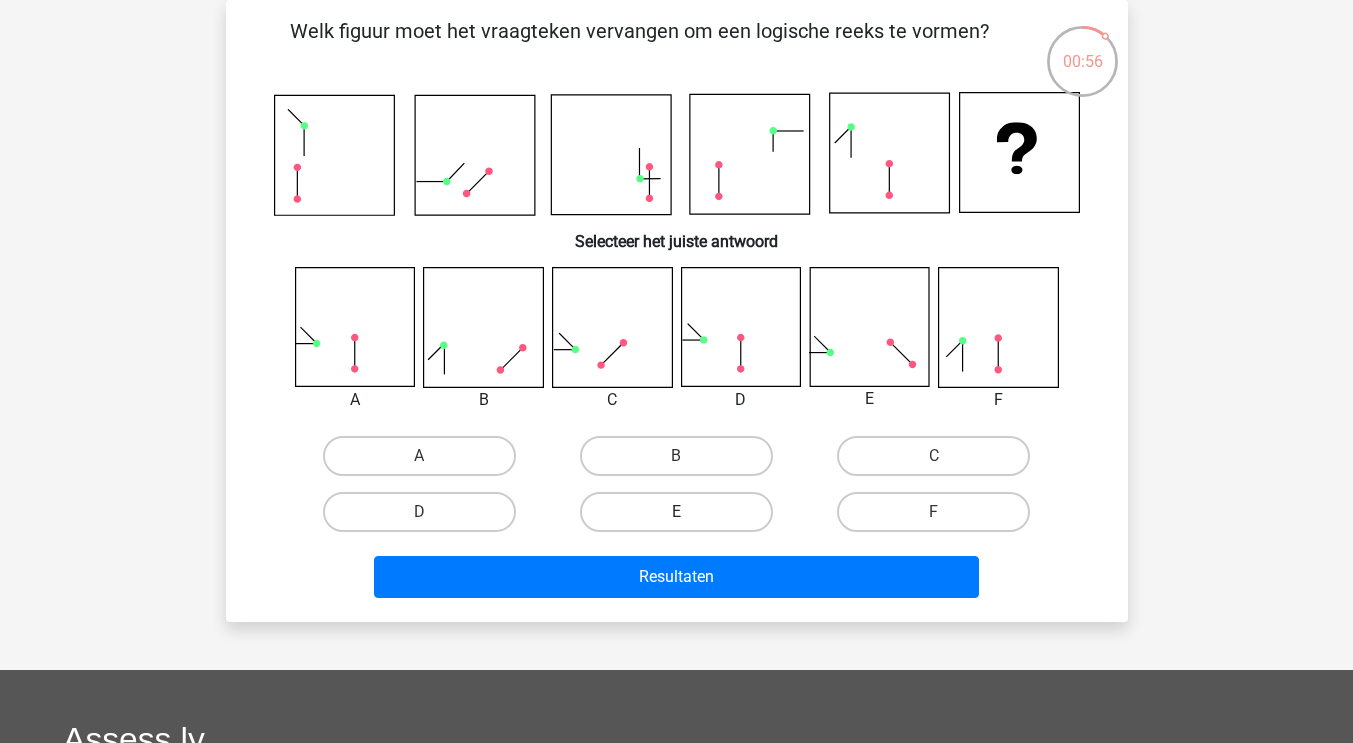 click on "E" at bounding box center [676, 512] 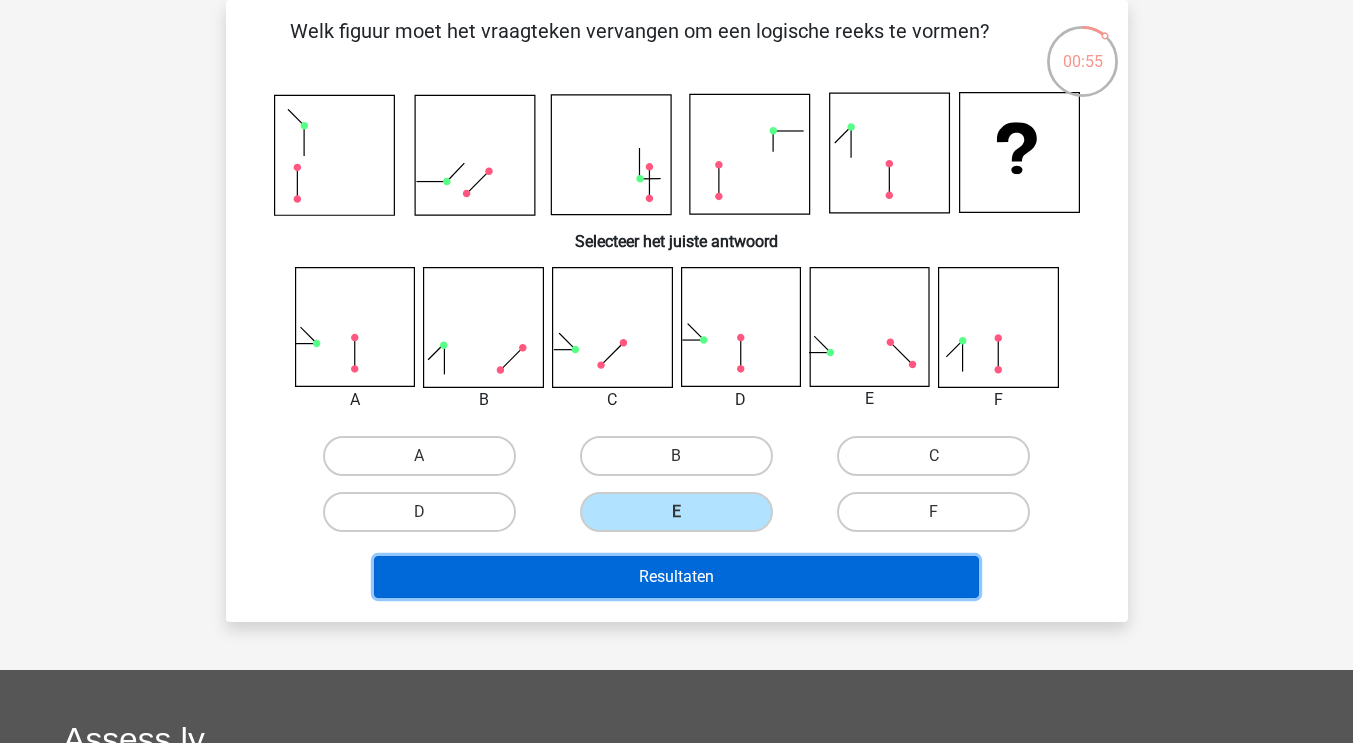 click on "Resultaten" at bounding box center (676, 577) 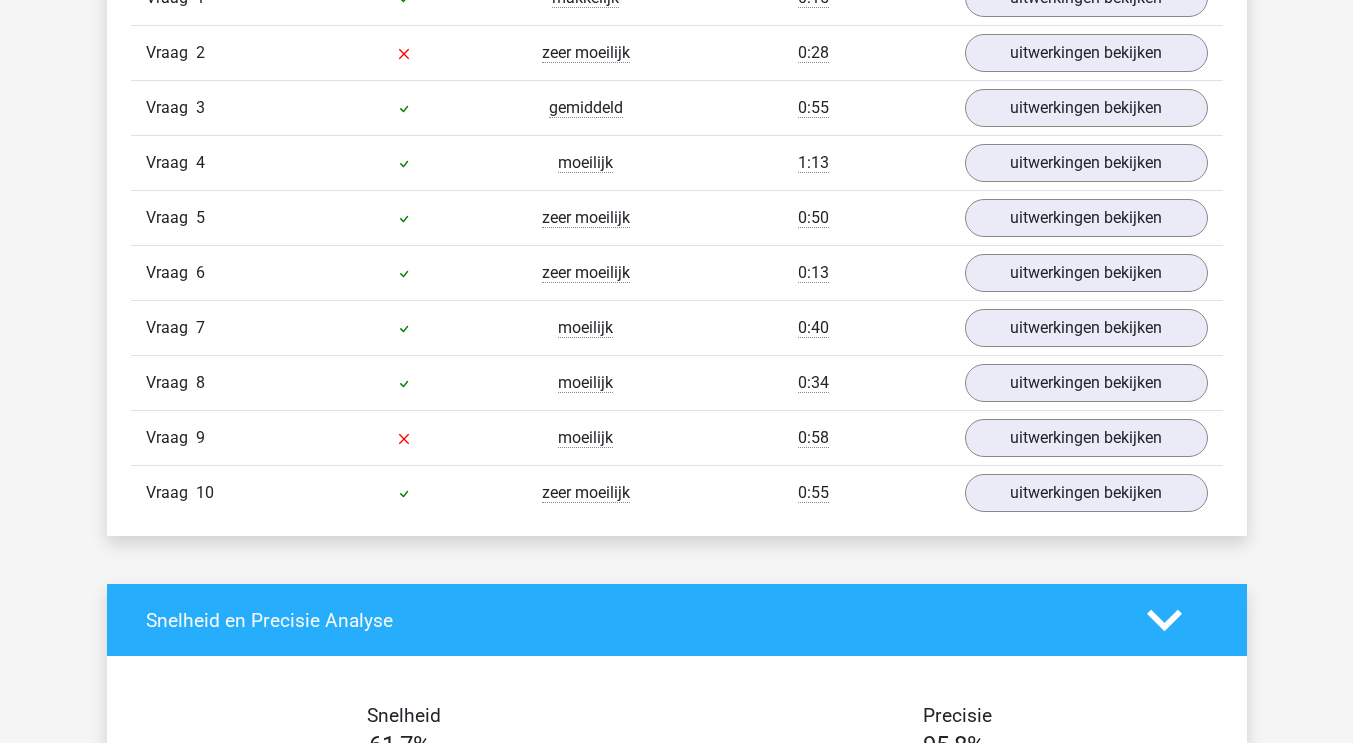 scroll, scrollTop: 1753, scrollLeft: 0, axis: vertical 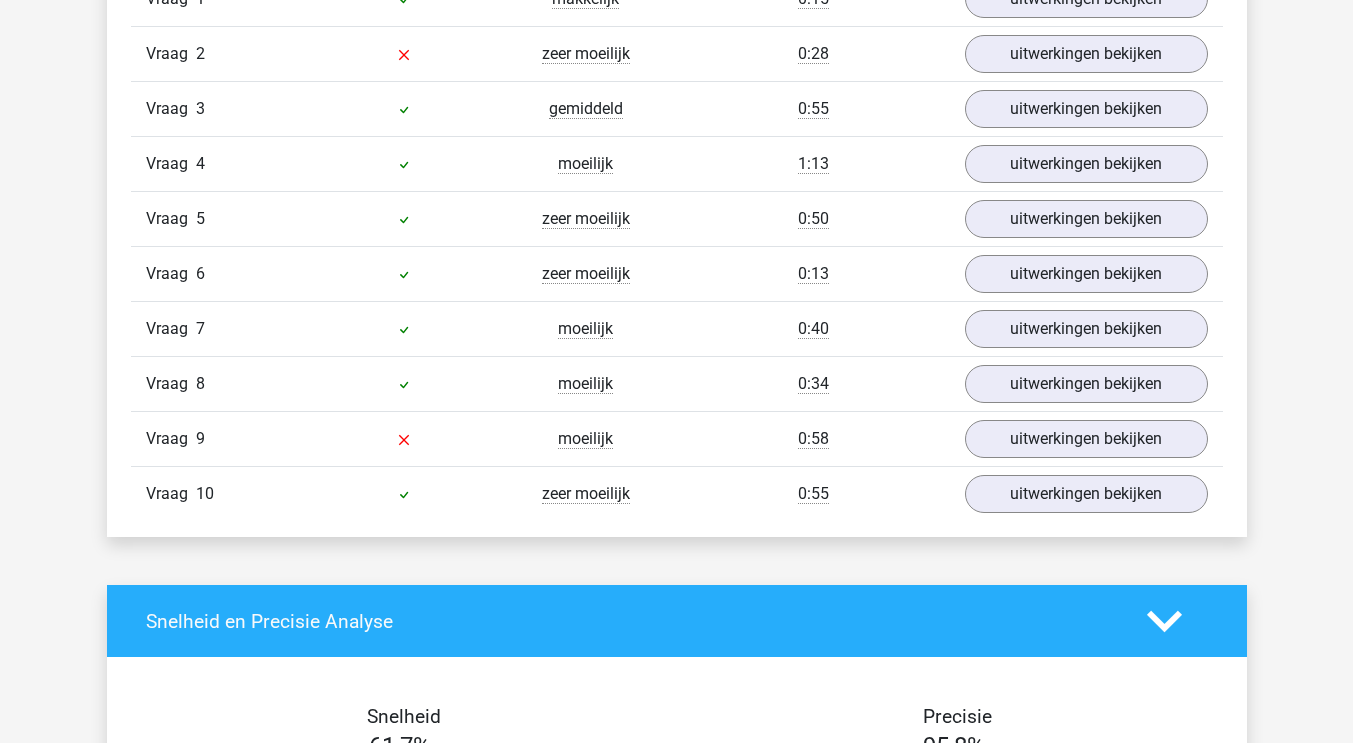 click on "In deze sectie vind je de antwoorden en uitwerkingen bij alle vragen. Daarnaast kun je bij elke vraag zien hoeveel procent van de mensen die dezelfde set heeft gedaan de vraag goed heeft beantwoord, door met je muis over het ‘niveau’ van de vraag te gaan. Hetzelfde geldt voor de tijd die je per vraag nodig hebt gehad.
Correct
Niveau
Tijd
Vraag
1
makkelijk
0:15
uitwerkingen bekijken
Welk figuur moet het vraagteken vervangen om een logische reeks te vormen?" at bounding box center (677, 178) 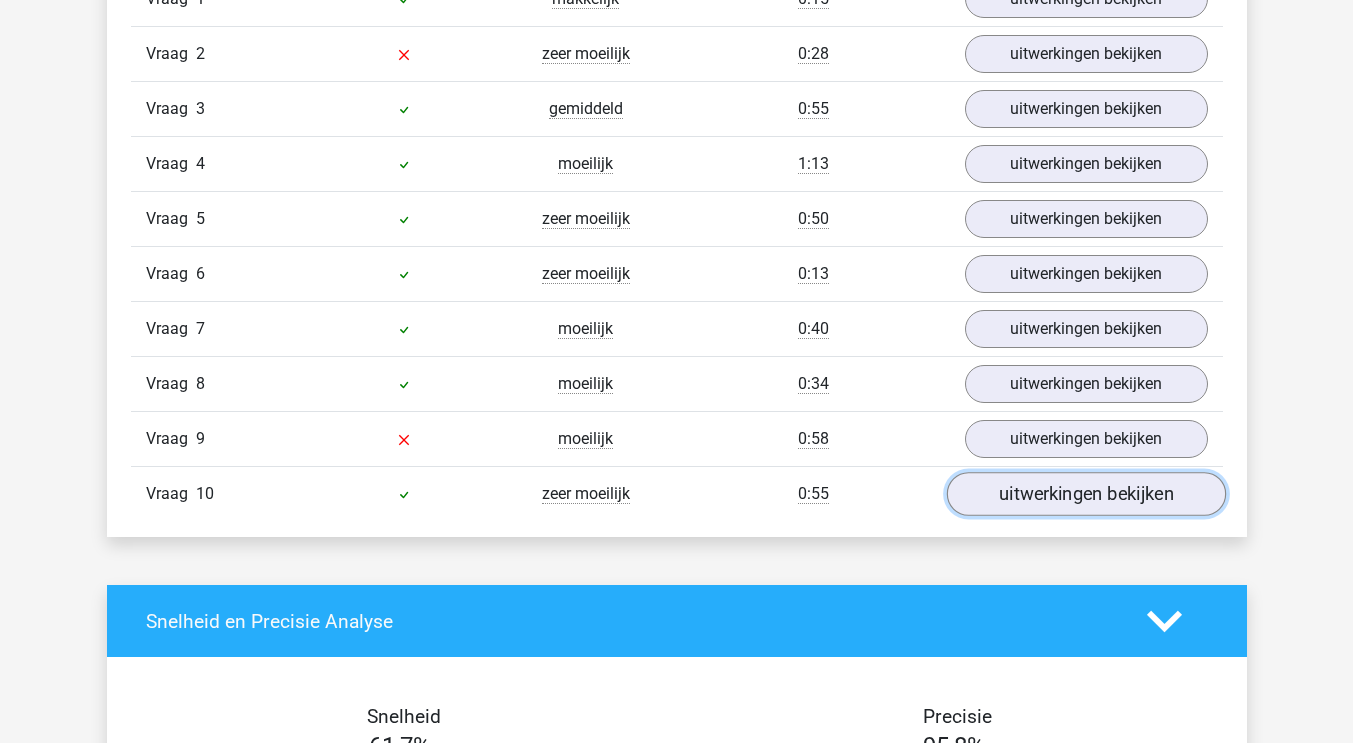 click on "uitwerkingen bekijken" at bounding box center (1085, 495) 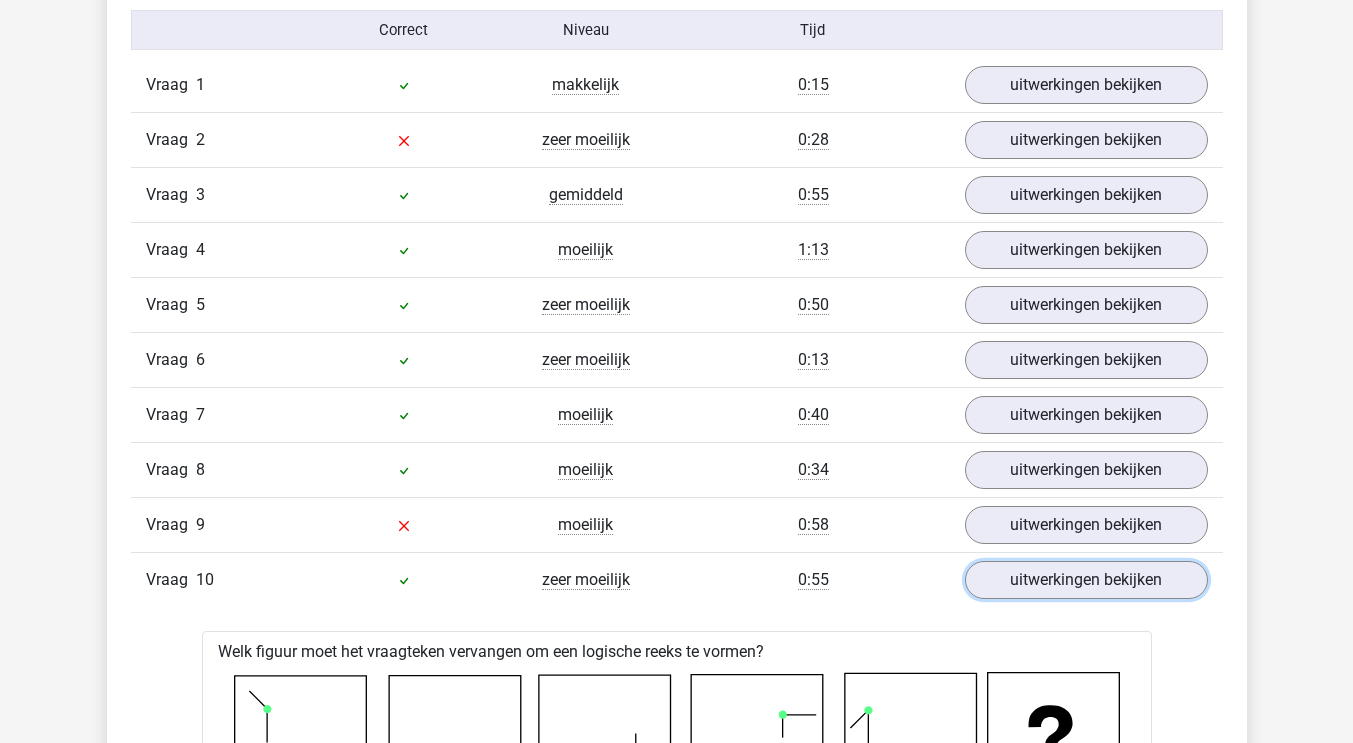 scroll, scrollTop: 1666, scrollLeft: 0, axis: vertical 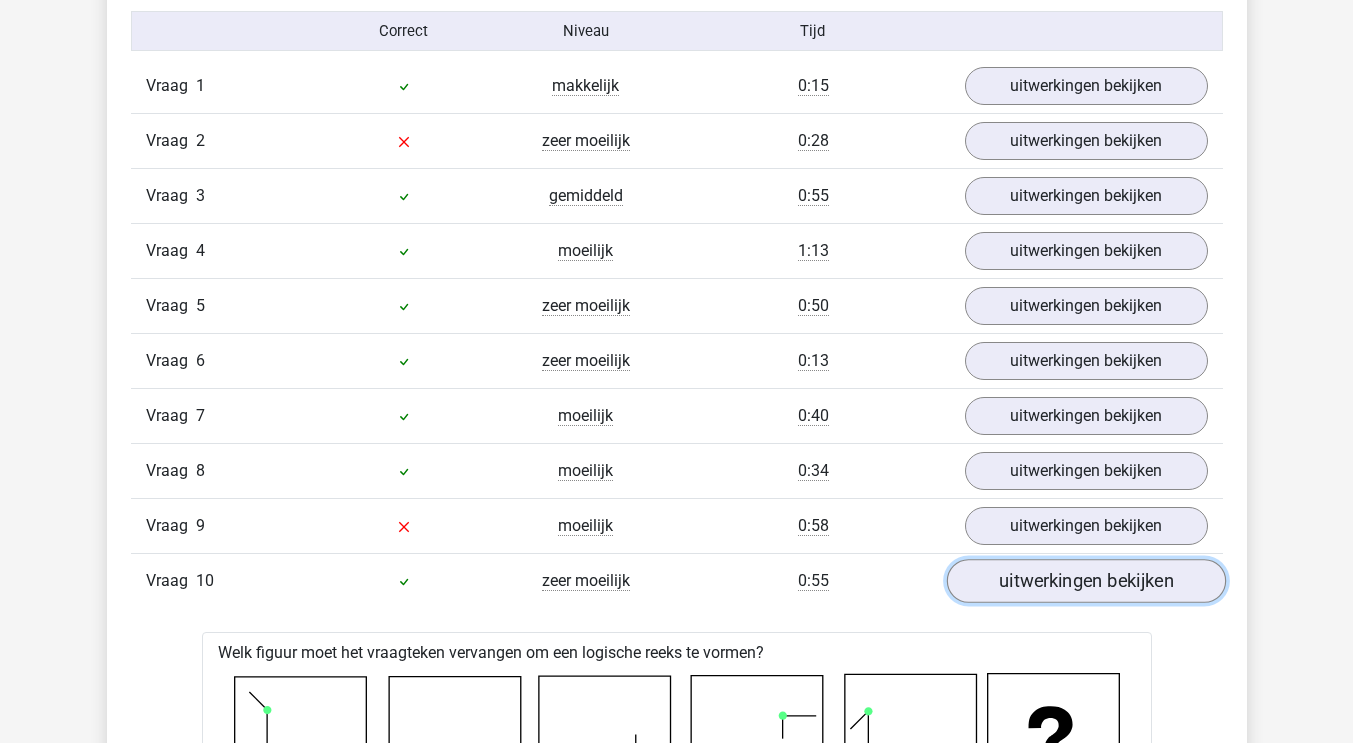 click on "uitwerkingen bekijken" at bounding box center [1085, 582] 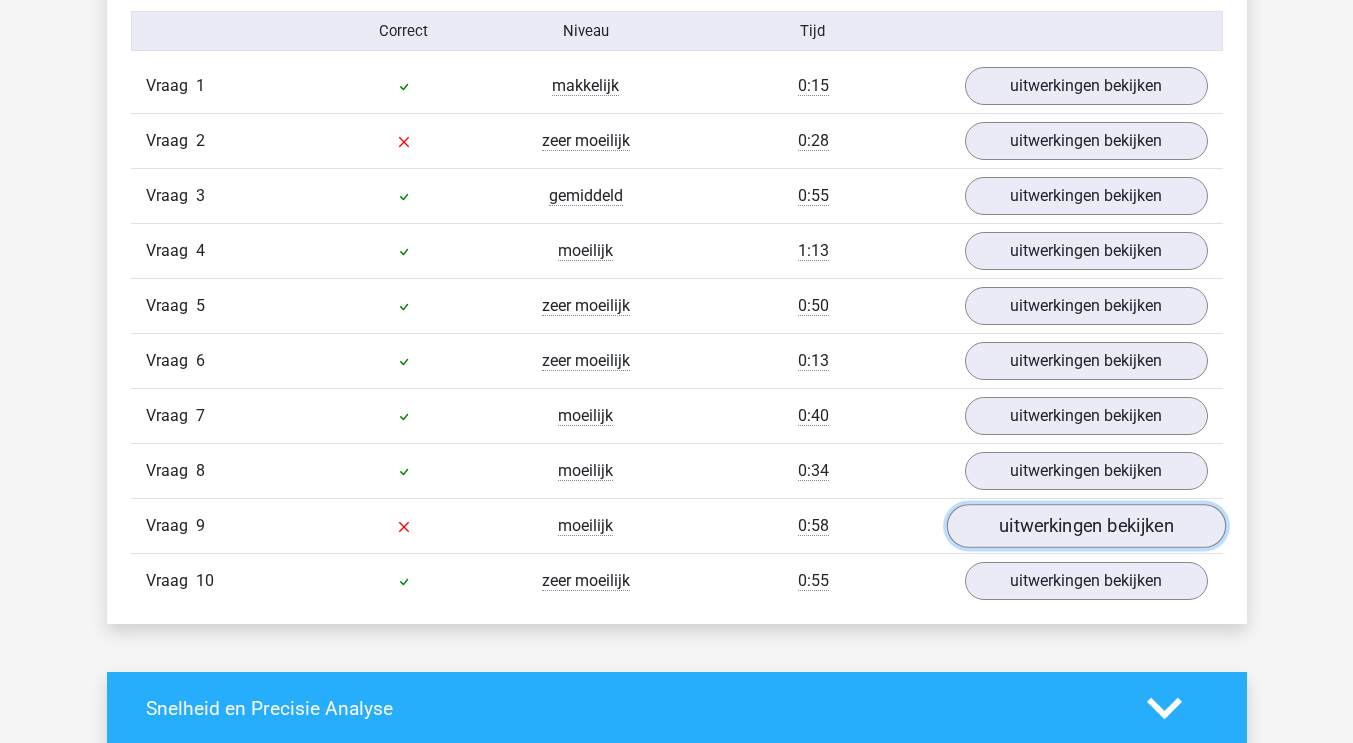 click on "uitwerkingen bekijken" at bounding box center [1085, 527] 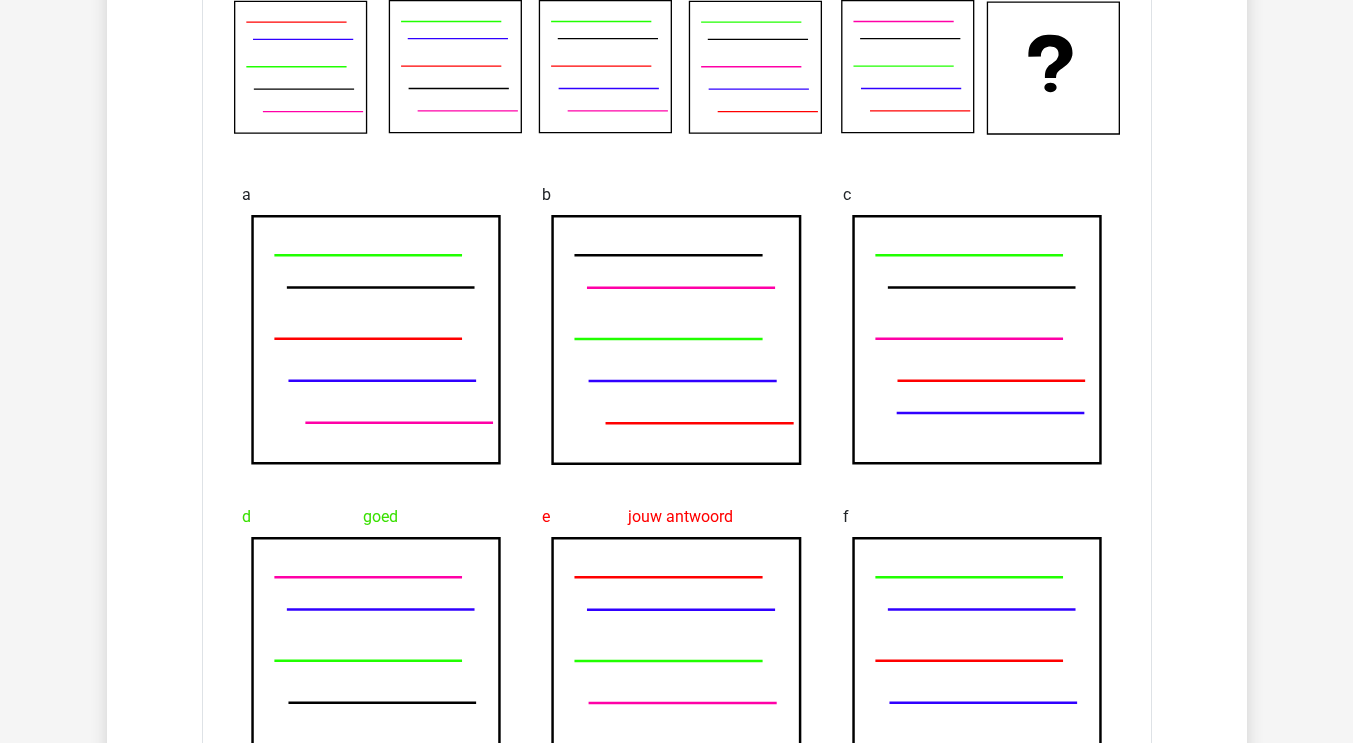 scroll, scrollTop: 2285, scrollLeft: 0, axis: vertical 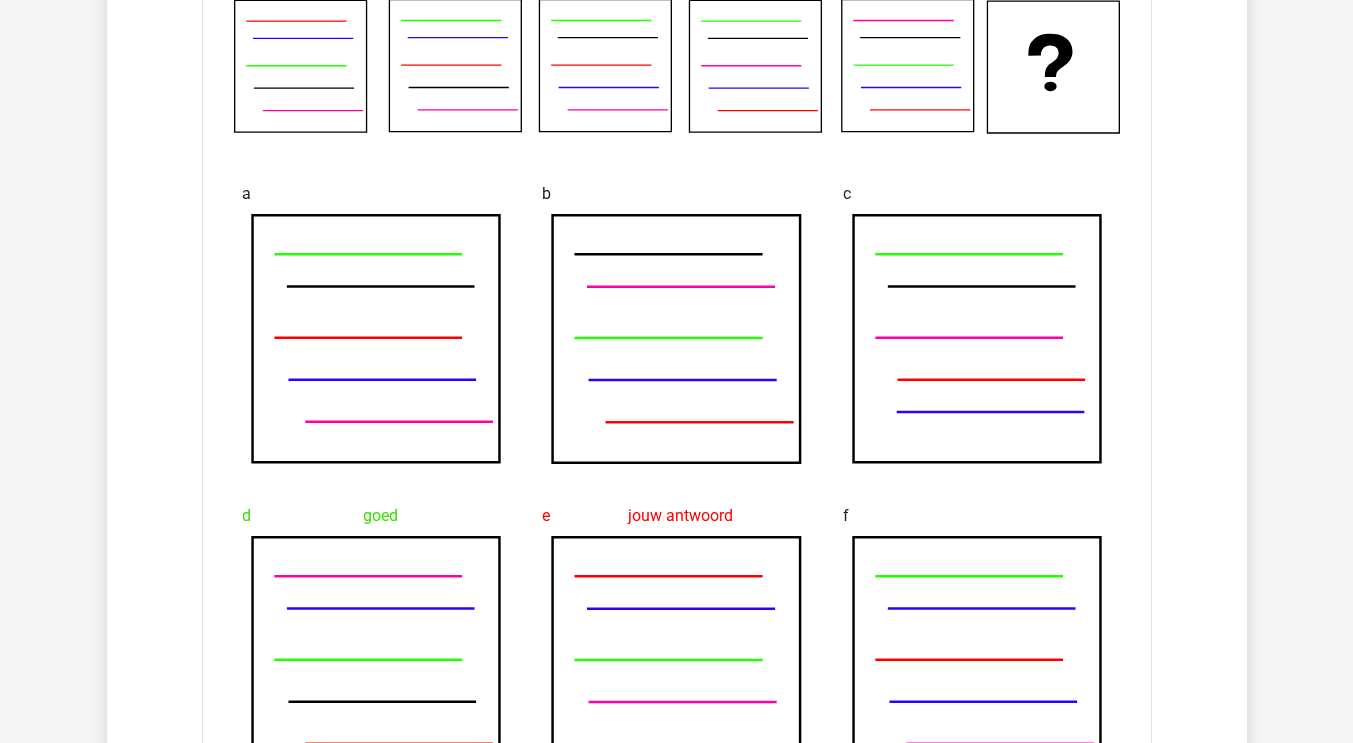 click 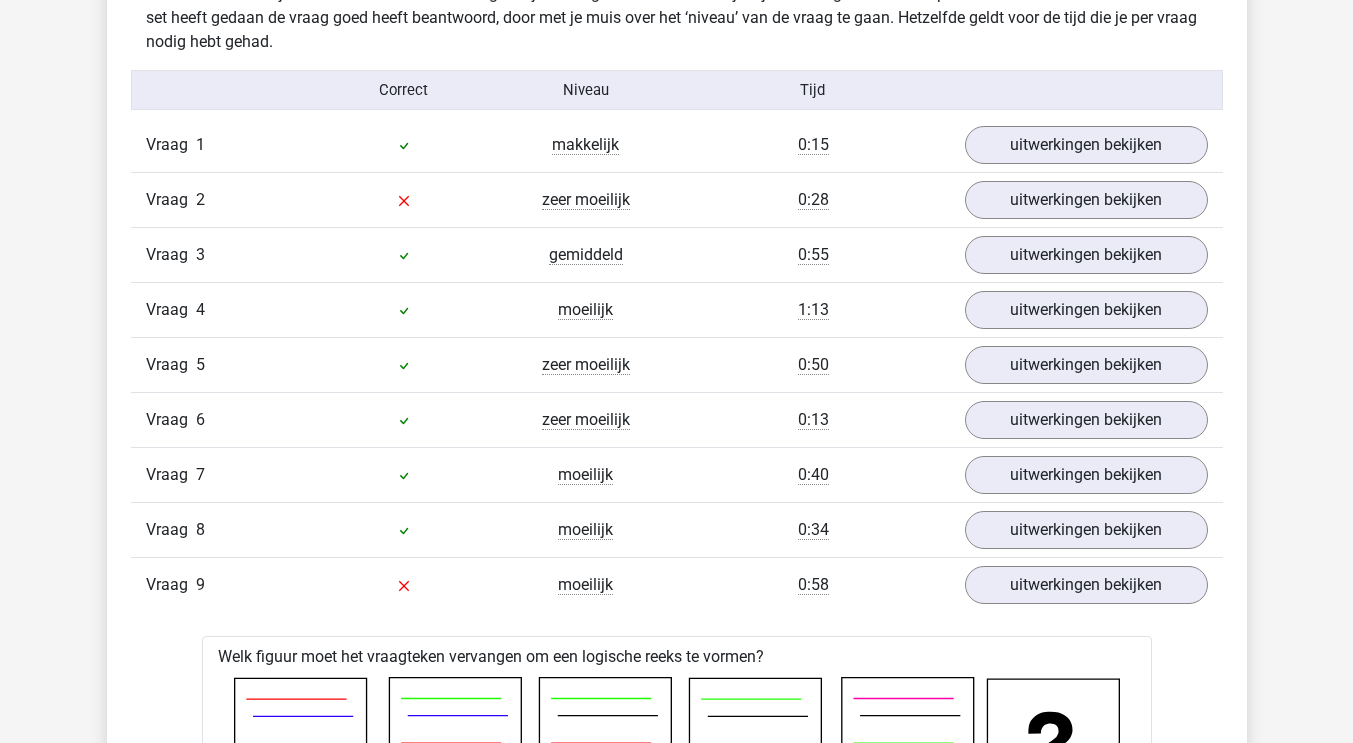 scroll, scrollTop: 1606, scrollLeft: 0, axis: vertical 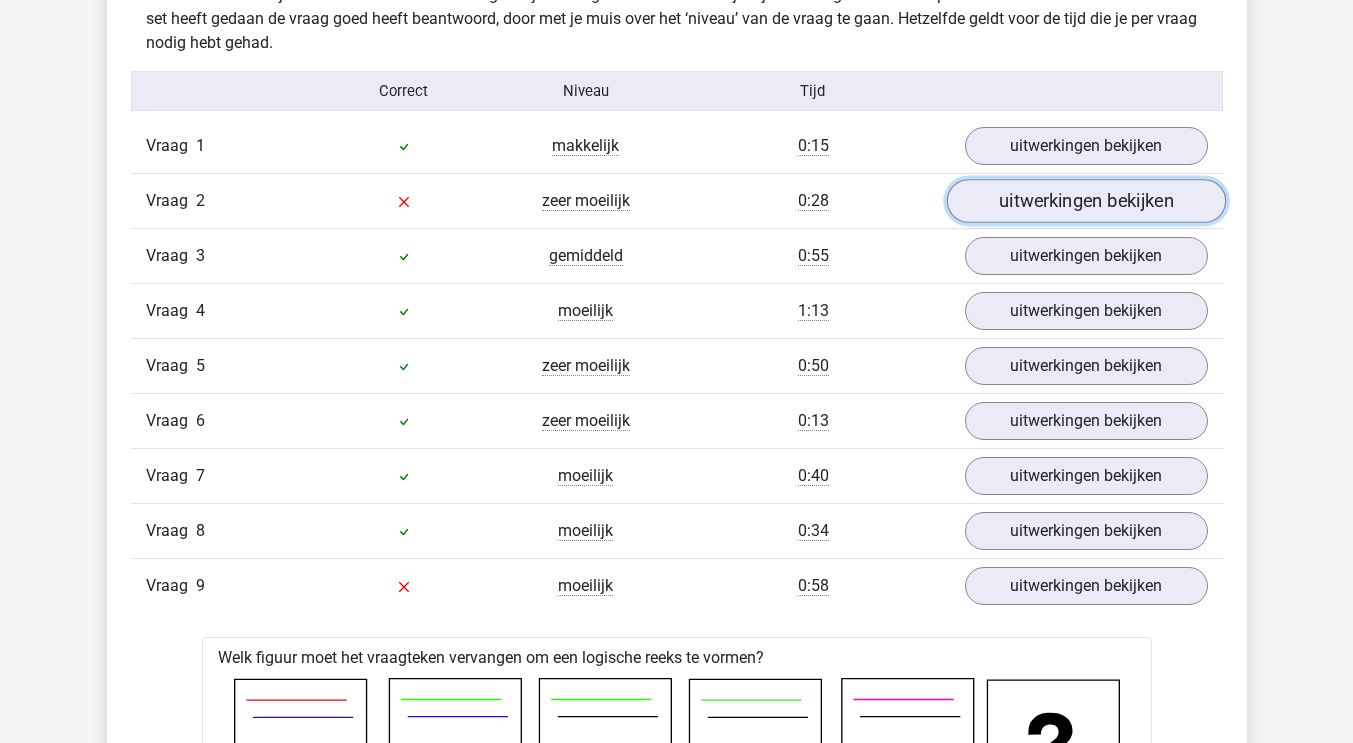 click on "uitwerkingen bekijken" at bounding box center [1085, 202] 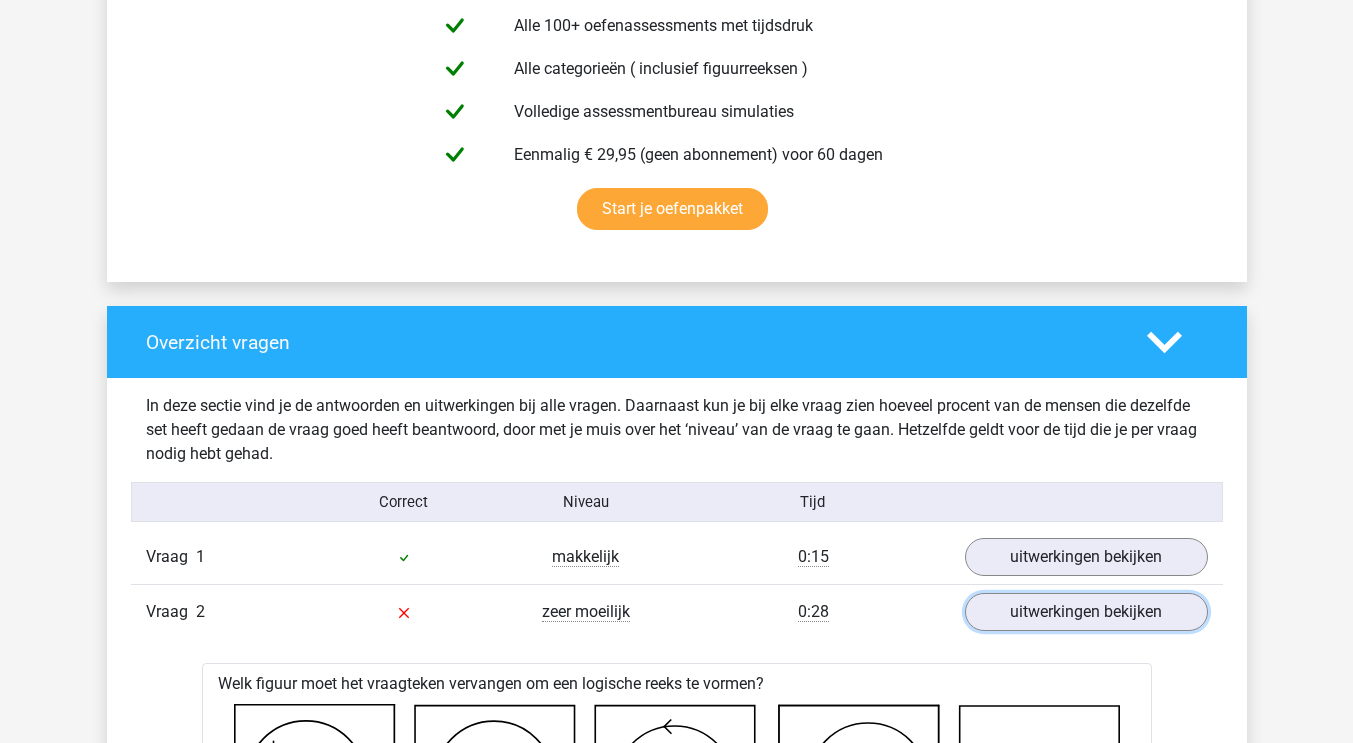 scroll, scrollTop: 1139, scrollLeft: 0, axis: vertical 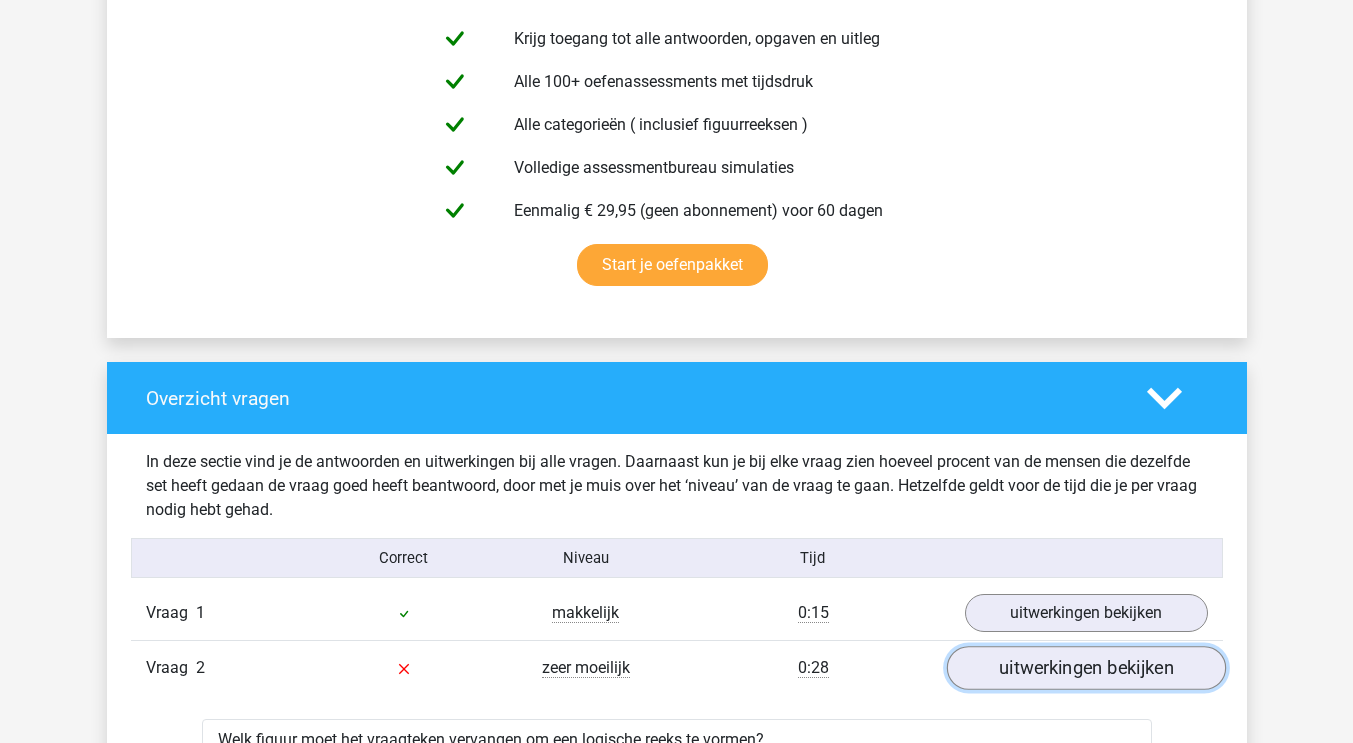 click on "uitwerkingen bekijken" at bounding box center [1085, 669] 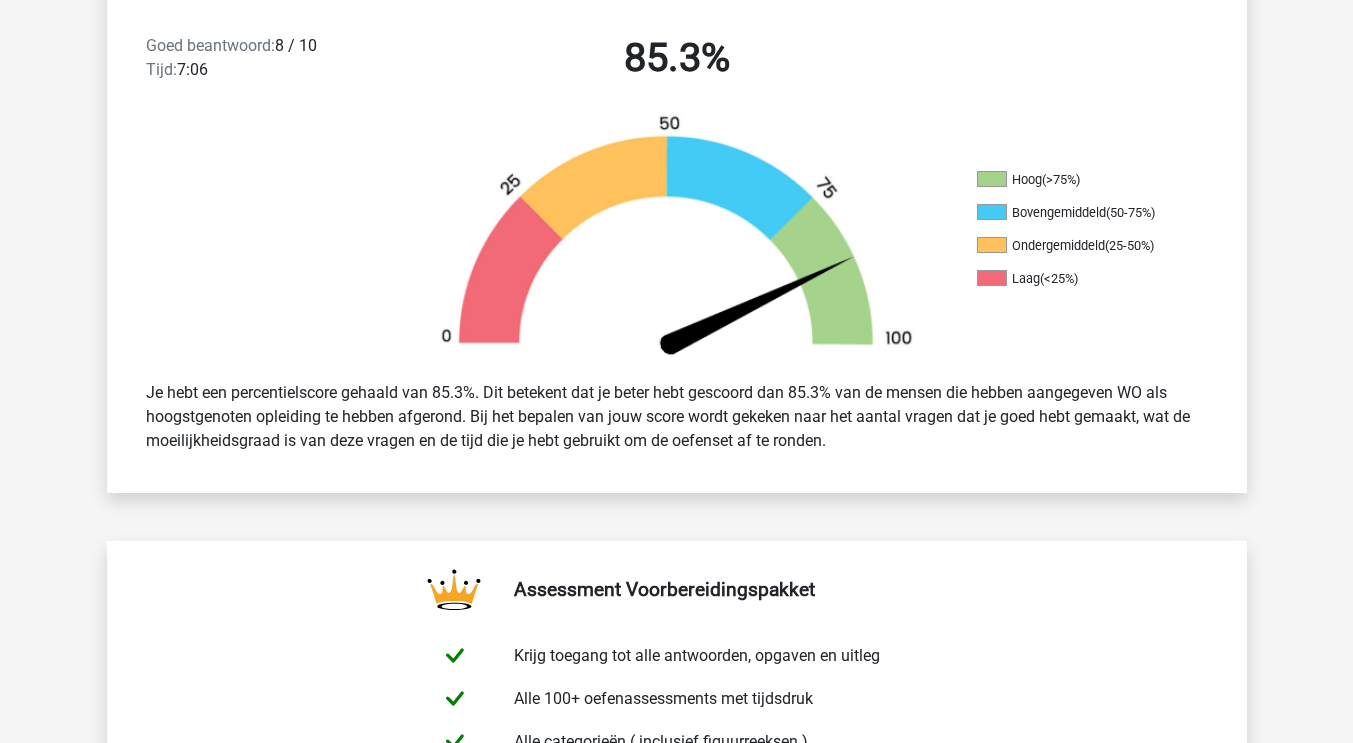 scroll, scrollTop: 0, scrollLeft: 0, axis: both 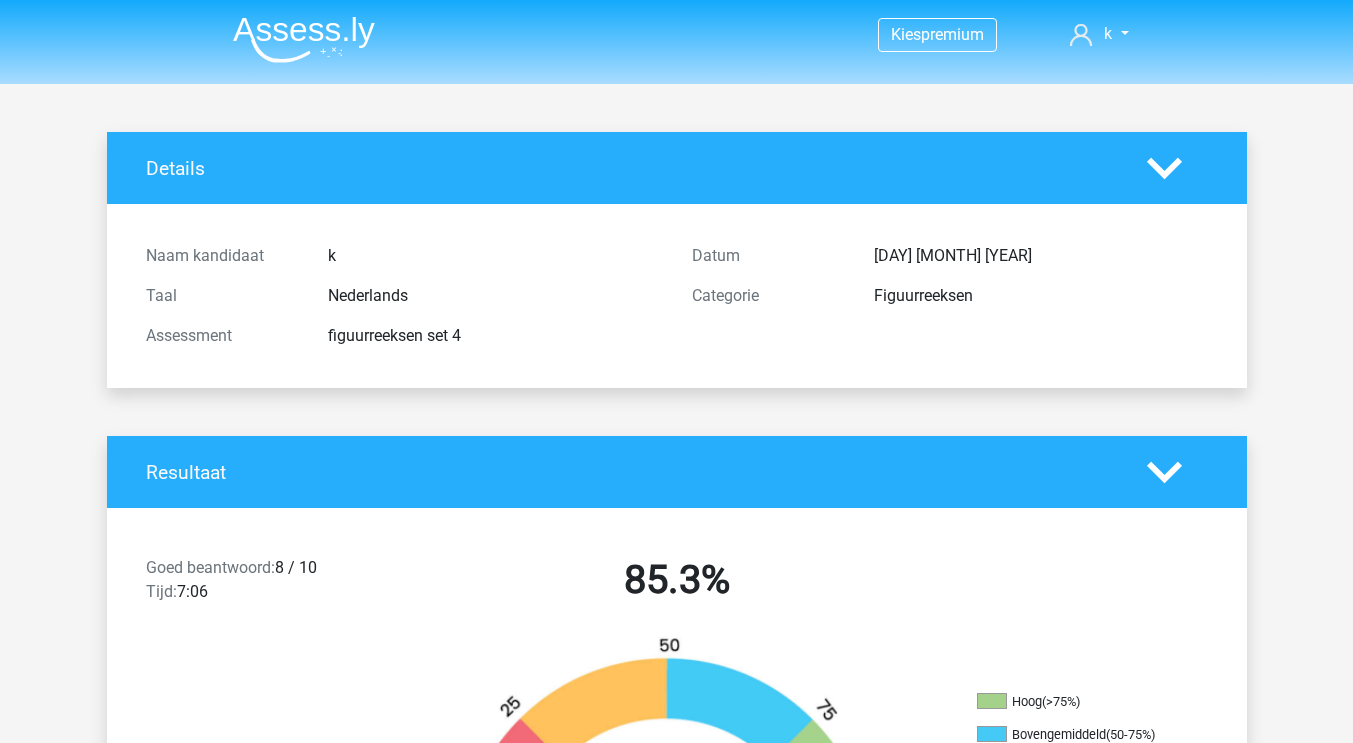 click at bounding box center [304, 39] 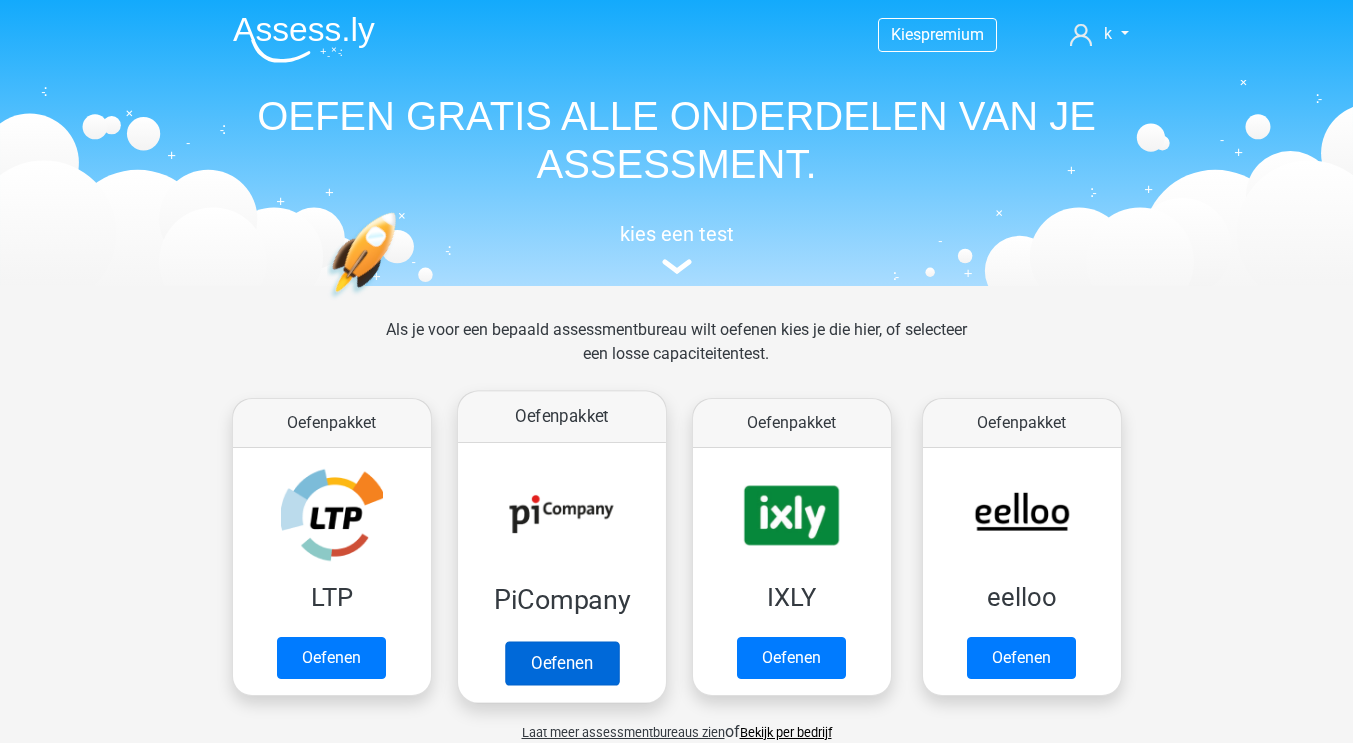 scroll, scrollTop: 0, scrollLeft: 0, axis: both 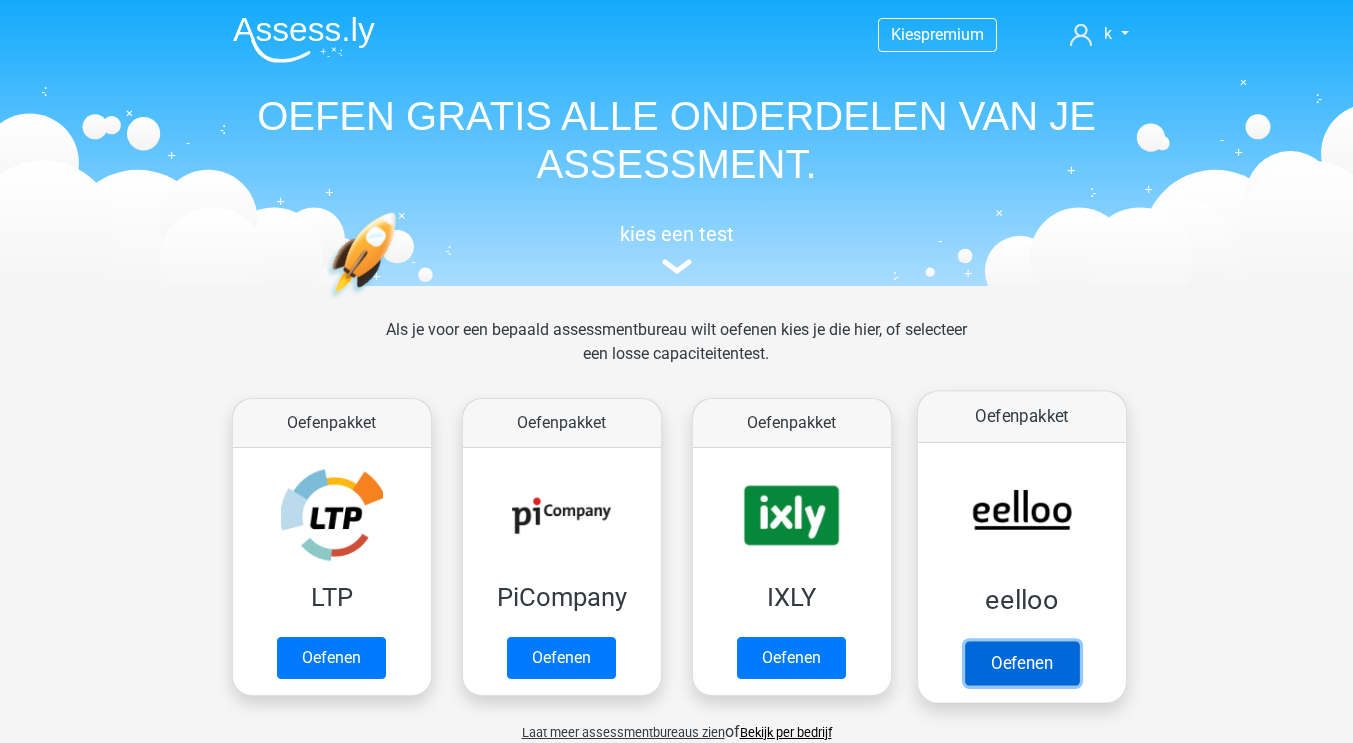 click on "Oefenen" at bounding box center (1021, 663) 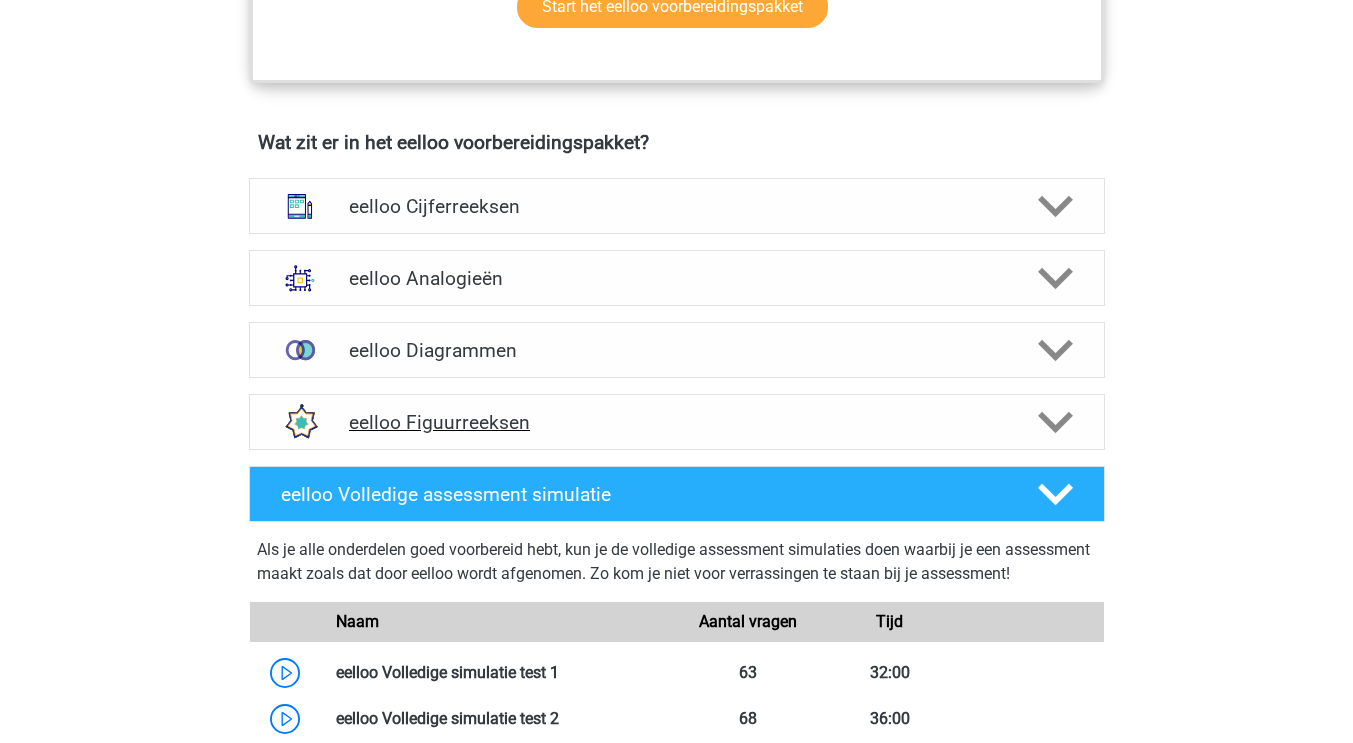 scroll, scrollTop: 1149, scrollLeft: 0, axis: vertical 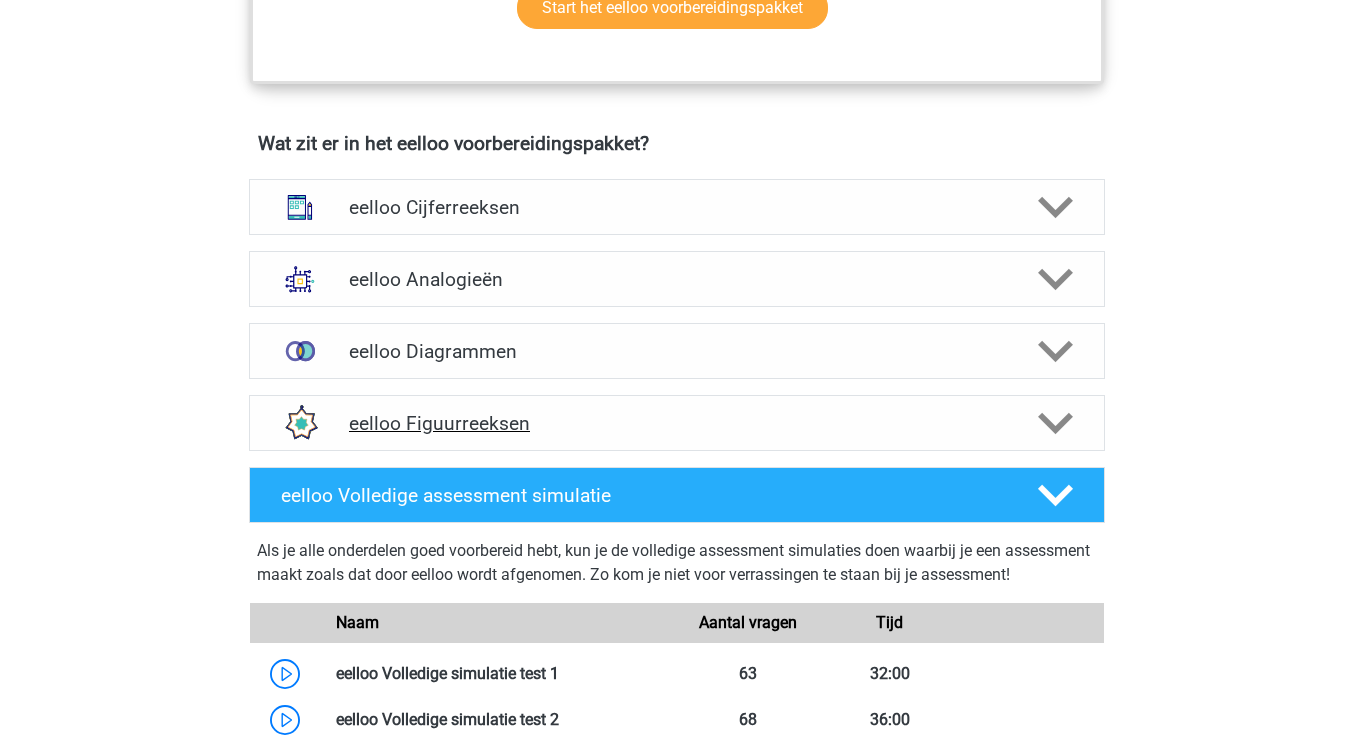 click on "eelloo Figuurreeksen" at bounding box center (677, 423) 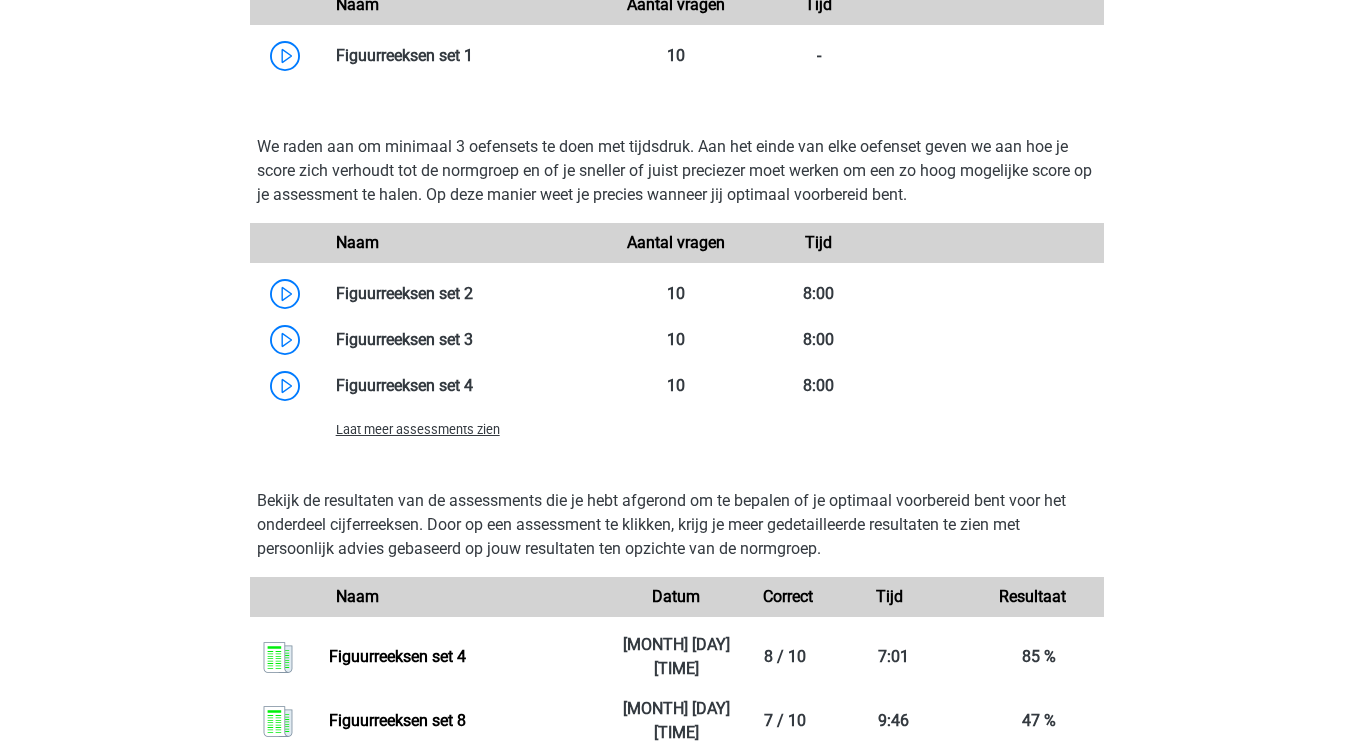 scroll, scrollTop: 1846, scrollLeft: 0, axis: vertical 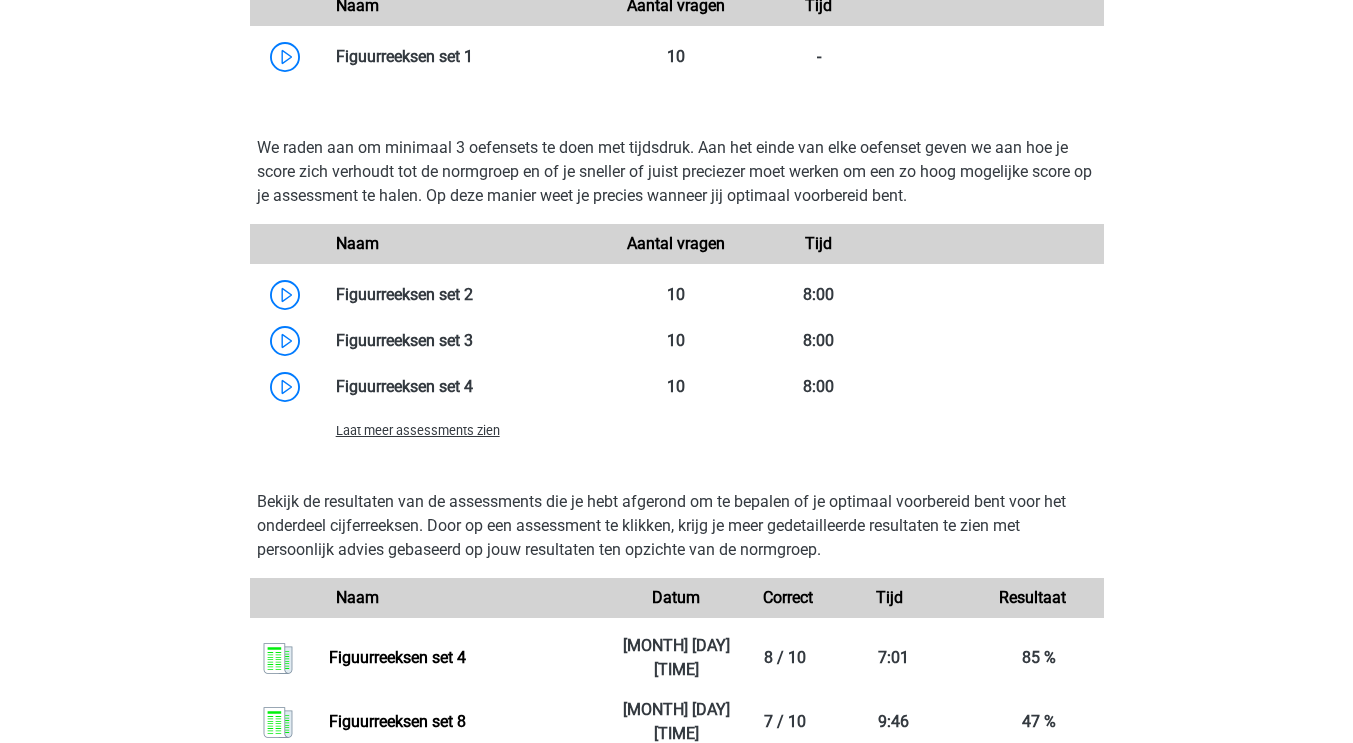 click on "Laat meer assessments zien" at bounding box center (463, 430) 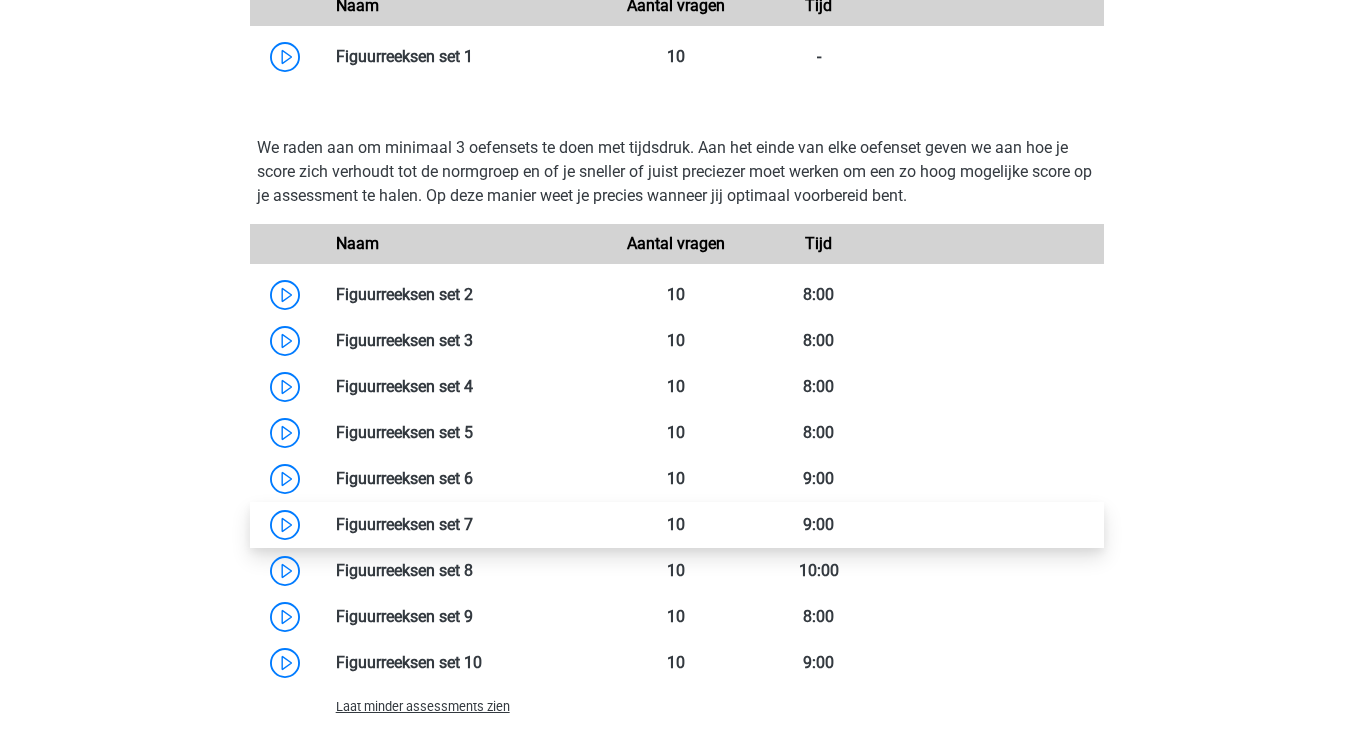click at bounding box center [473, 524] 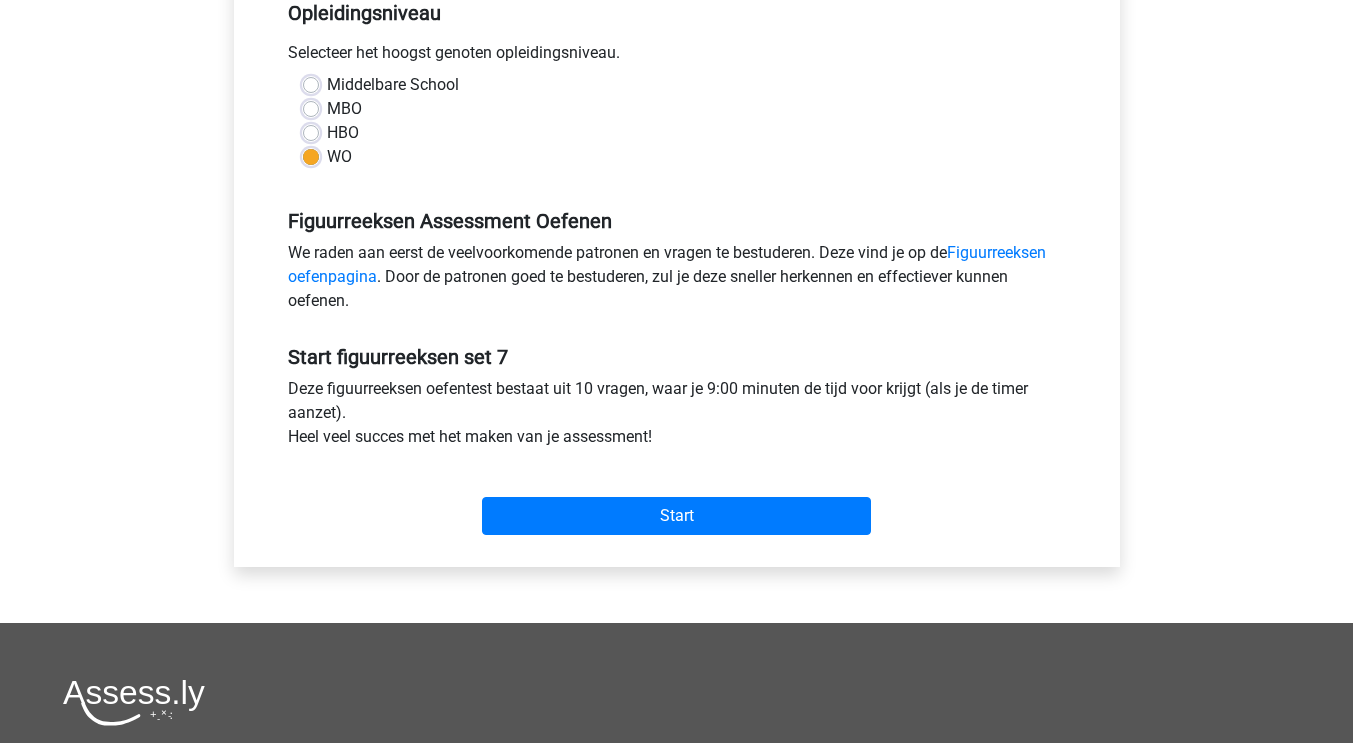 scroll, scrollTop: 430, scrollLeft: 0, axis: vertical 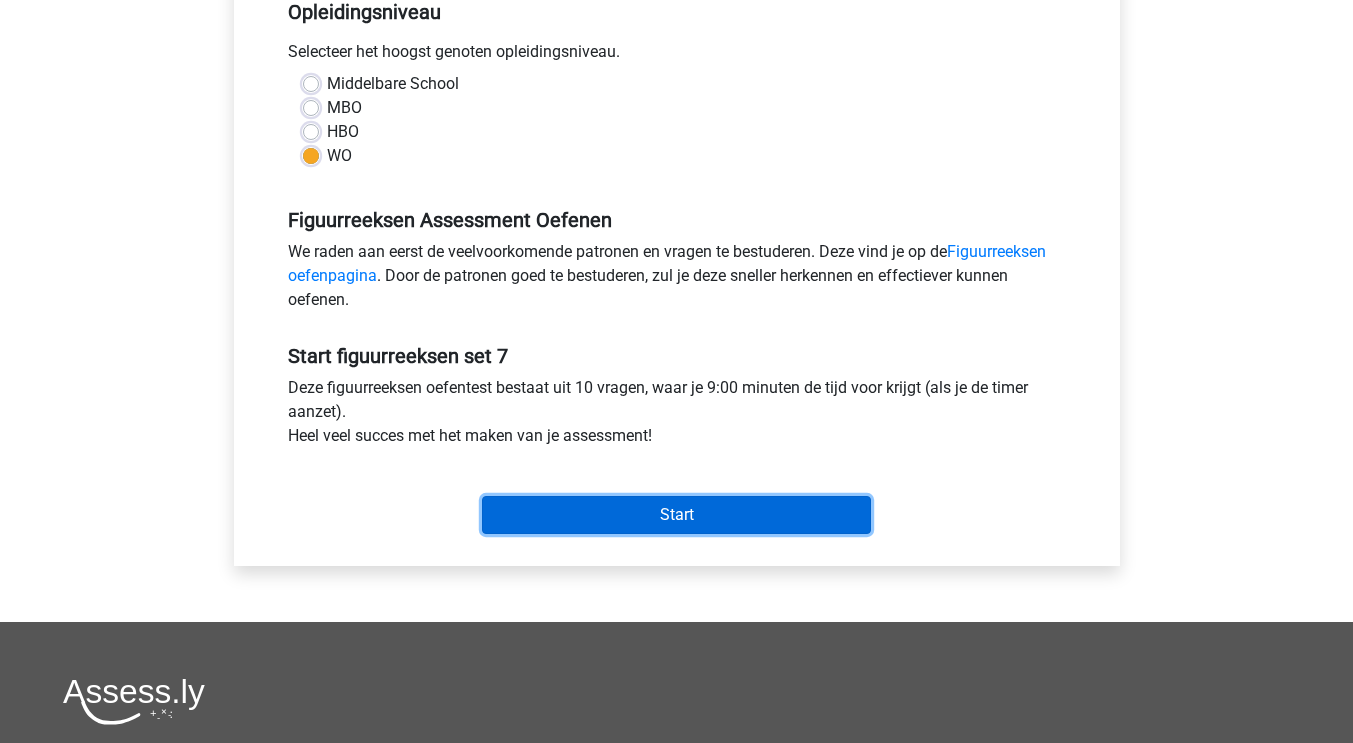 click on "Start" at bounding box center (676, 515) 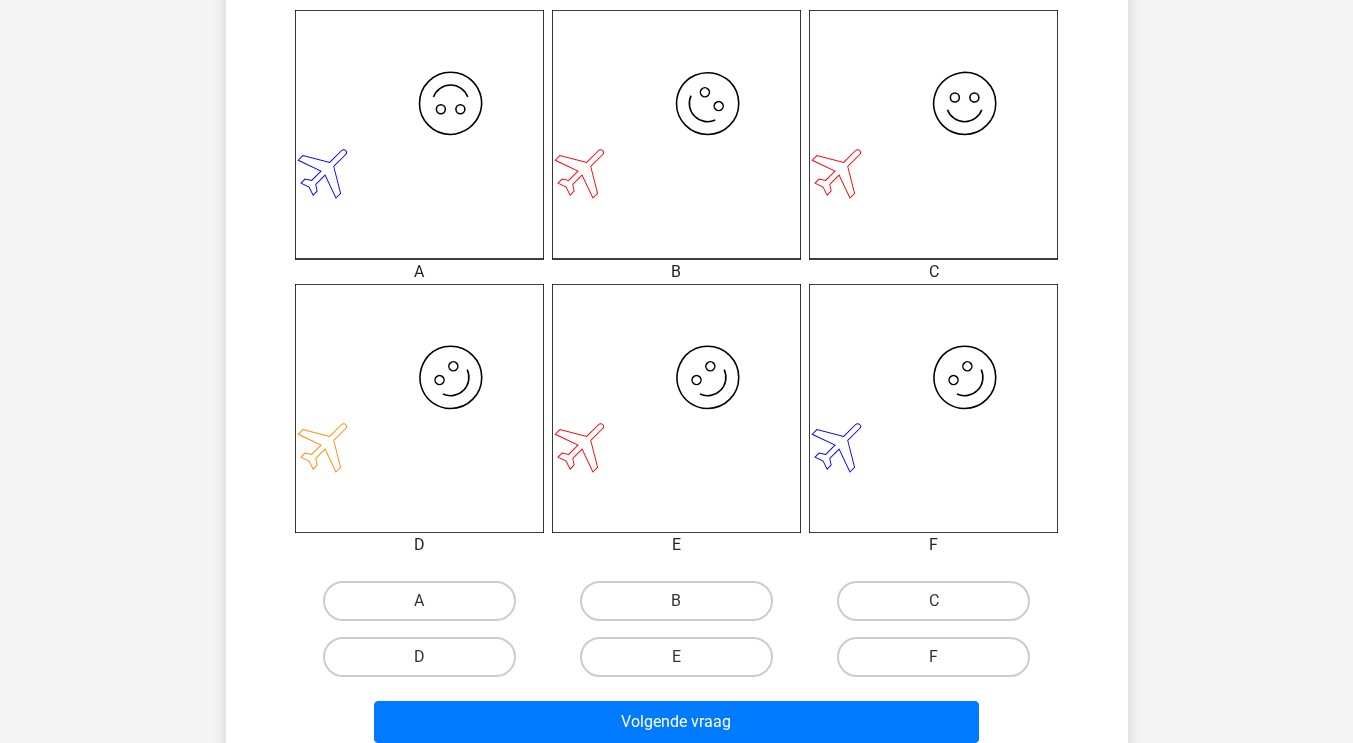scroll, scrollTop: 556, scrollLeft: 0, axis: vertical 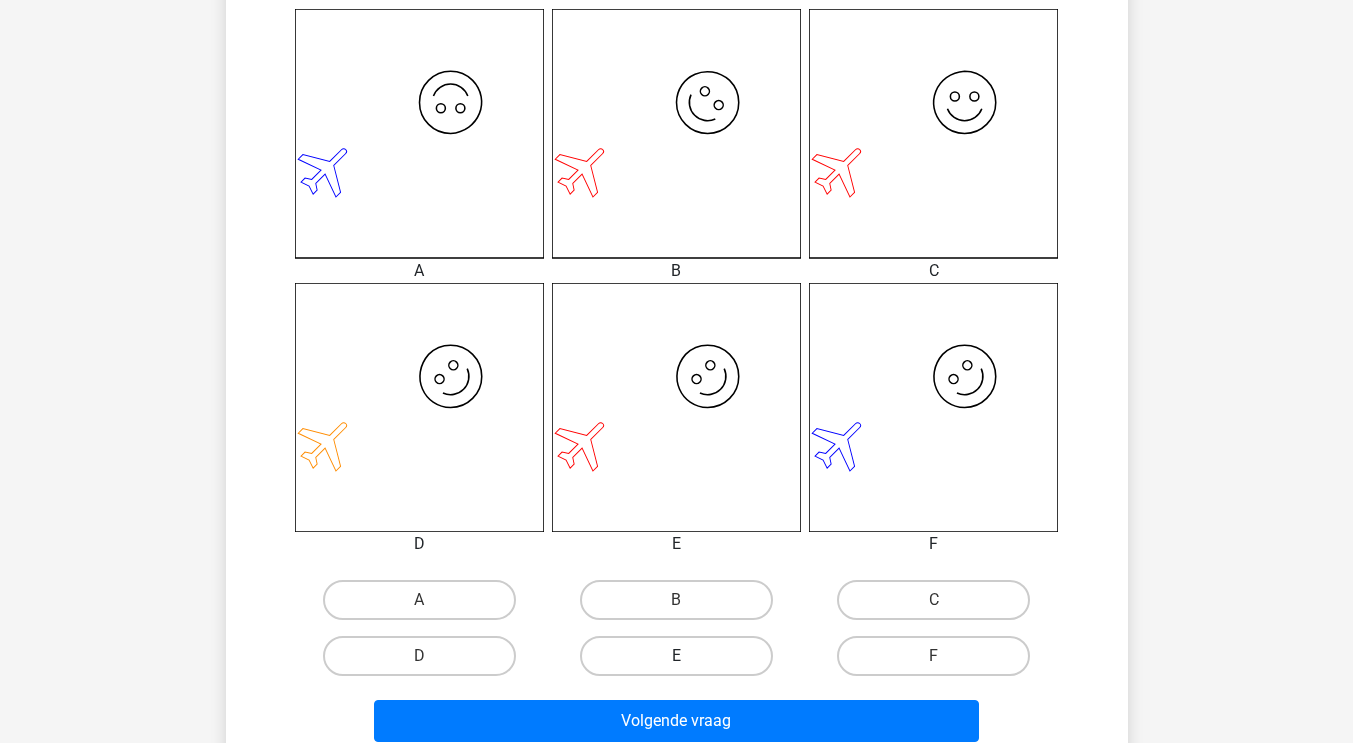 click on "E" at bounding box center [676, 656] 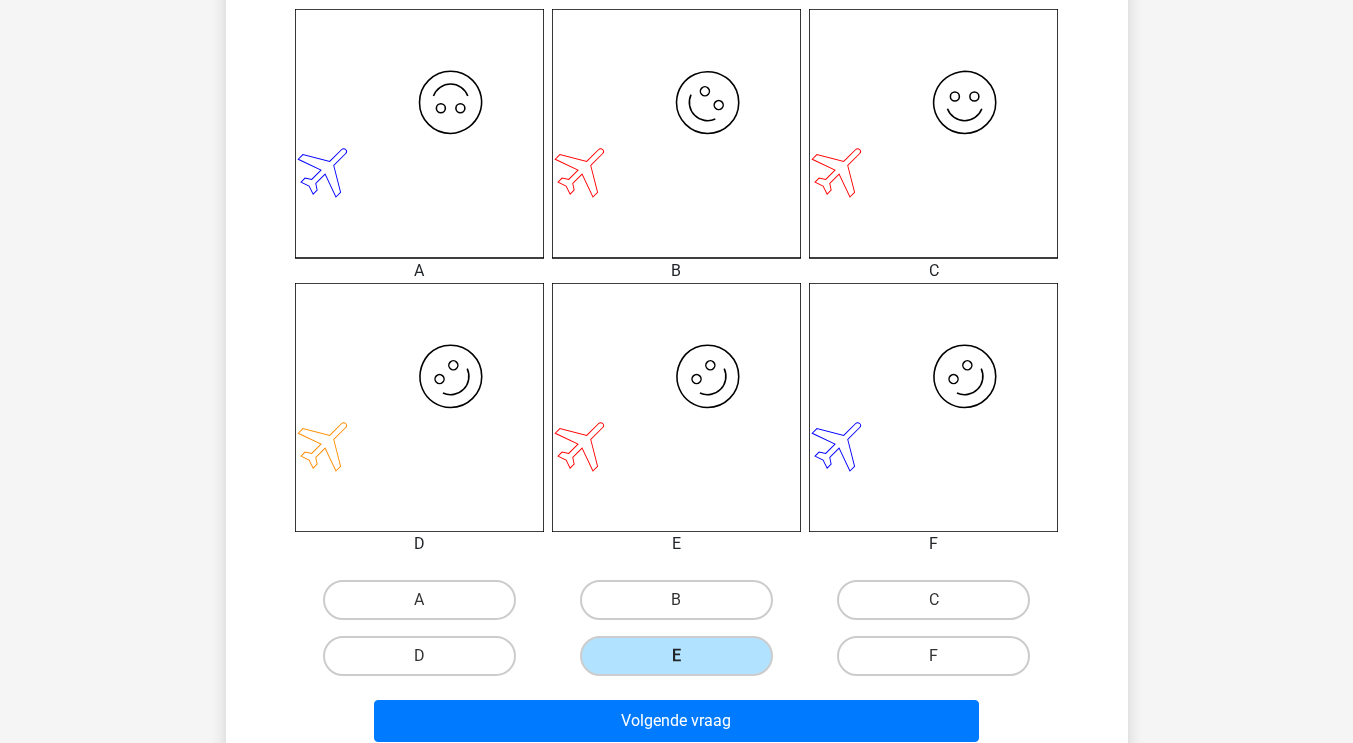 scroll, scrollTop: 686, scrollLeft: 0, axis: vertical 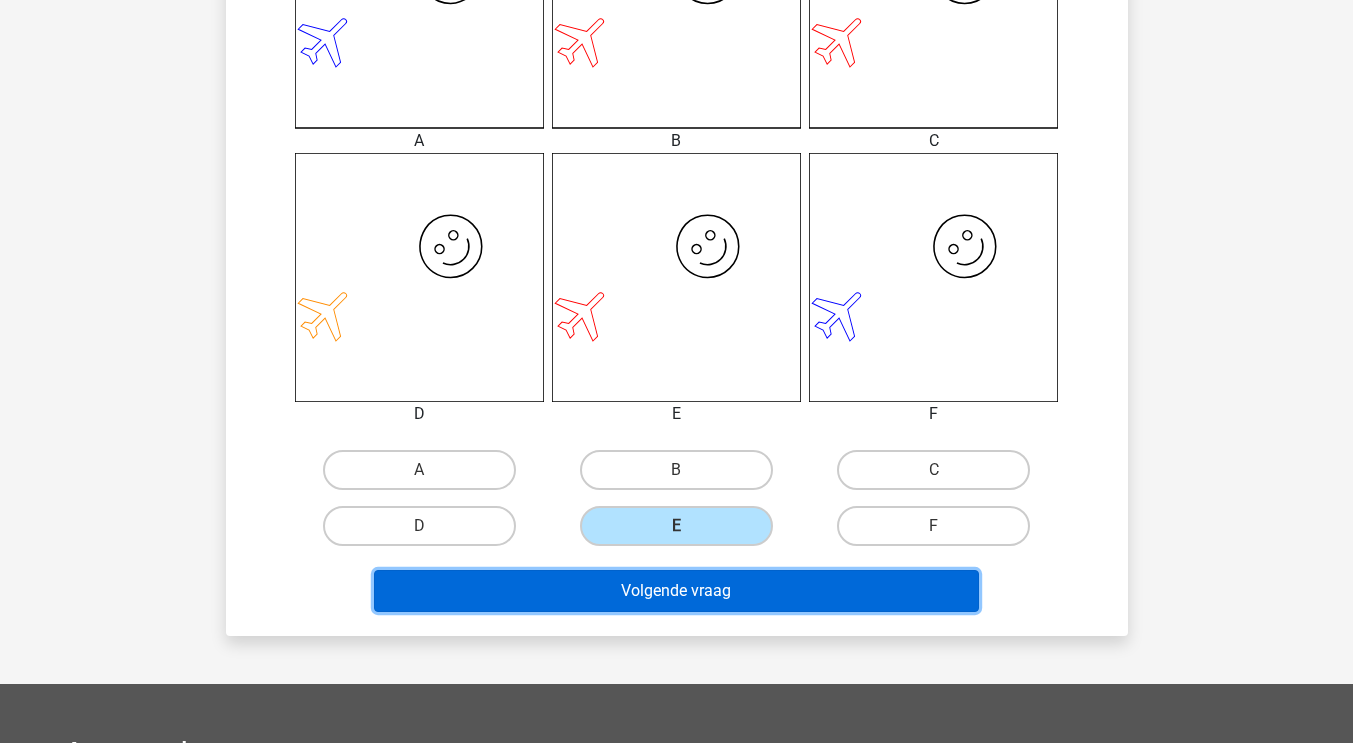 click on "Volgende vraag" at bounding box center [676, 591] 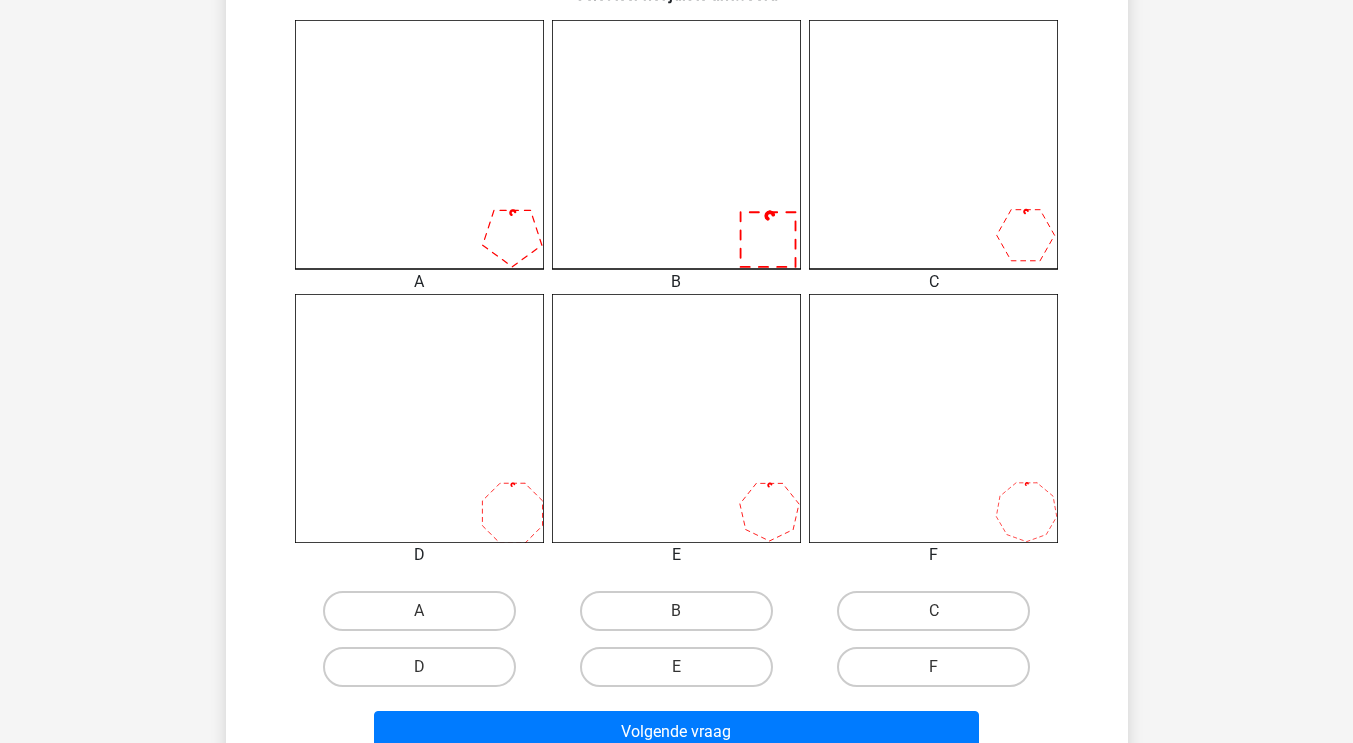 scroll, scrollTop: 542, scrollLeft: 0, axis: vertical 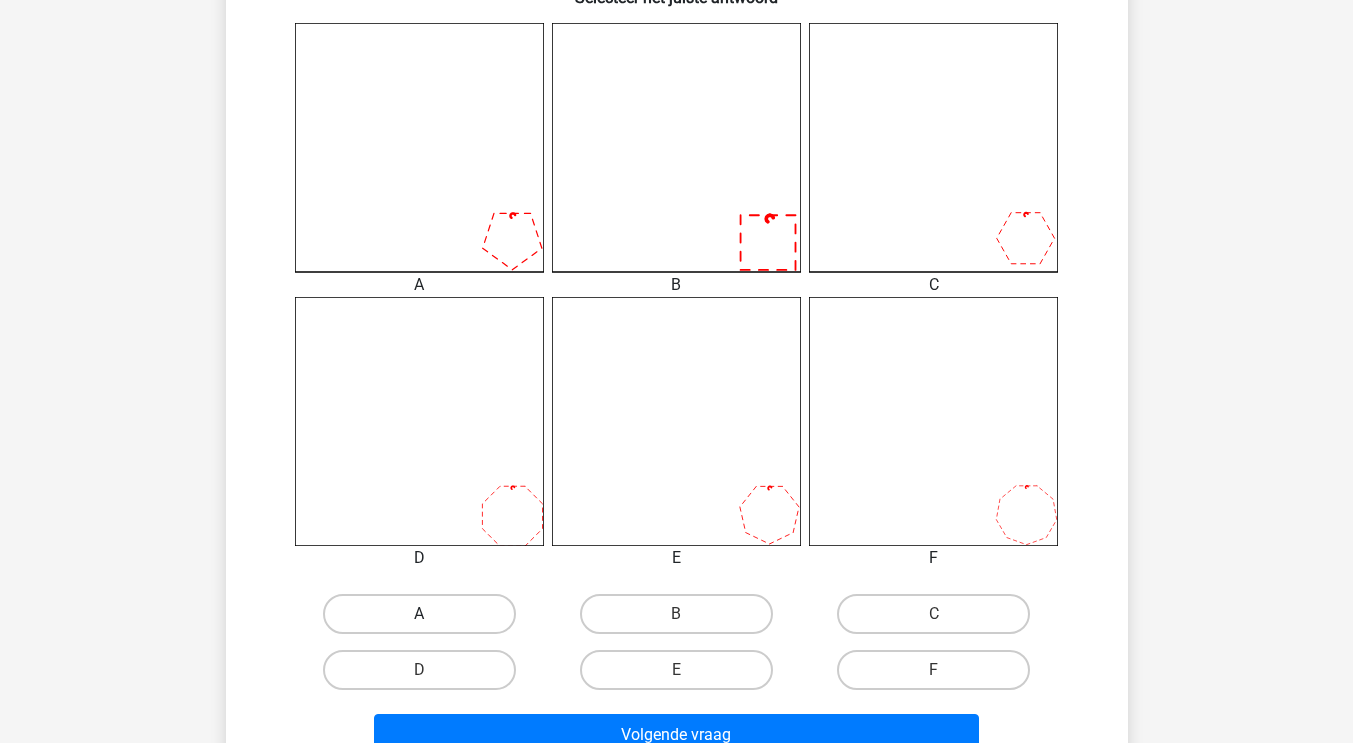 click on "A" at bounding box center (419, 614) 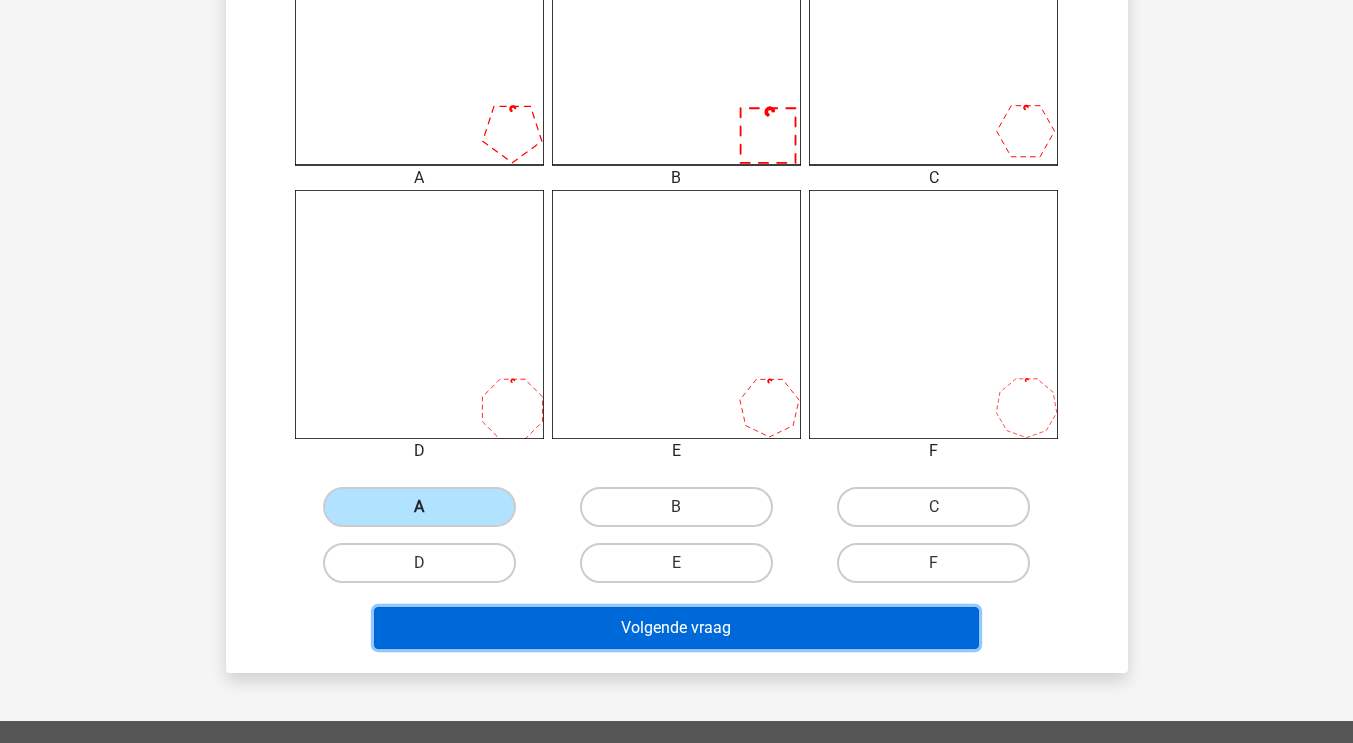 click on "Volgende vraag" at bounding box center [676, 628] 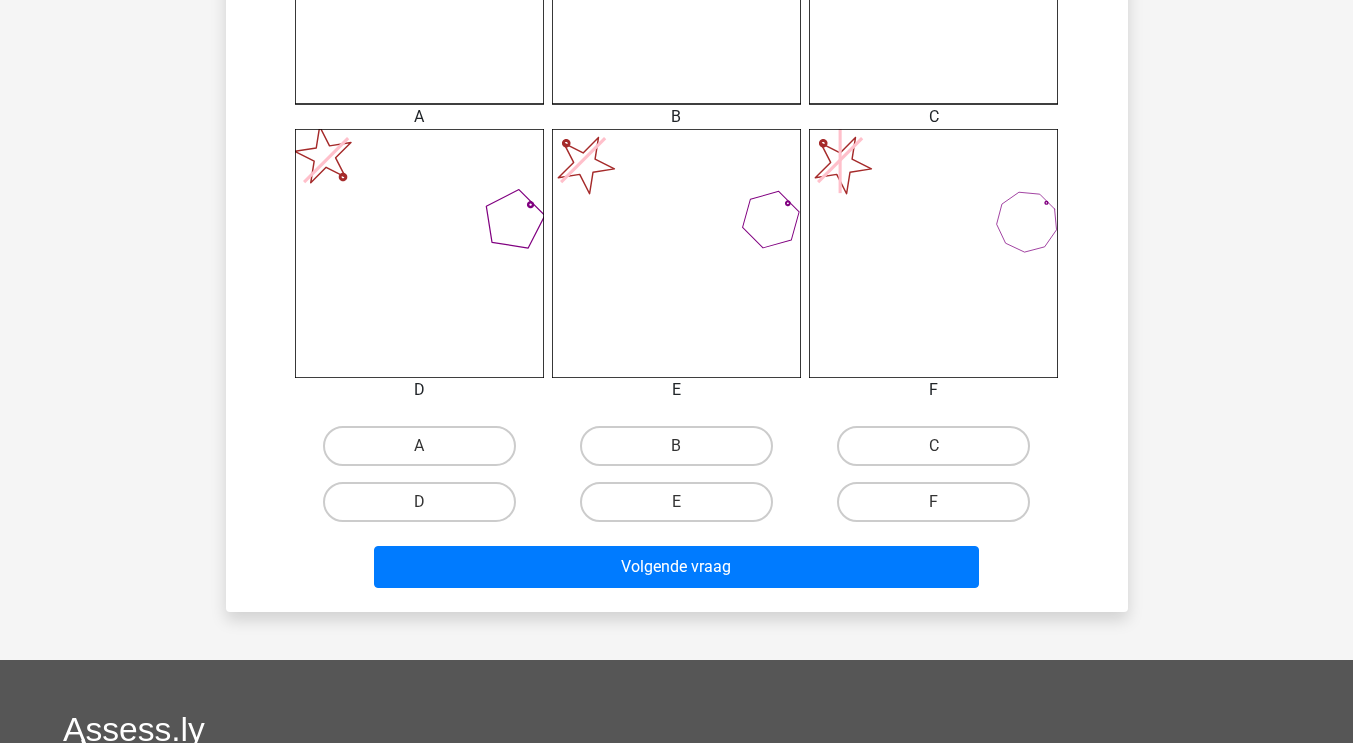 scroll, scrollTop: 713, scrollLeft: 0, axis: vertical 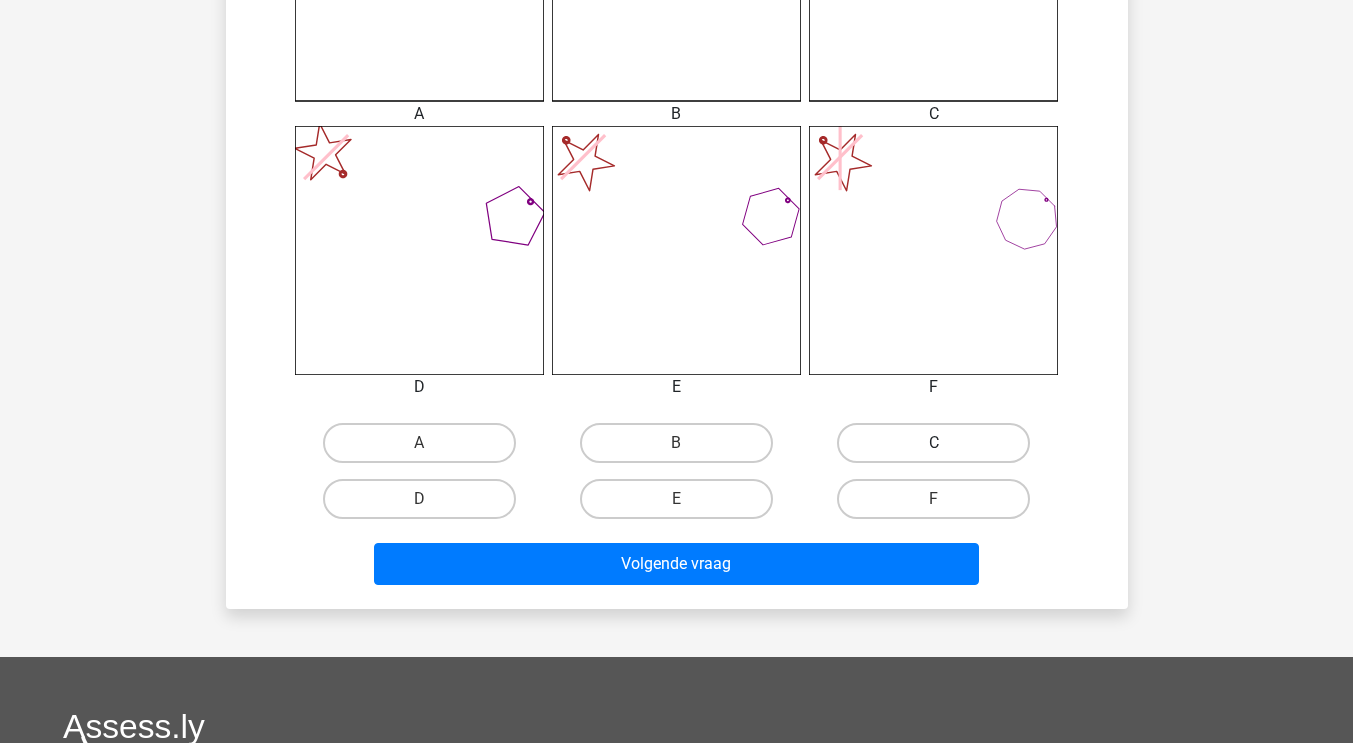 click on "C" at bounding box center [933, 443] 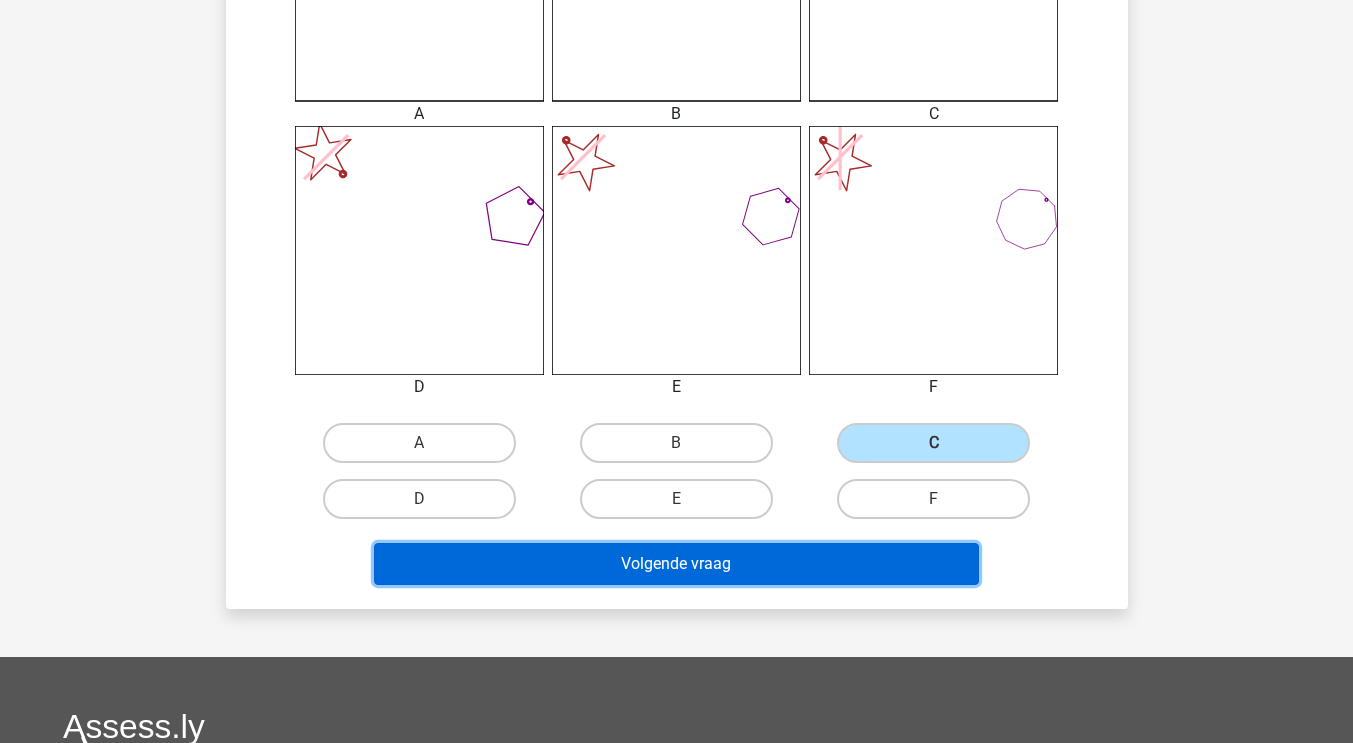 click on "Volgende vraag" at bounding box center (676, 564) 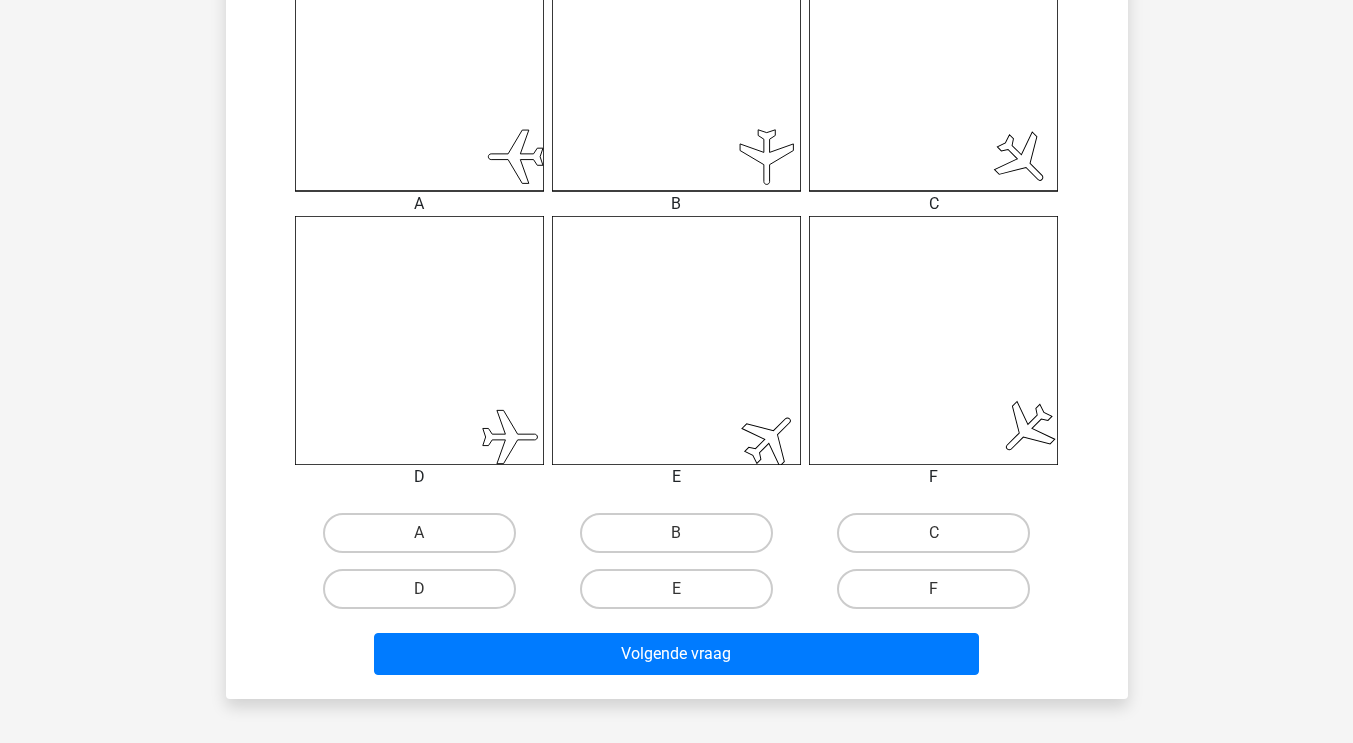scroll, scrollTop: 630, scrollLeft: 0, axis: vertical 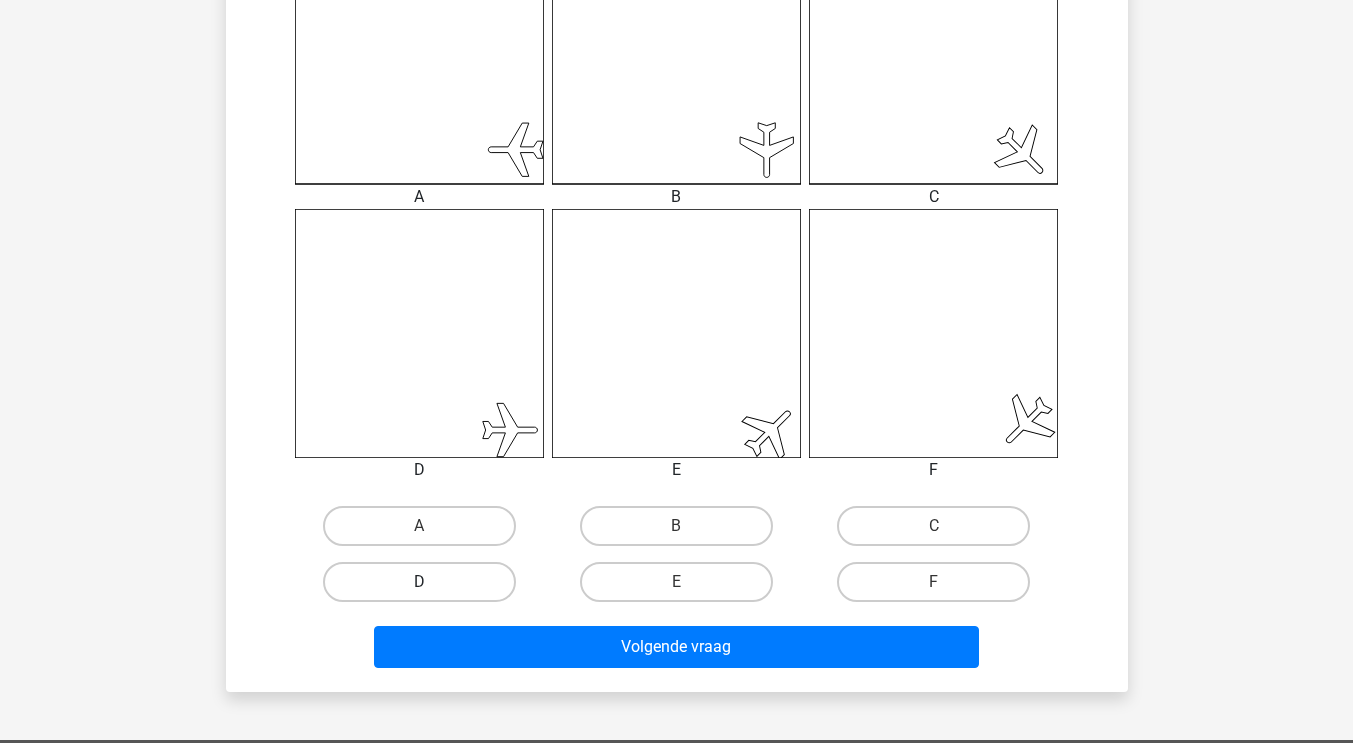 click on "D" at bounding box center (419, 582) 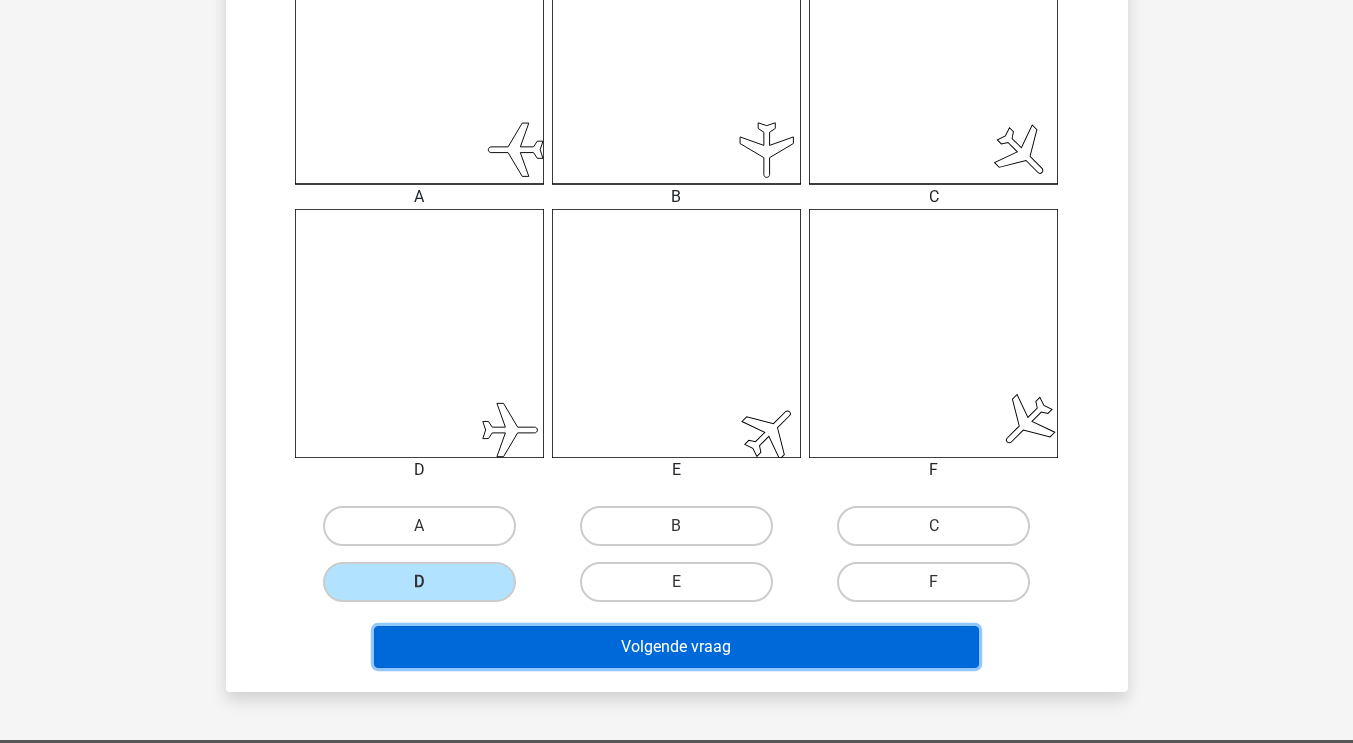 click on "Volgende vraag" at bounding box center [676, 647] 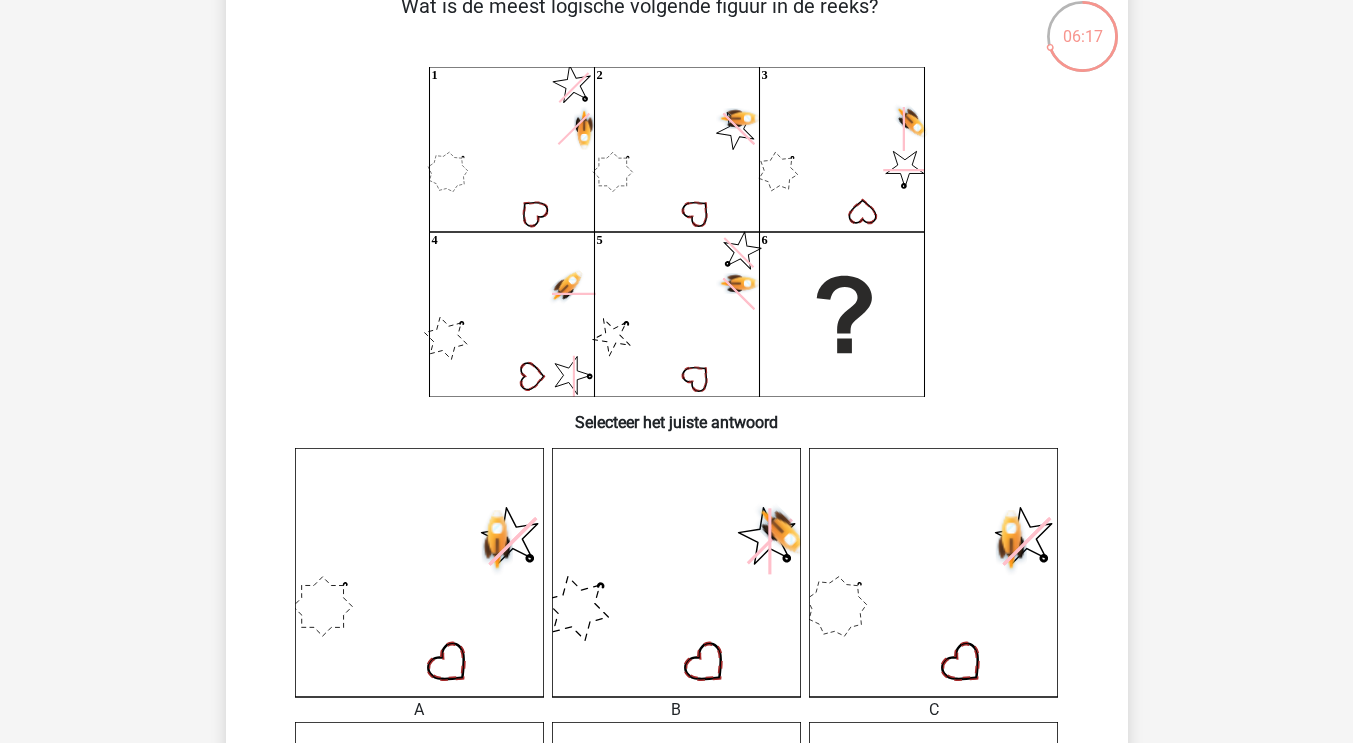 scroll, scrollTop: 116, scrollLeft: 0, axis: vertical 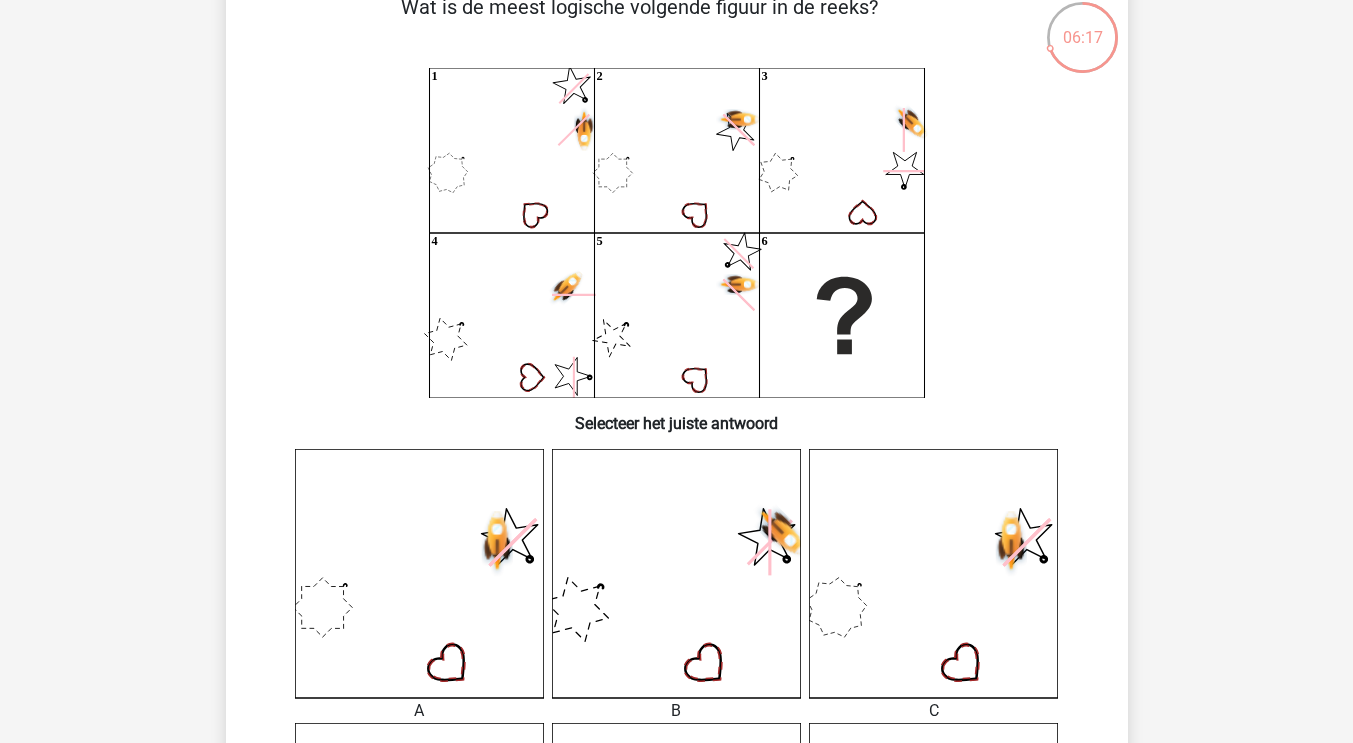 click on "1
2
3
4
5
6" 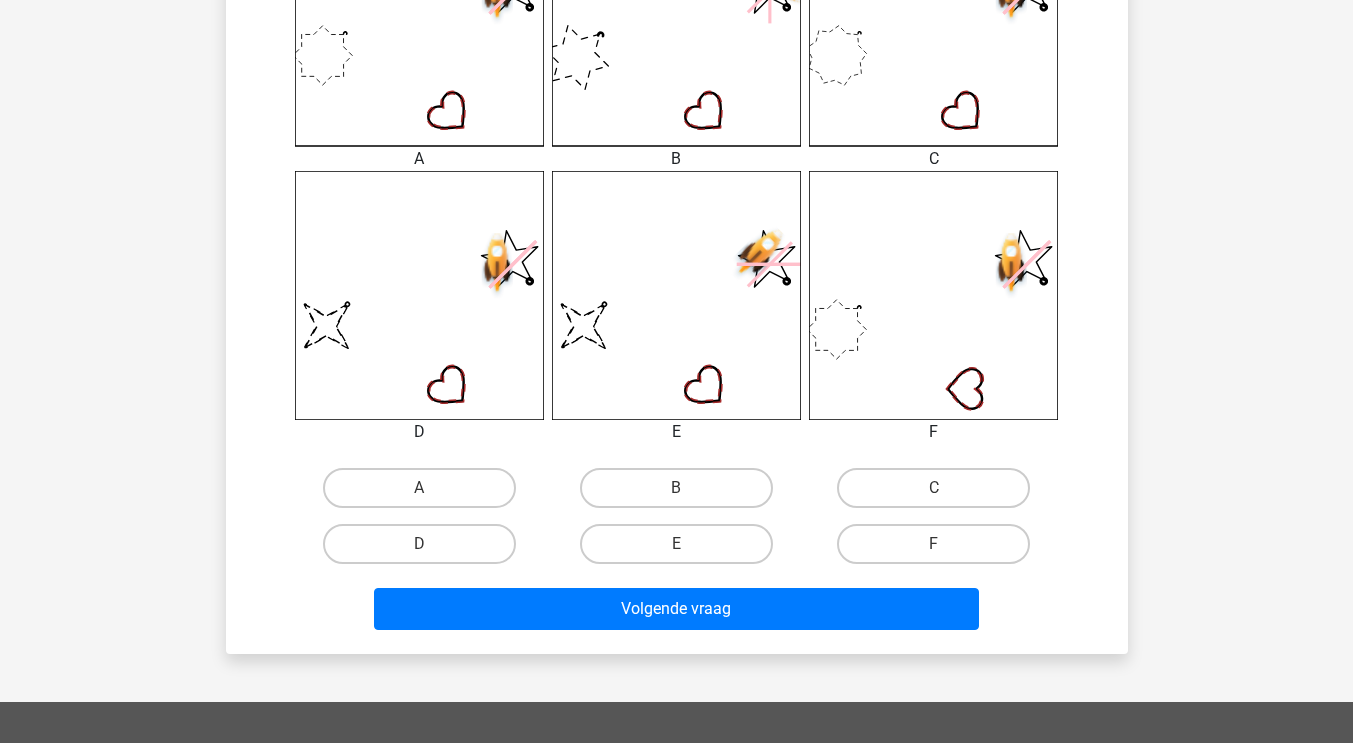 scroll, scrollTop: 670, scrollLeft: 0, axis: vertical 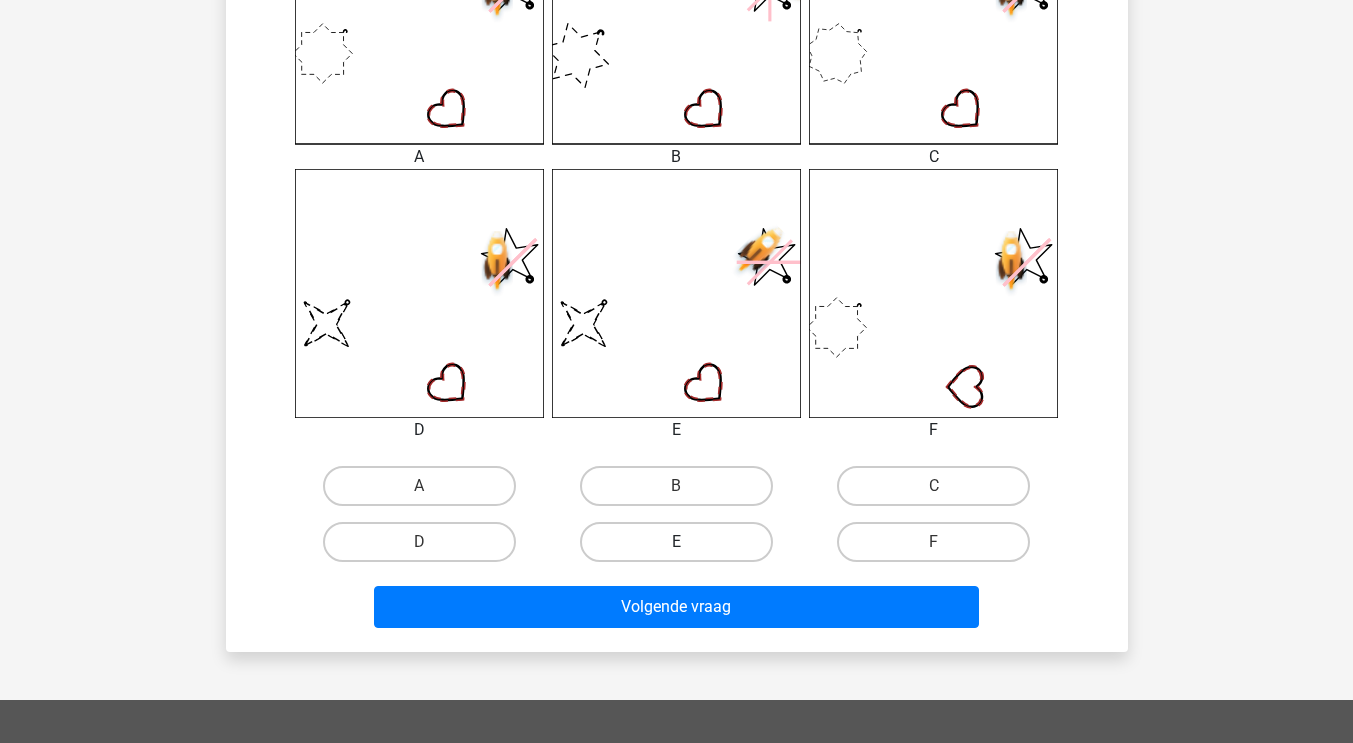 click on "E" at bounding box center [676, 542] 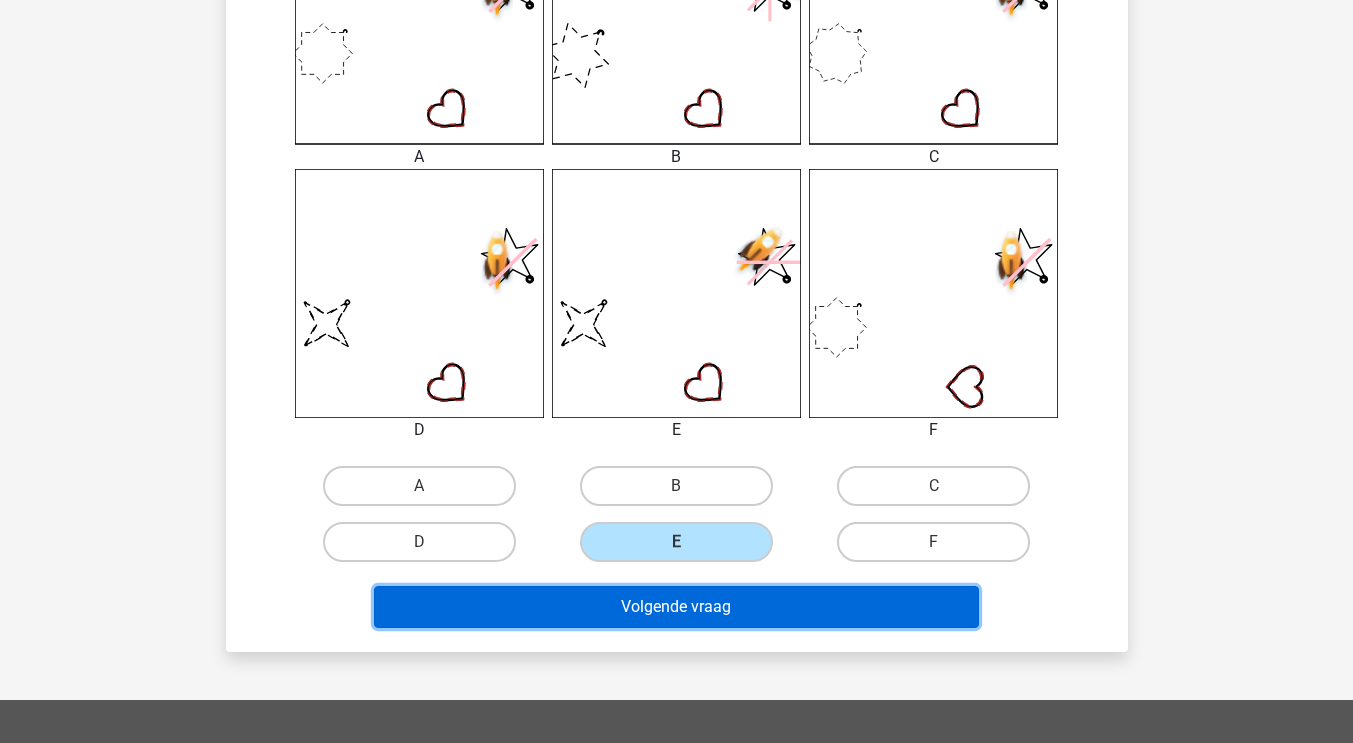 click on "Volgende vraag" at bounding box center [676, 607] 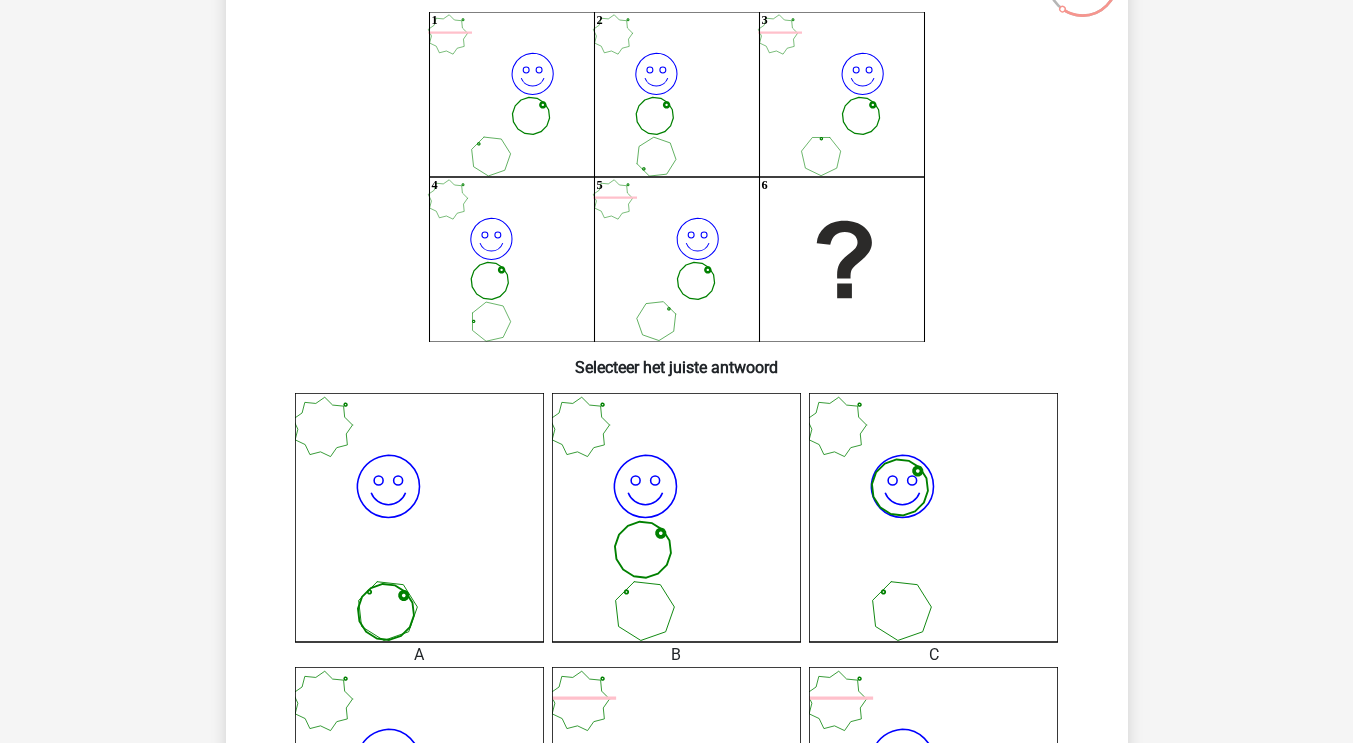 scroll, scrollTop: 171, scrollLeft: 0, axis: vertical 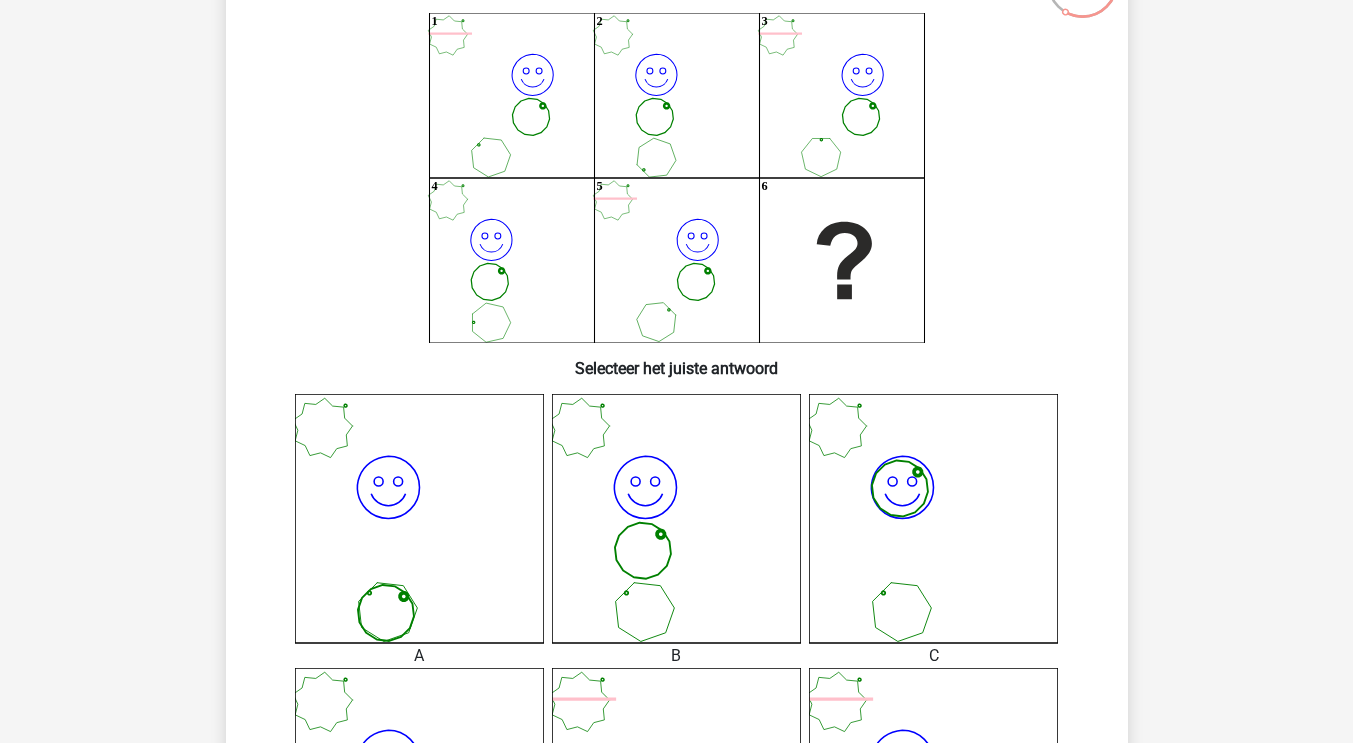 click on "image/svg+xml" 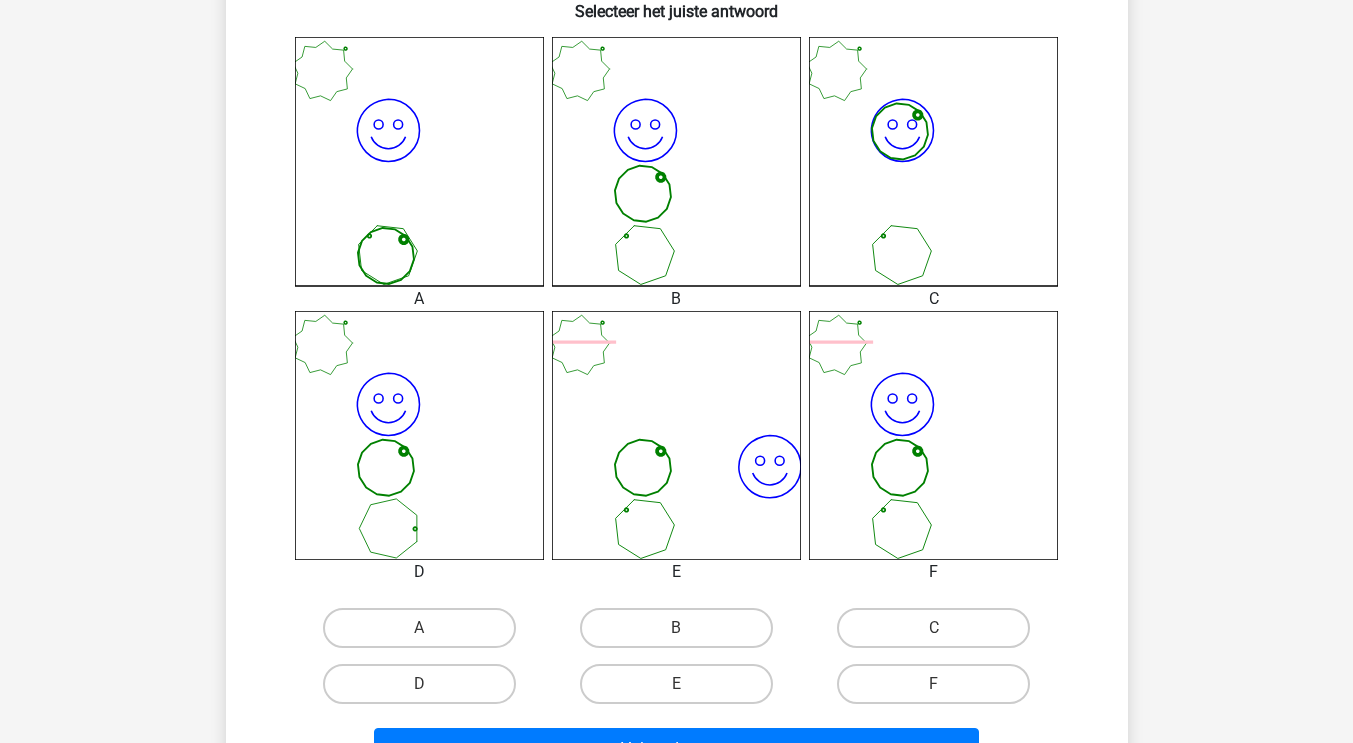 scroll, scrollTop: 503, scrollLeft: 0, axis: vertical 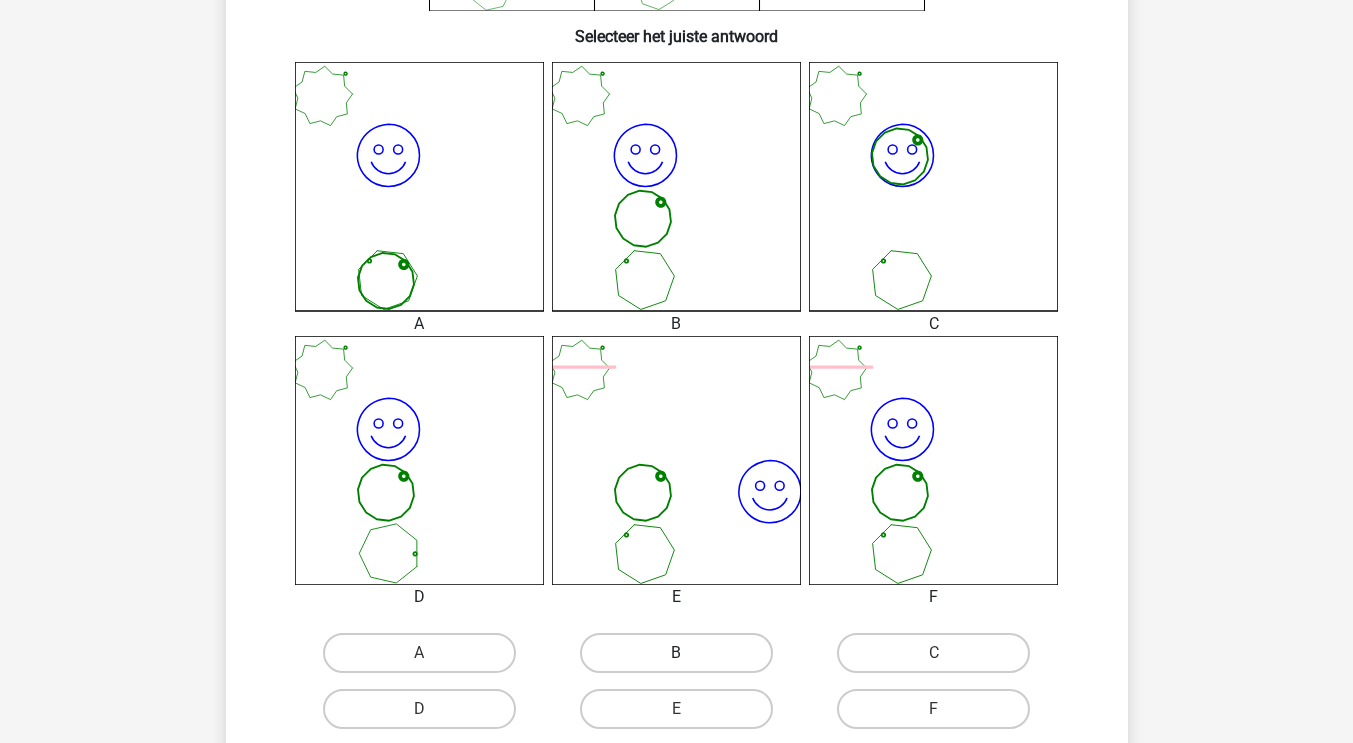 click on "B" at bounding box center [676, 653] 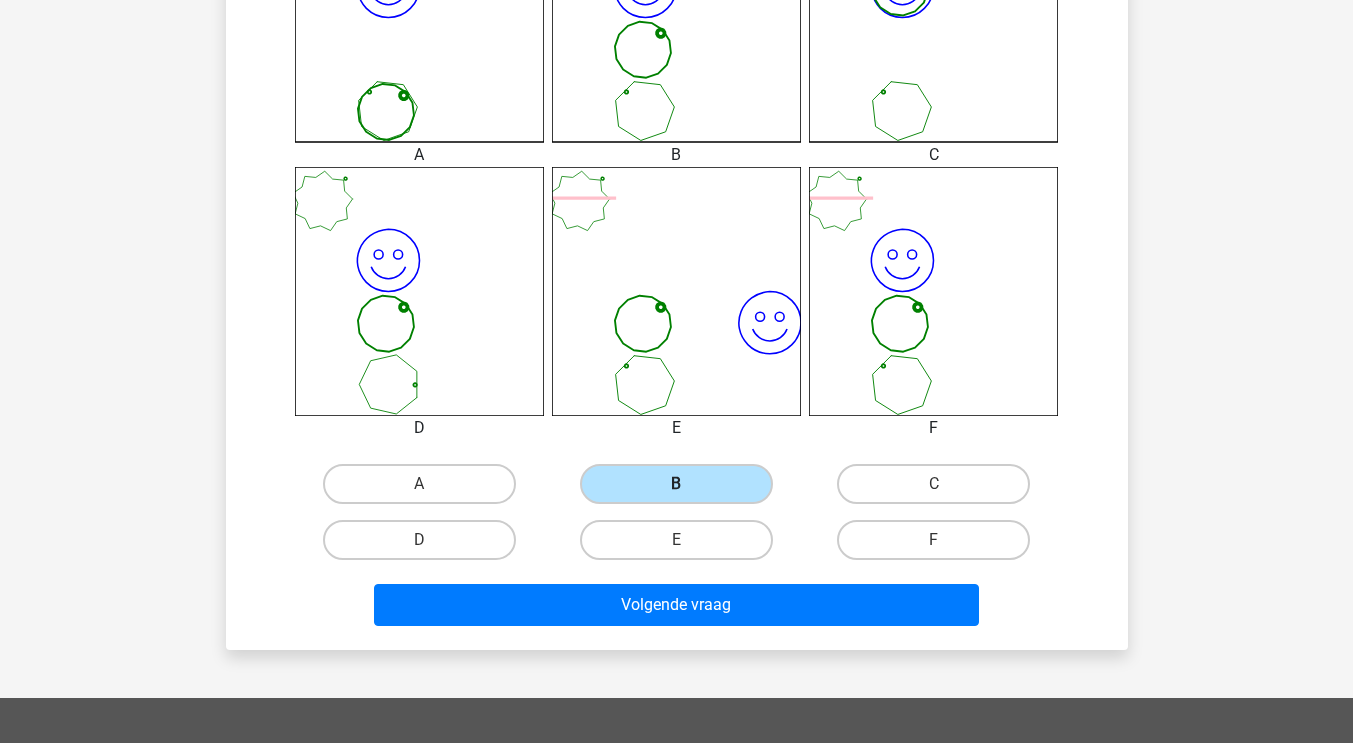 scroll, scrollTop: 727, scrollLeft: 0, axis: vertical 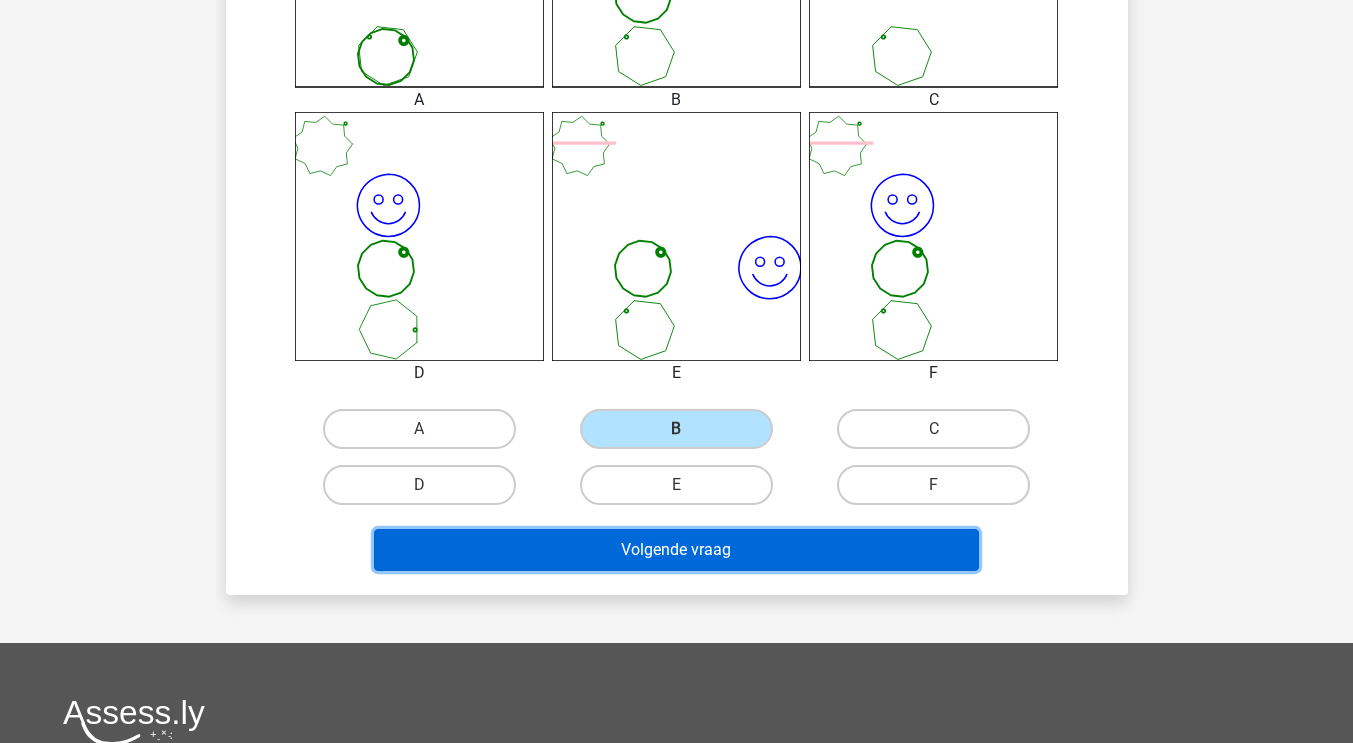 click on "Volgende vraag" at bounding box center (676, 550) 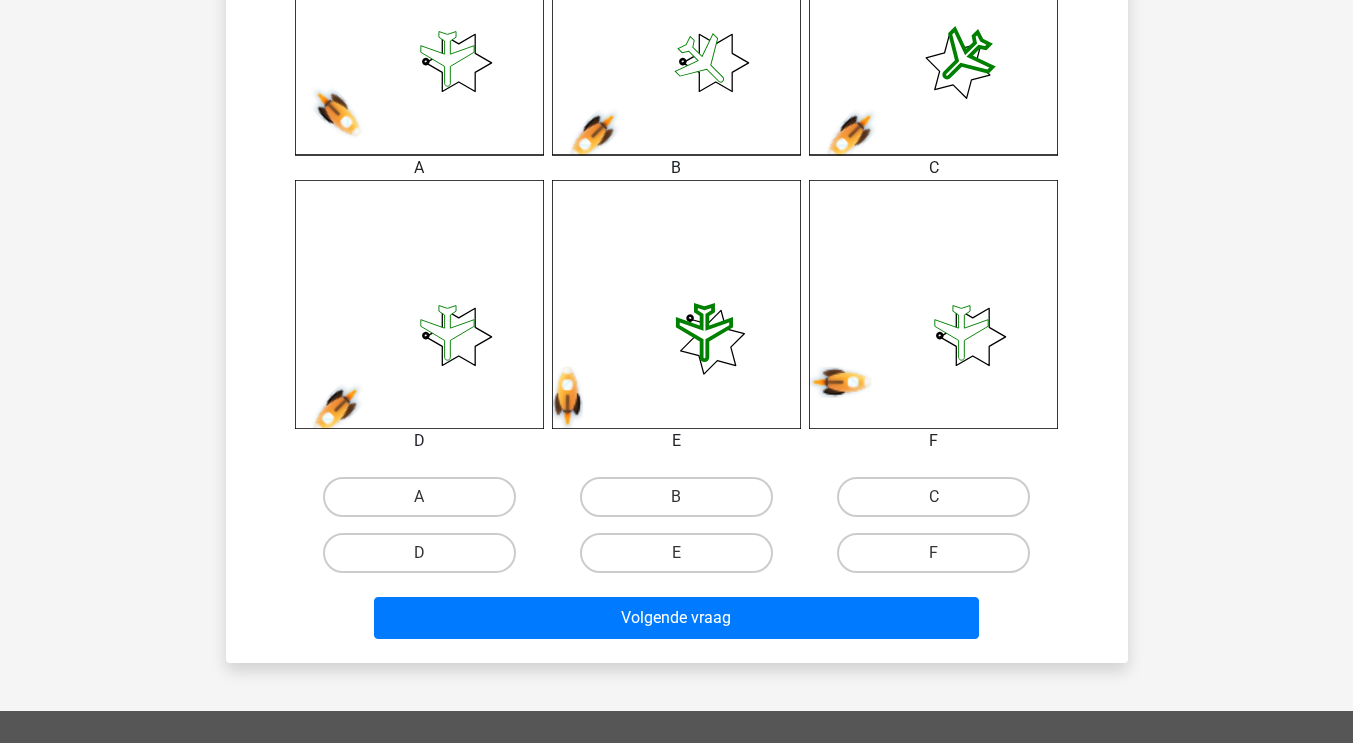 scroll, scrollTop: 661, scrollLeft: 0, axis: vertical 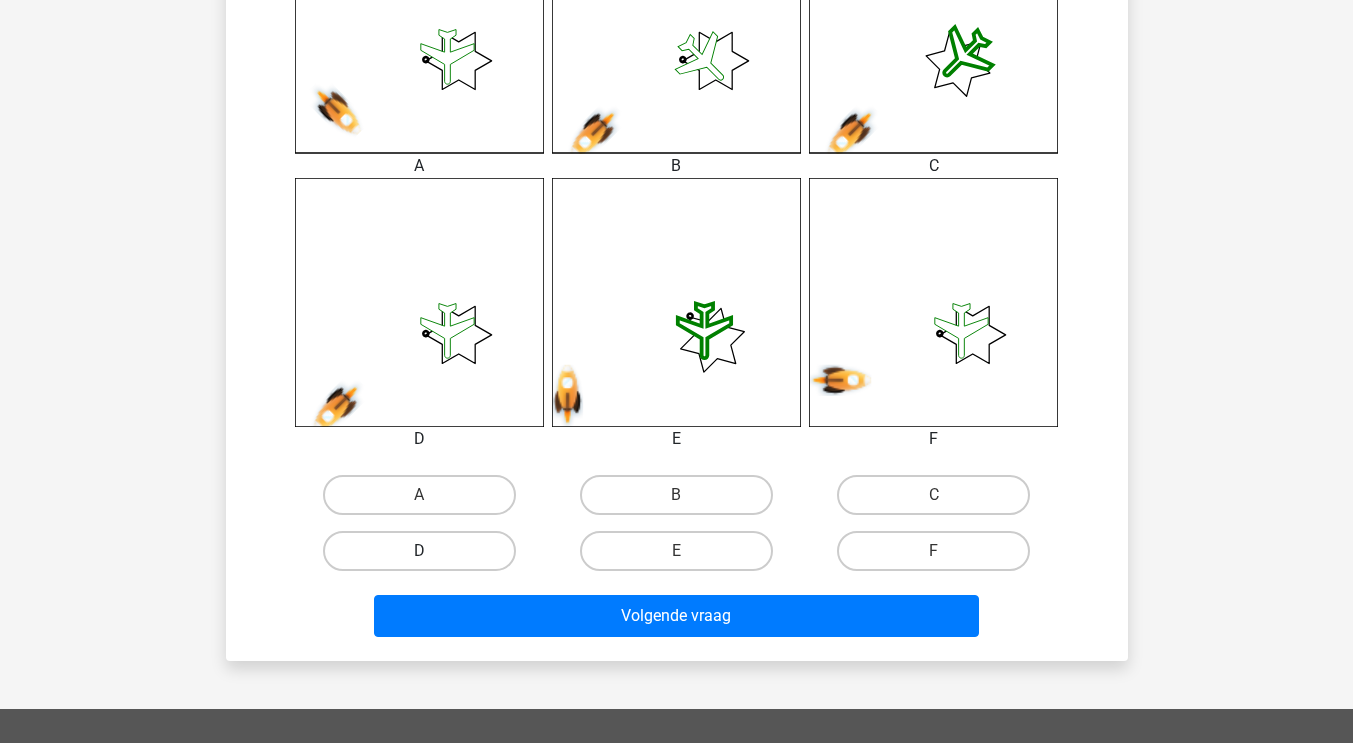 click on "D" at bounding box center [419, 551] 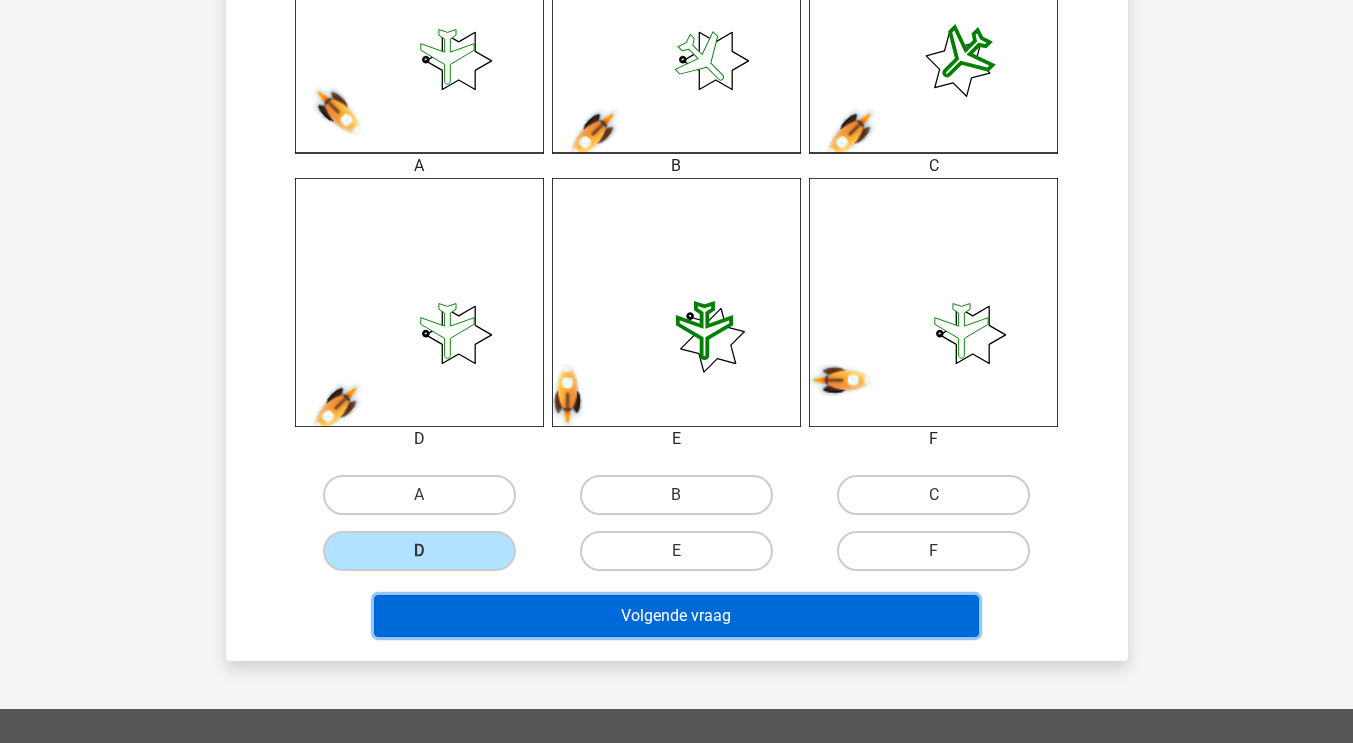 click on "Volgende vraag" at bounding box center [676, 616] 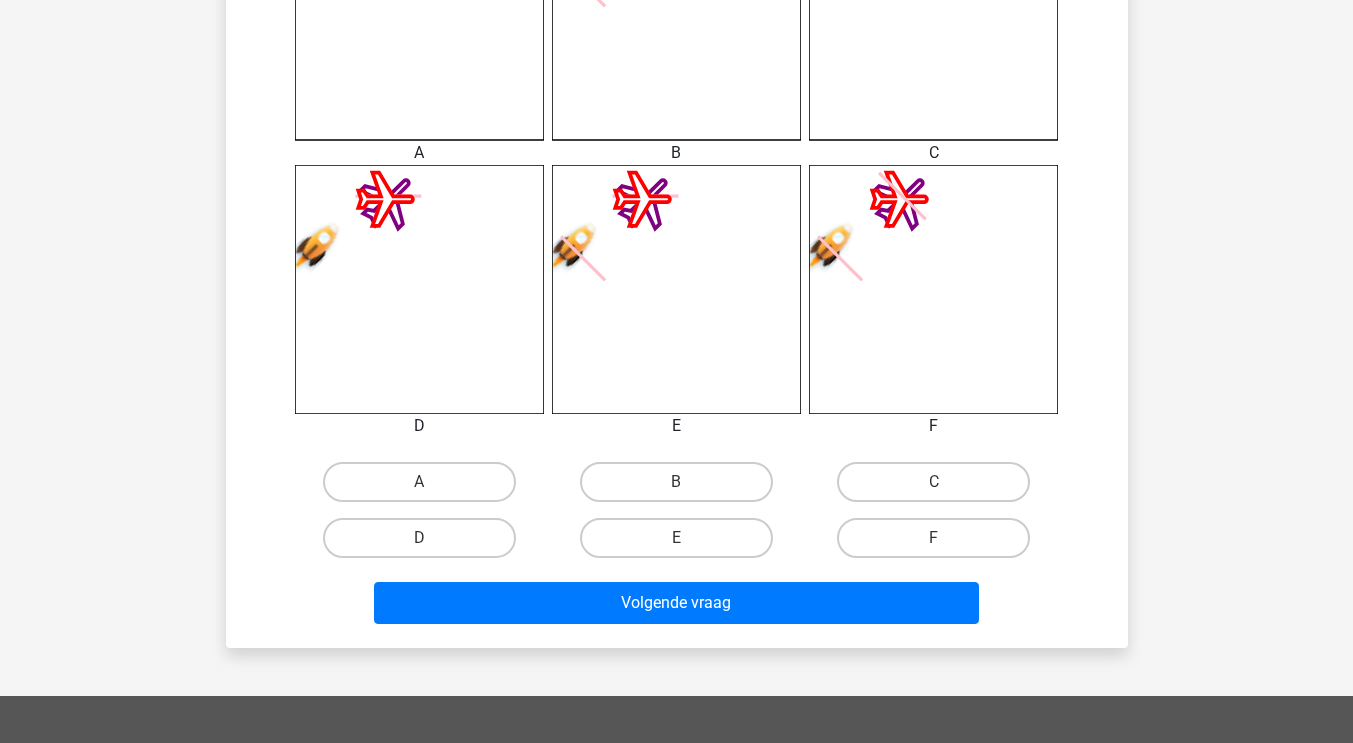 scroll, scrollTop: 675, scrollLeft: 0, axis: vertical 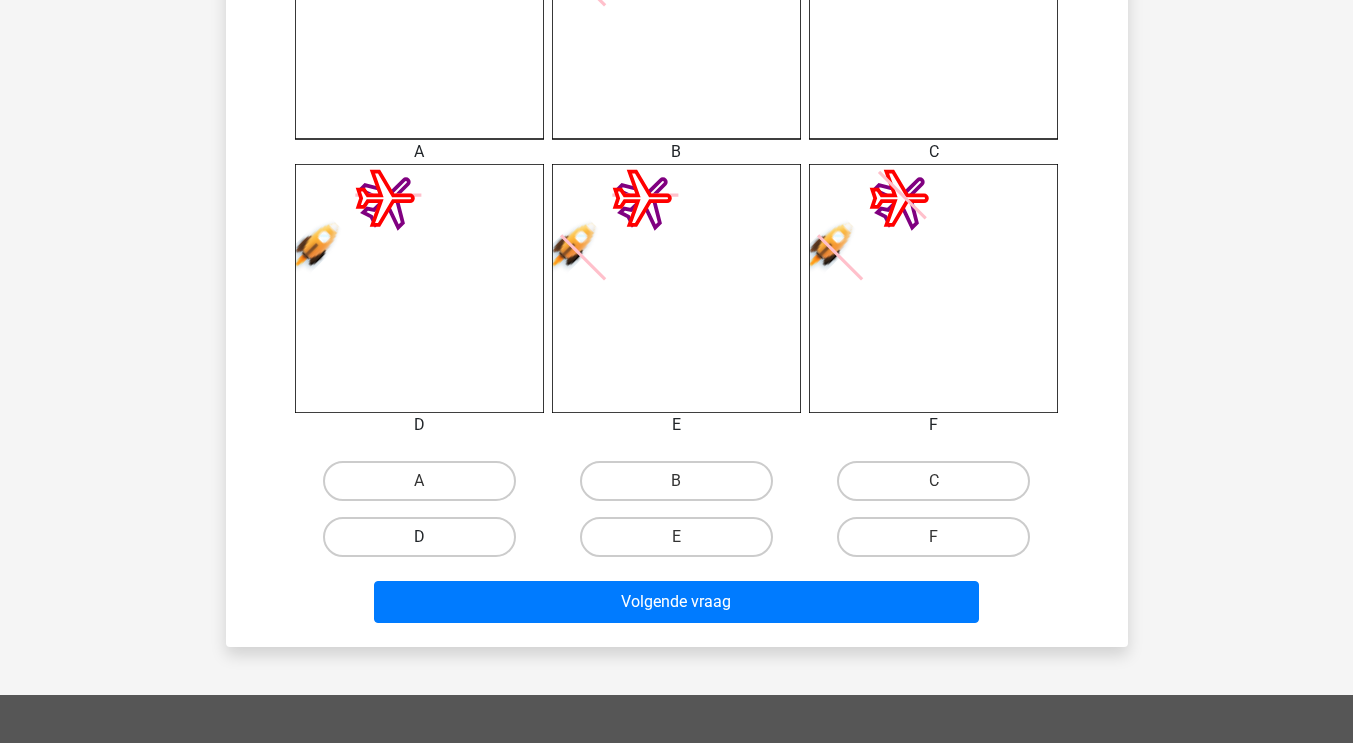 click on "D" at bounding box center (419, 537) 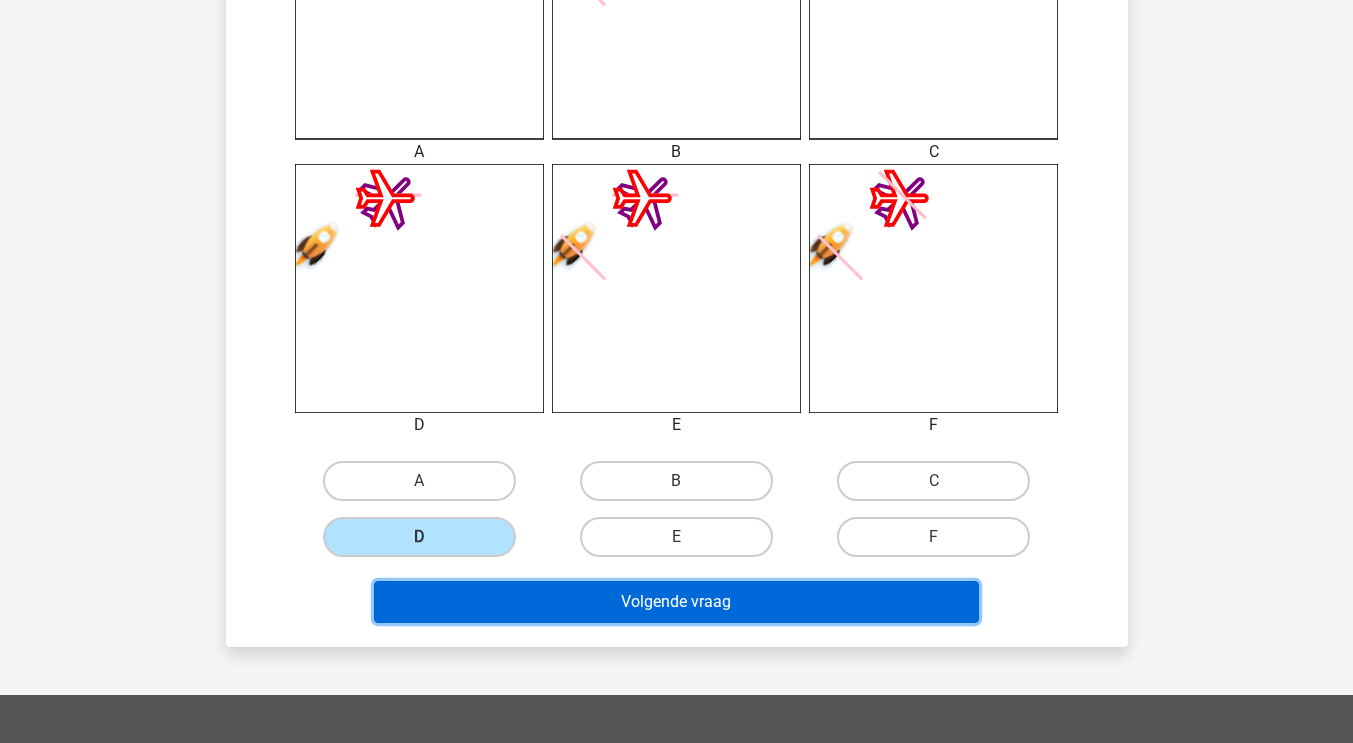 click on "Volgende vraag" at bounding box center (676, 602) 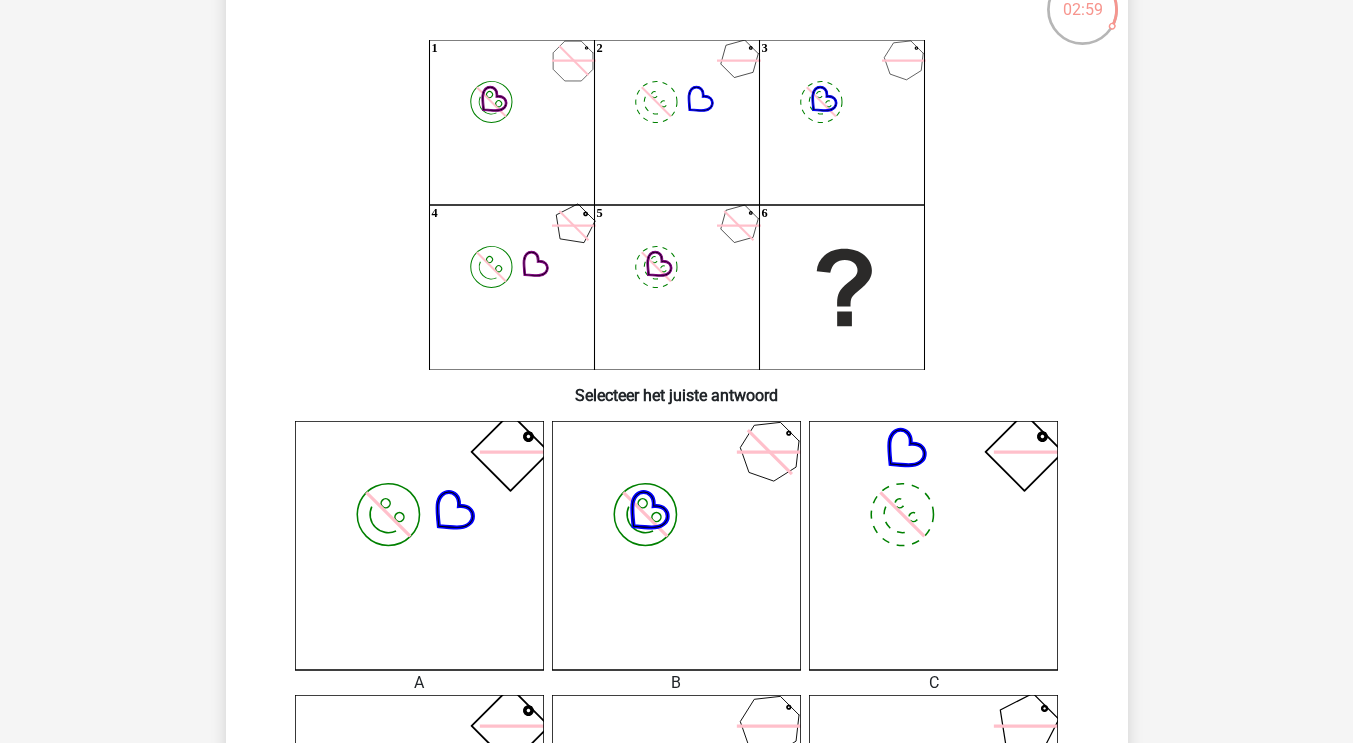 scroll, scrollTop: 0, scrollLeft: 0, axis: both 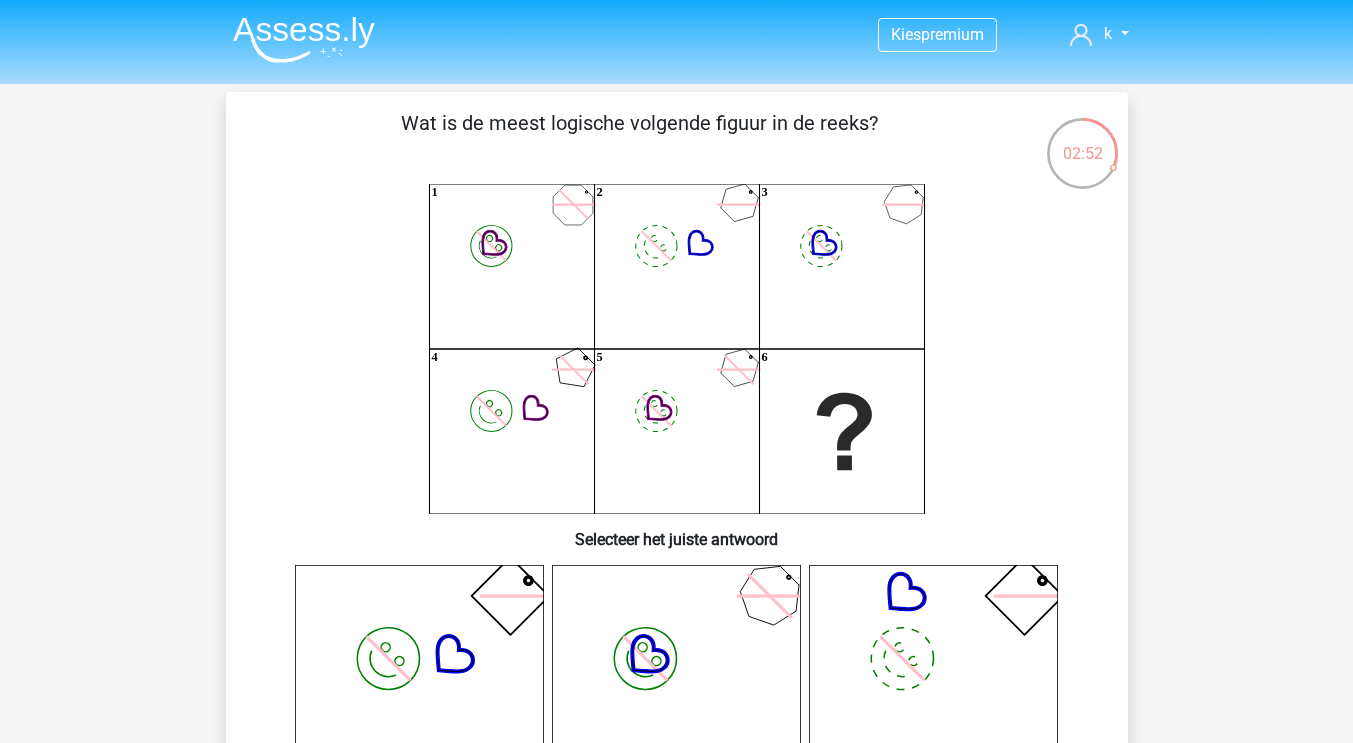 drag, startPoint x: 550, startPoint y: 373, endPoint x: 405, endPoint y: 382, distance: 145.27904 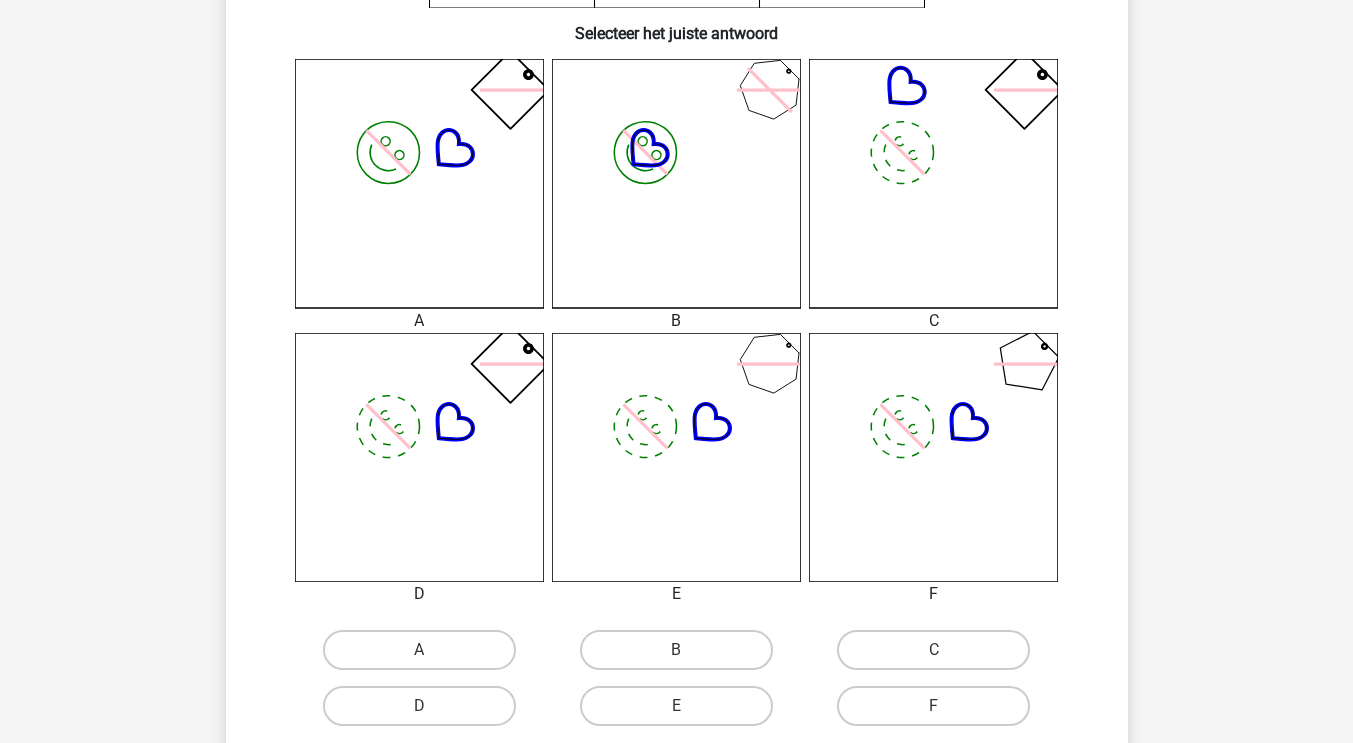 scroll, scrollTop: 562, scrollLeft: 0, axis: vertical 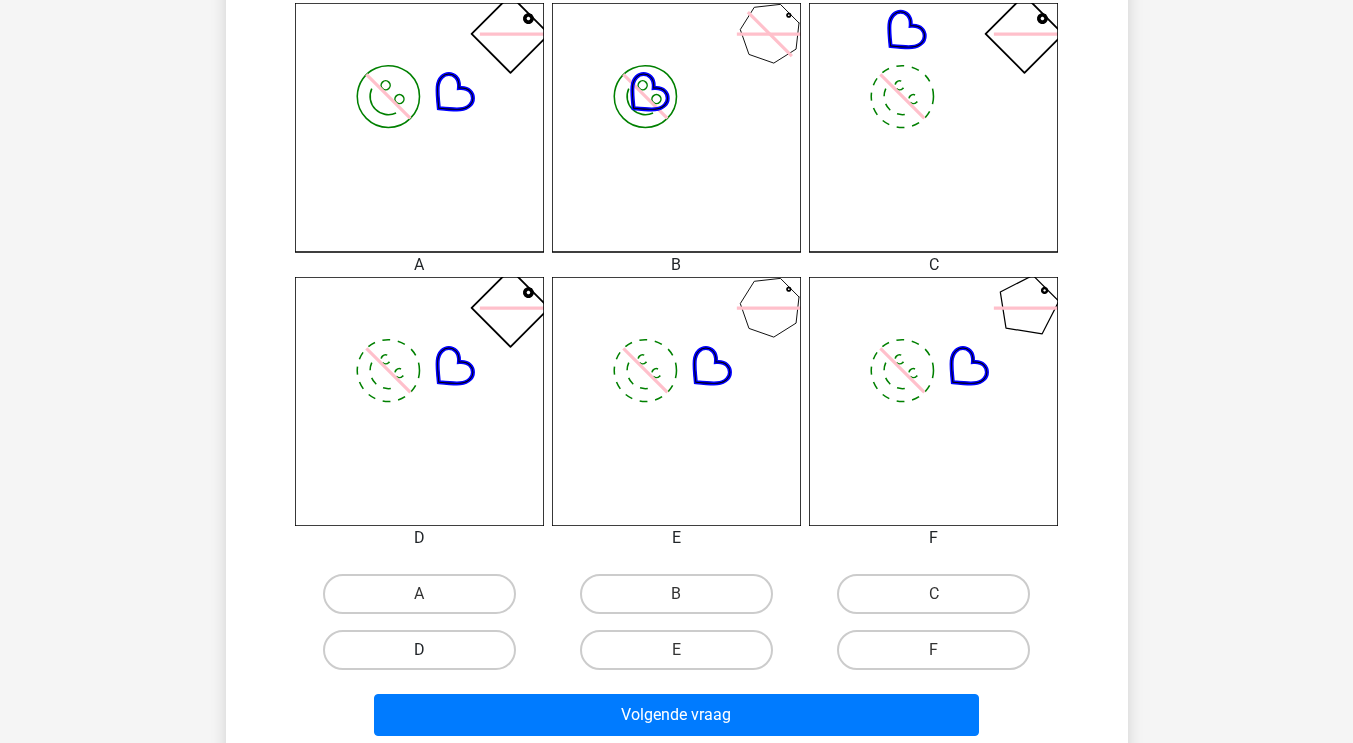 click on "D" at bounding box center [419, 650] 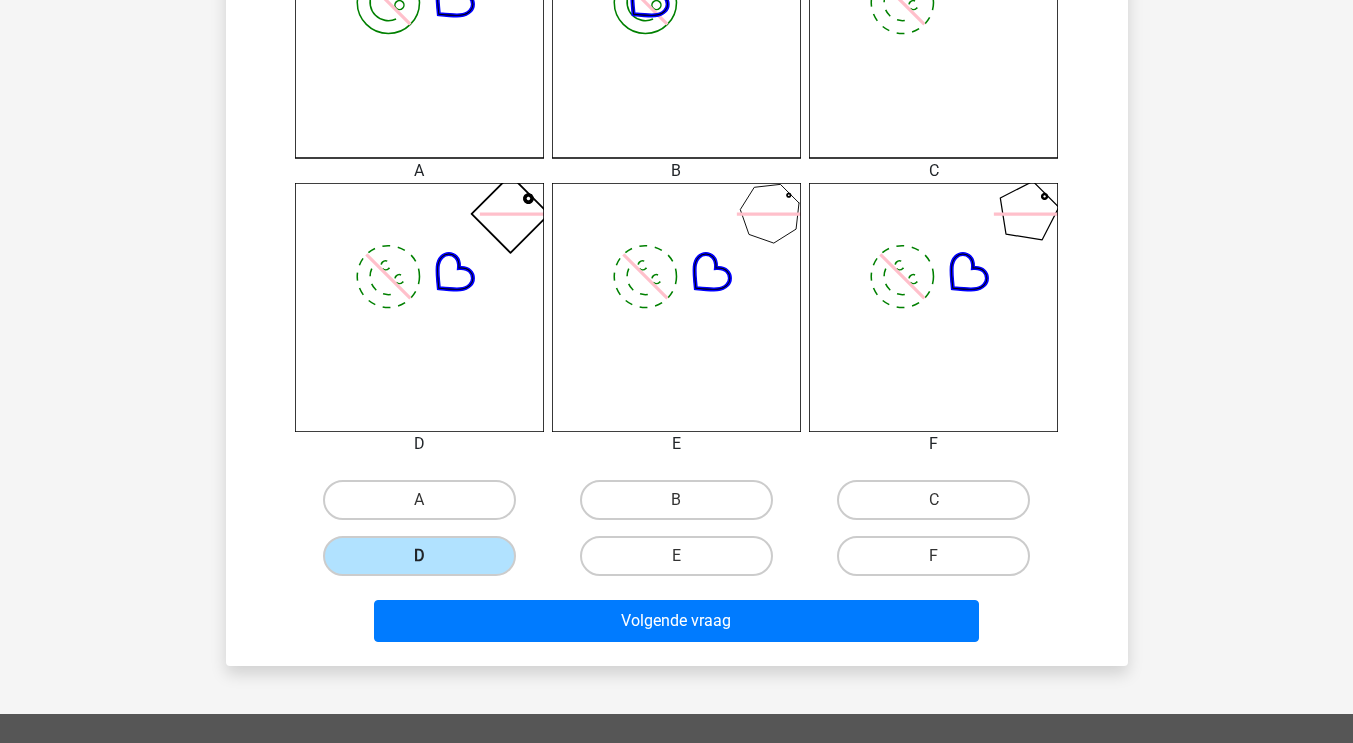 scroll, scrollTop: 658, scrollLeft: 0, axis: vertical 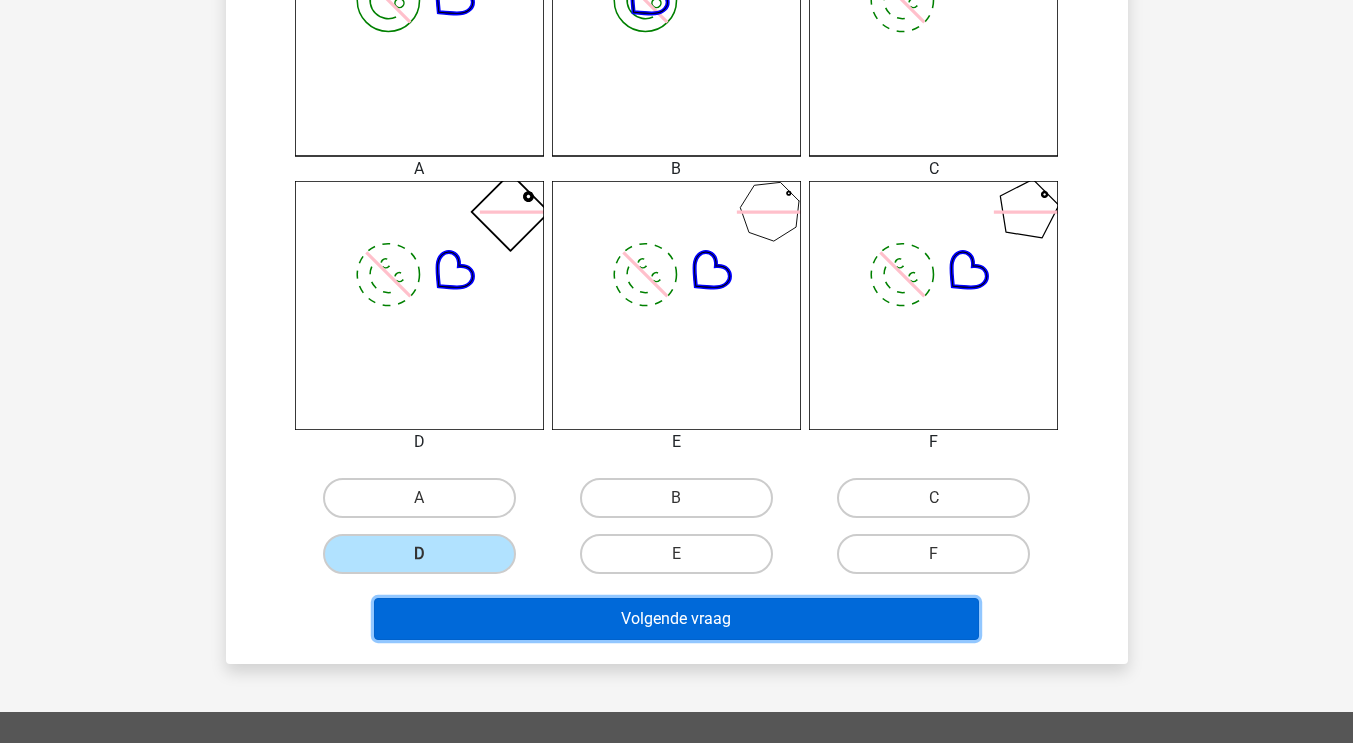 click on "Volgende vraag" at bounding box center [676, 619] 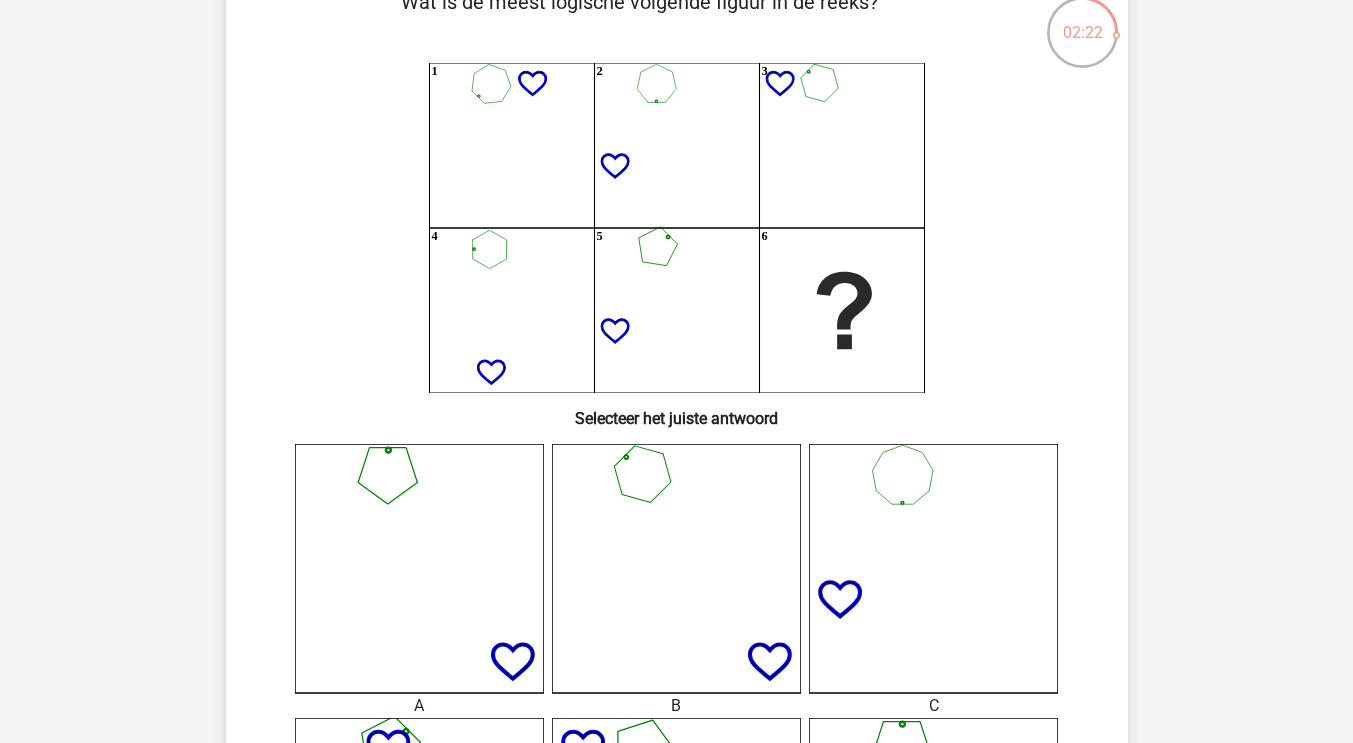 scroll, scrollTop: 127, scrollLeft: 0, axis: vertical 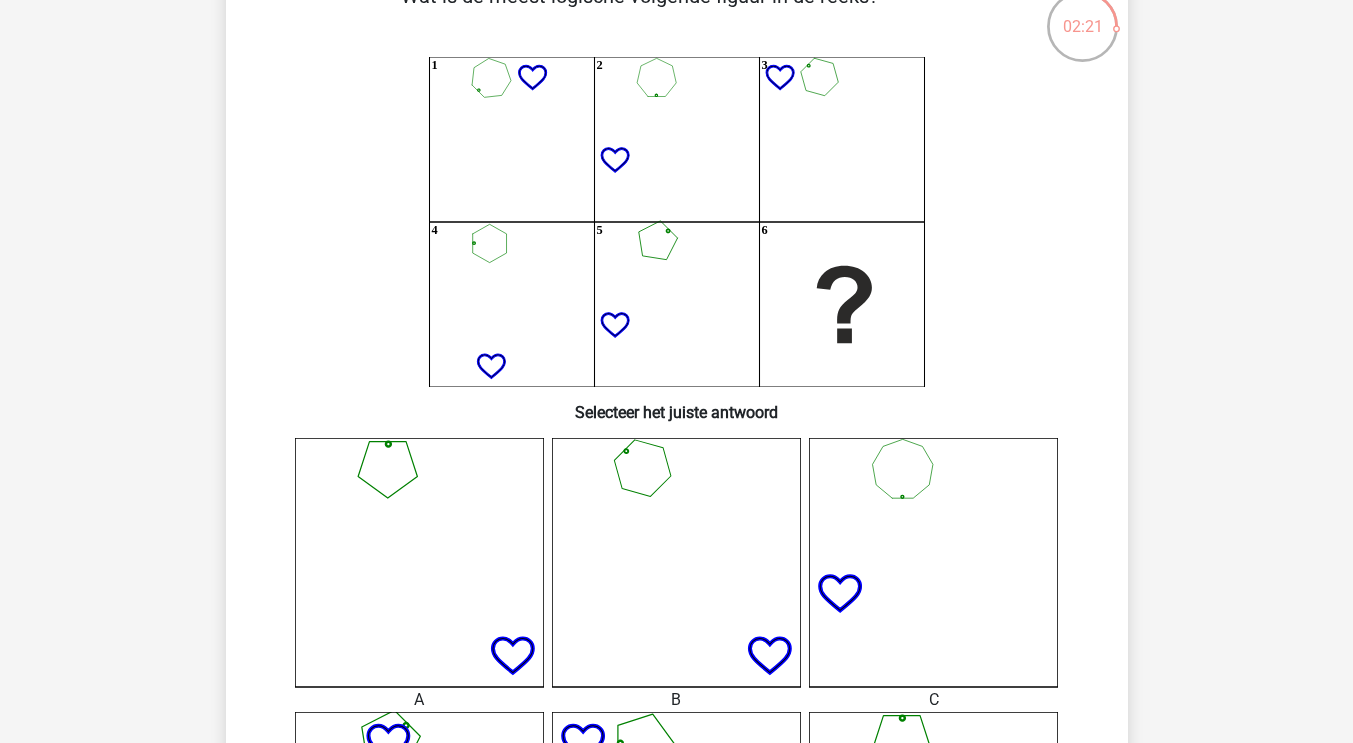 drag, startPoint x: 552, startPoint y: 396, endPoint x: 395, endPoint y: 331, distance: 169.92351 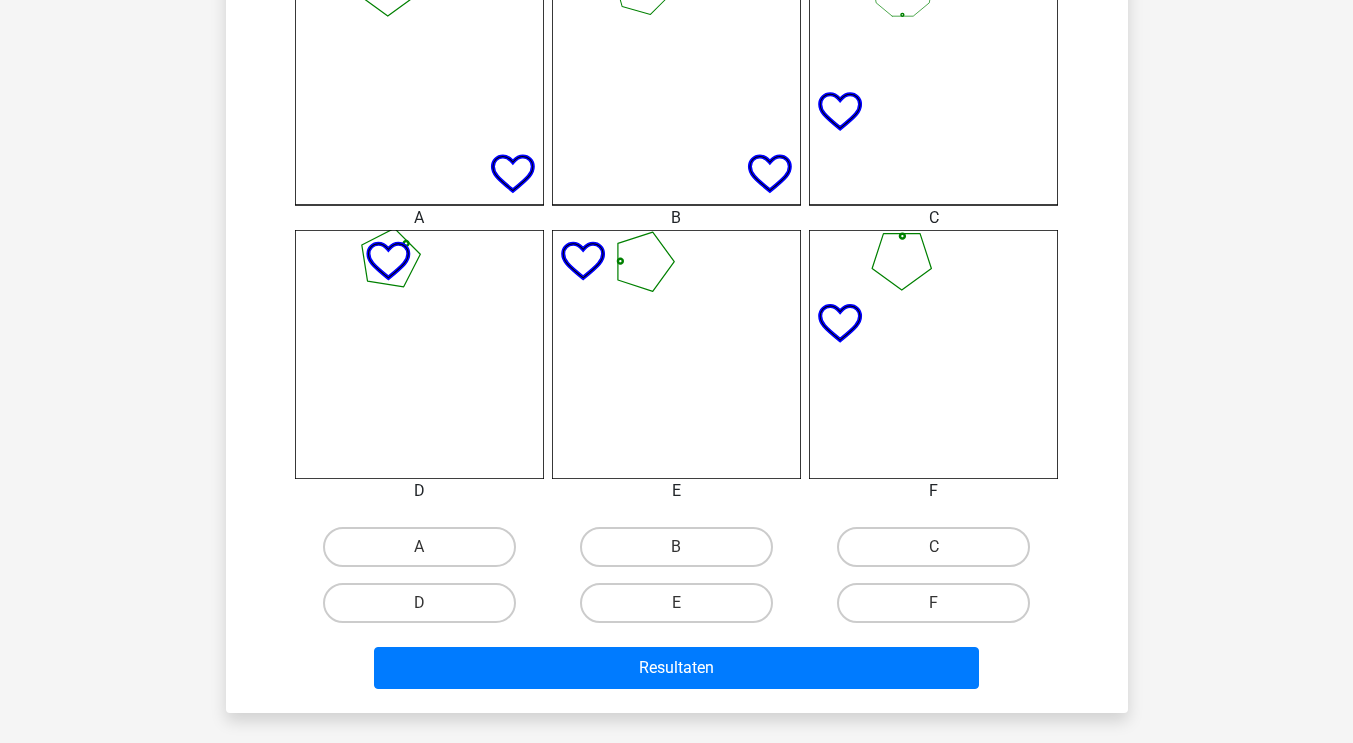 scroll, scrollTop: 709, scrollLeft: 0, axis: vertical 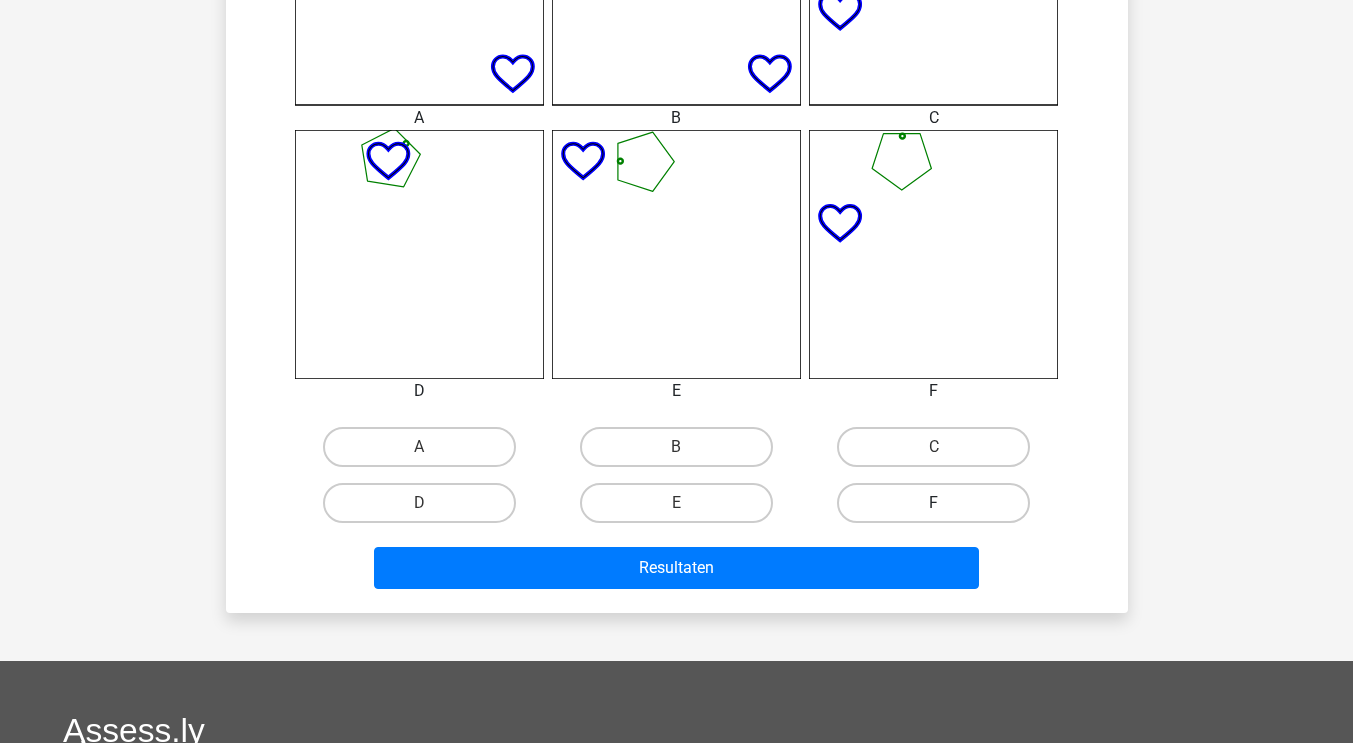click on "F" at bounding box center (933, 503) 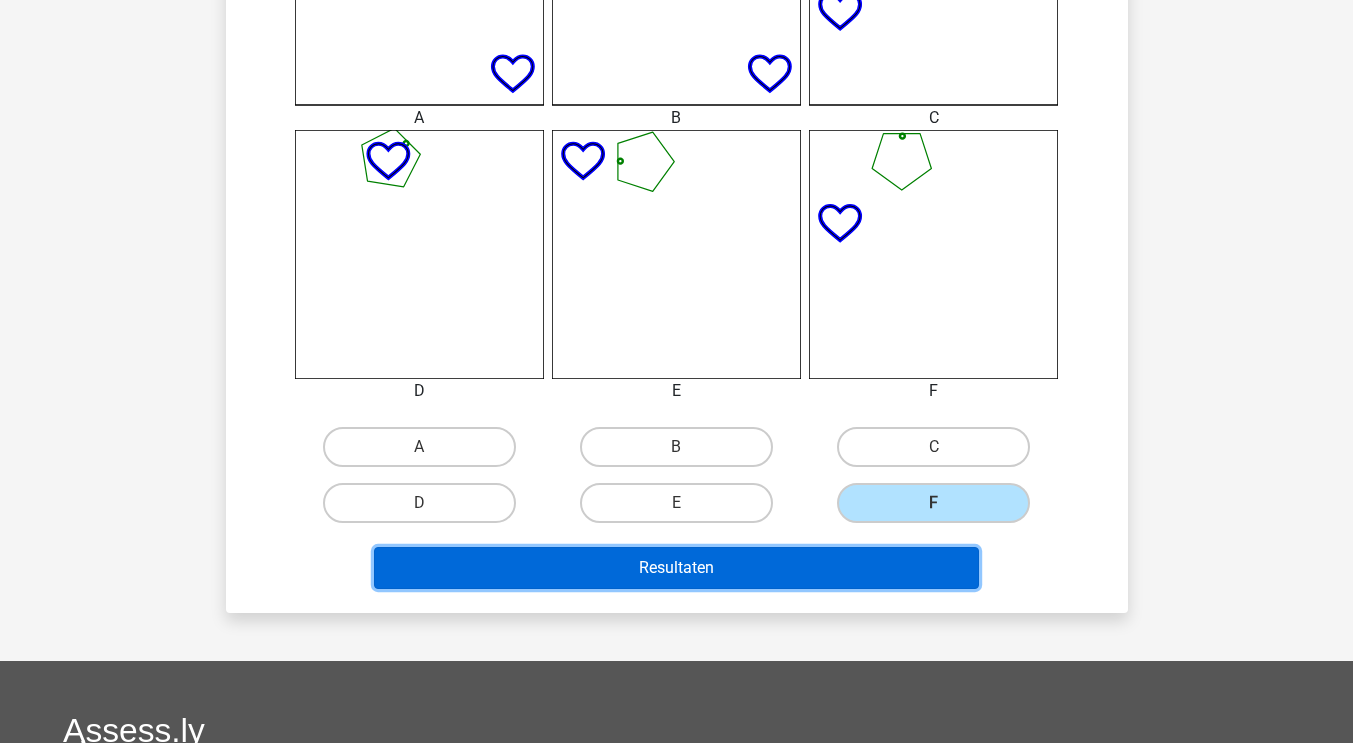 click on "Resultaten" at bounding box center [676, 568] 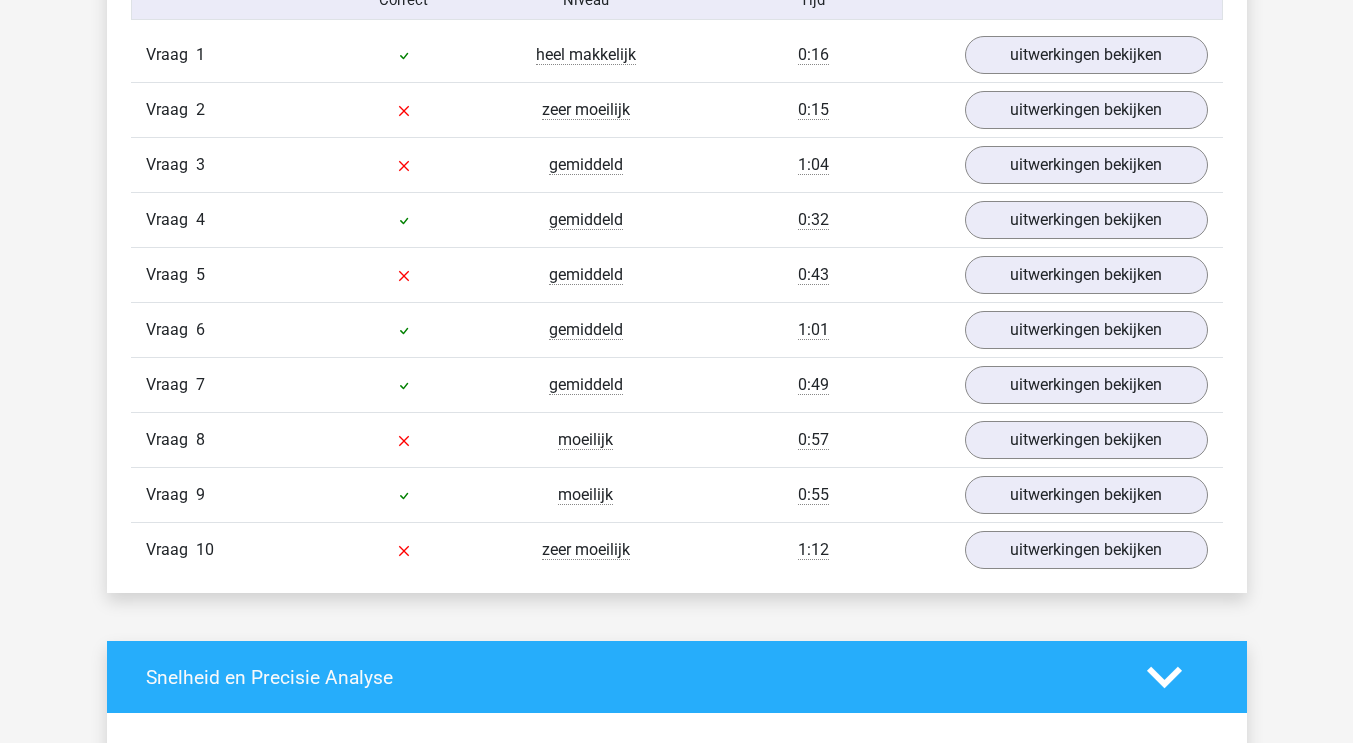 scroll, scrollTop: 1708, scrollLeft: 0, axis: vertical 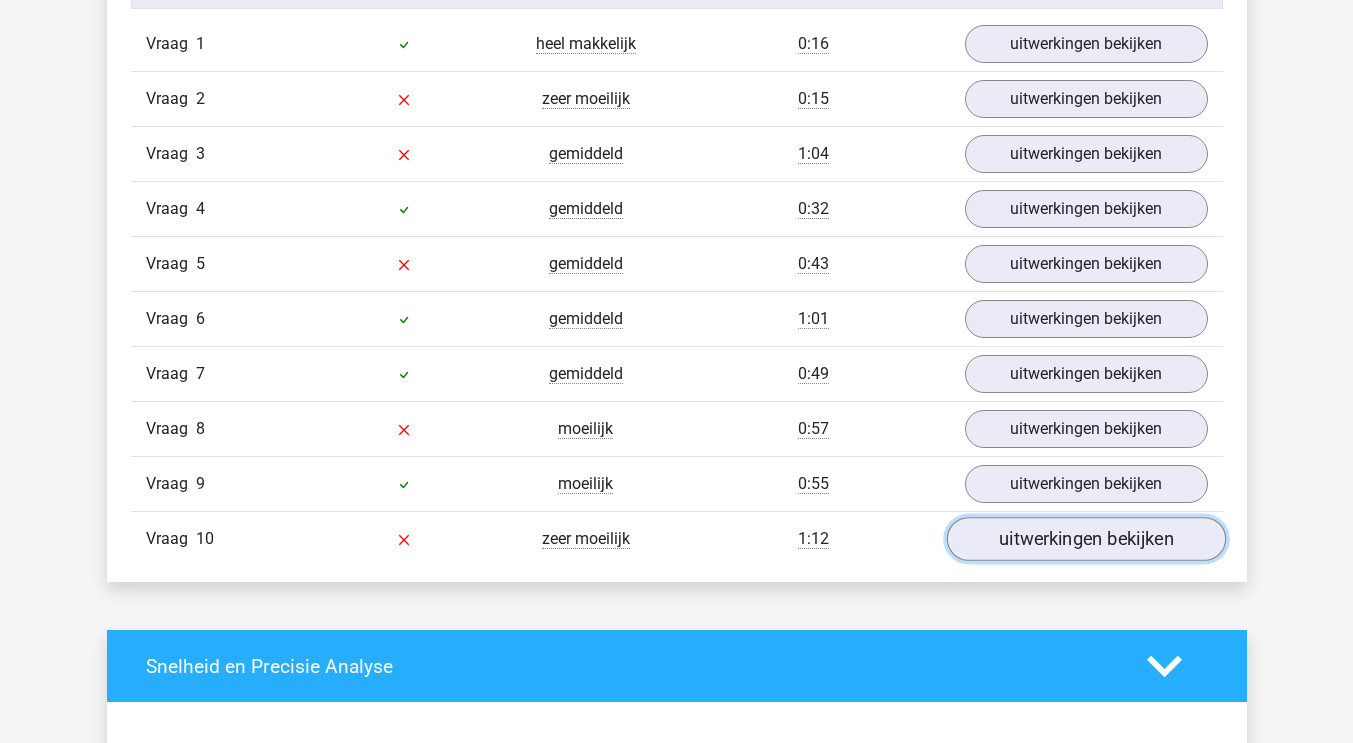 click on "uitwerkingen bekijken" at bounding box center (1085, 540) 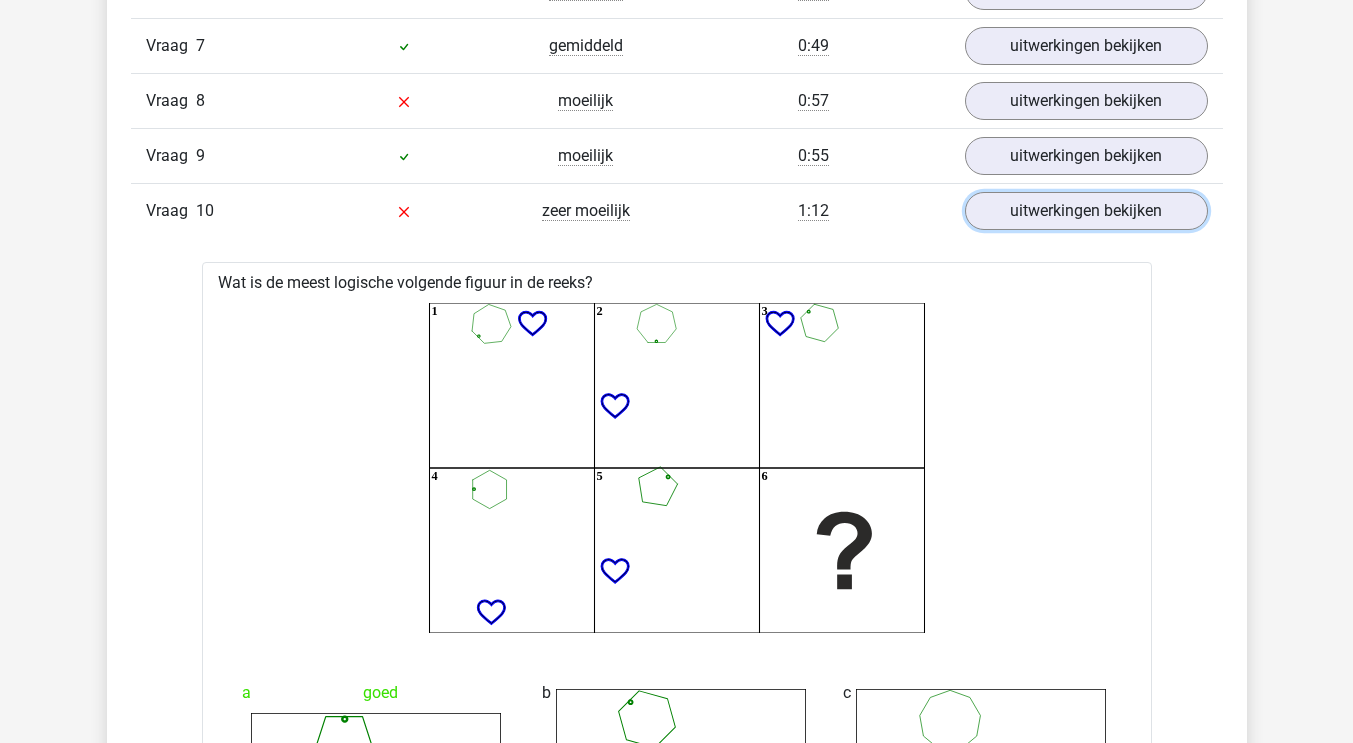 scroll, scrollTop: 2029, scrollLeft: 0, axis: vertical 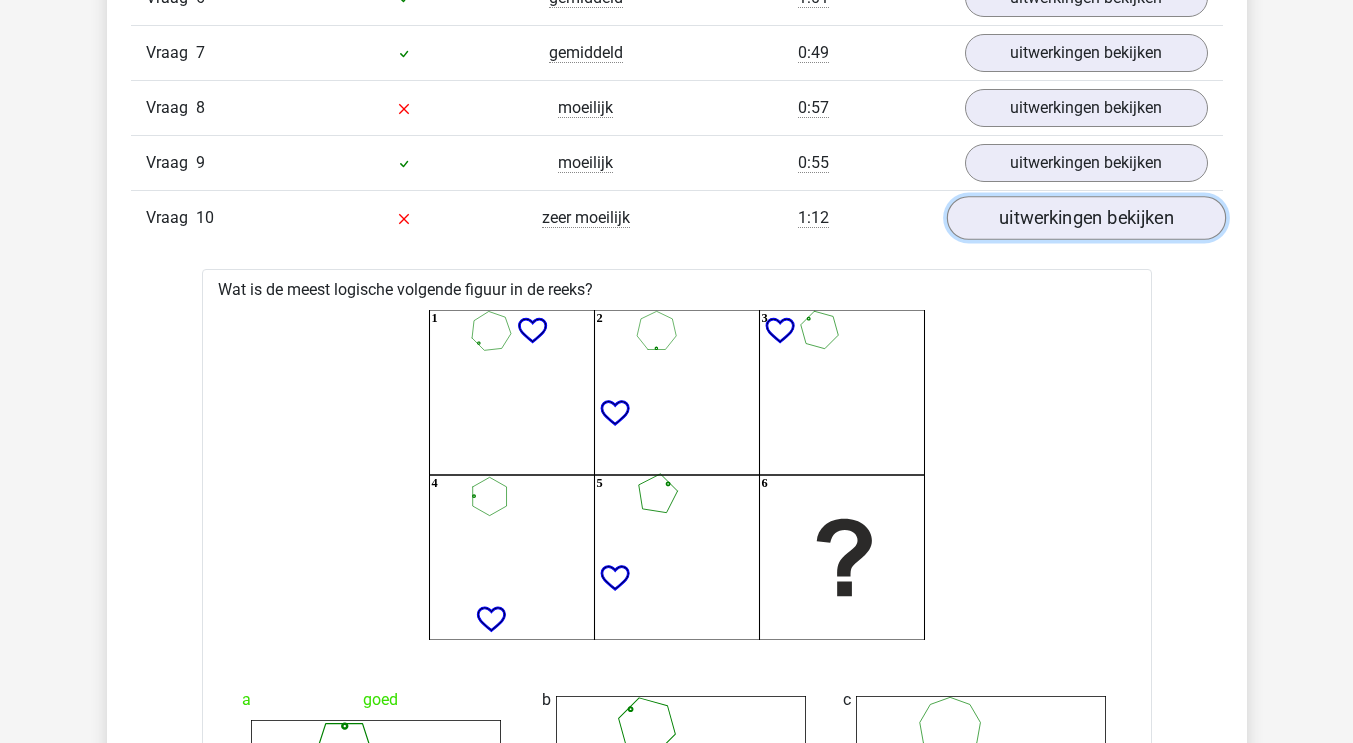 click on "uitwerkingen bekijken" at bounding box center (1085, 219) 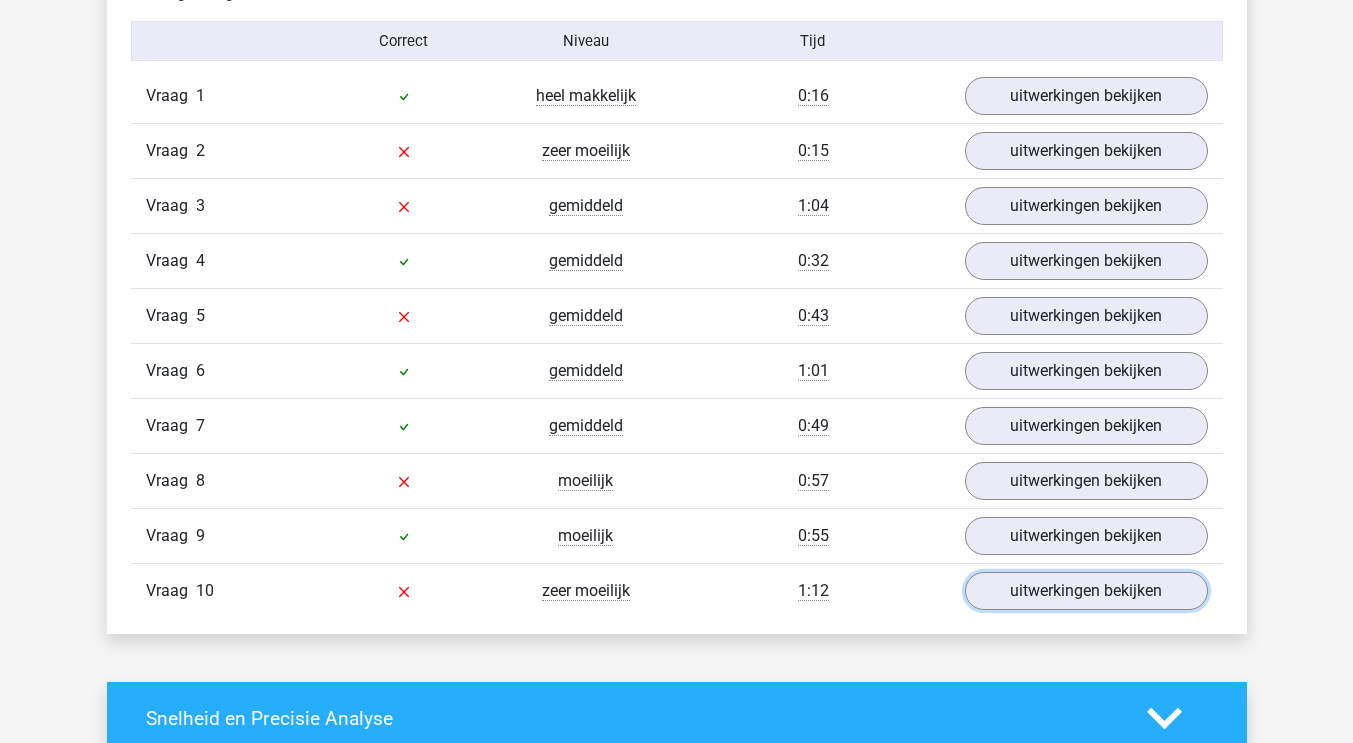 scroll, scrollTop: 1654, scrollLeft: 0, axis: vertical 